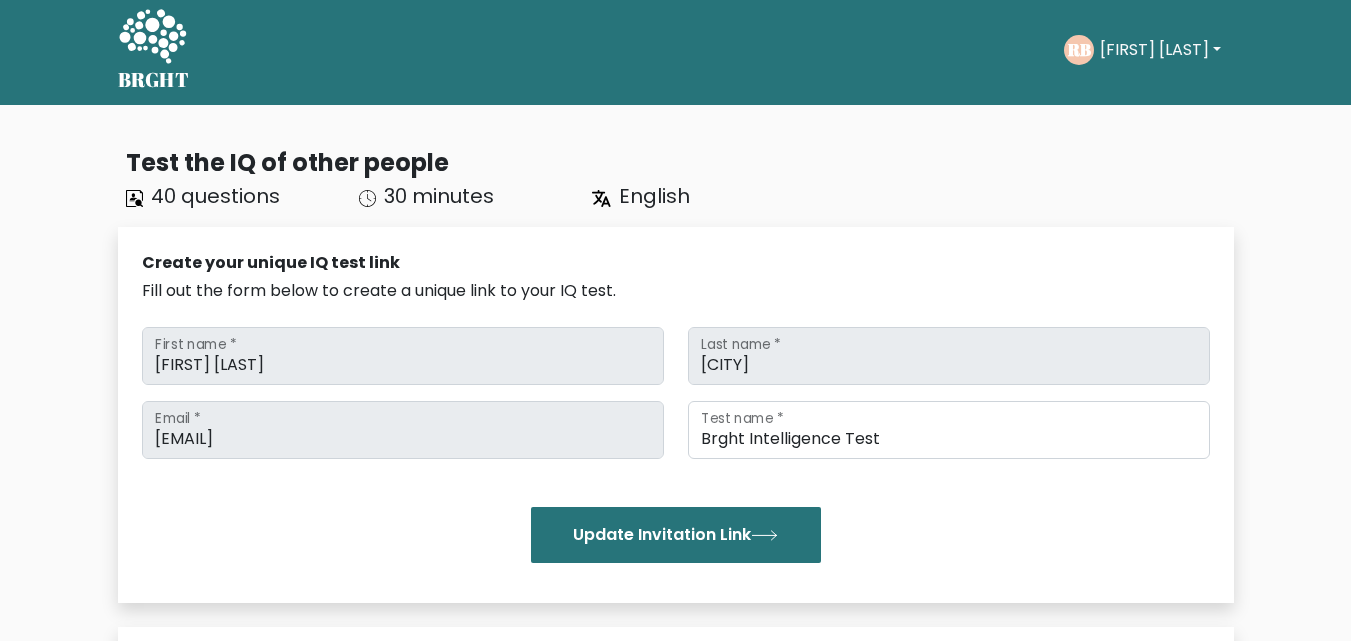 scroll, scrollTop: 0, scrollLeft: 0, axis: both 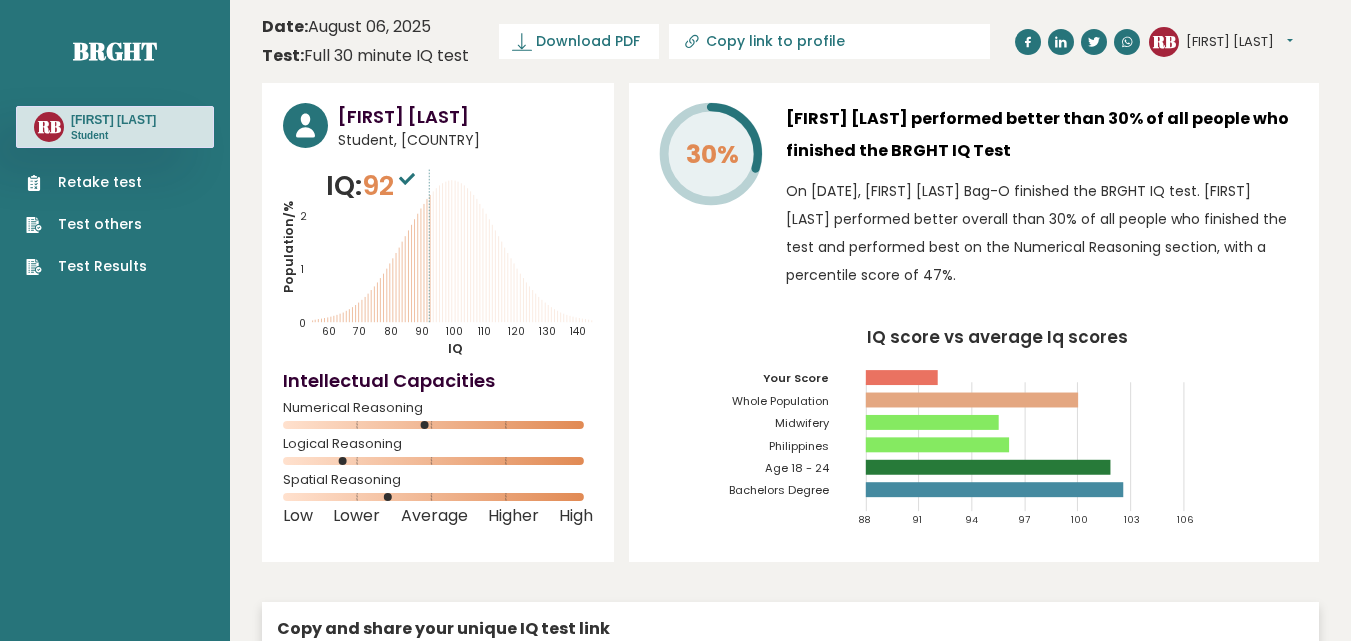 click on "Test others" at bounding box center [86, 224] 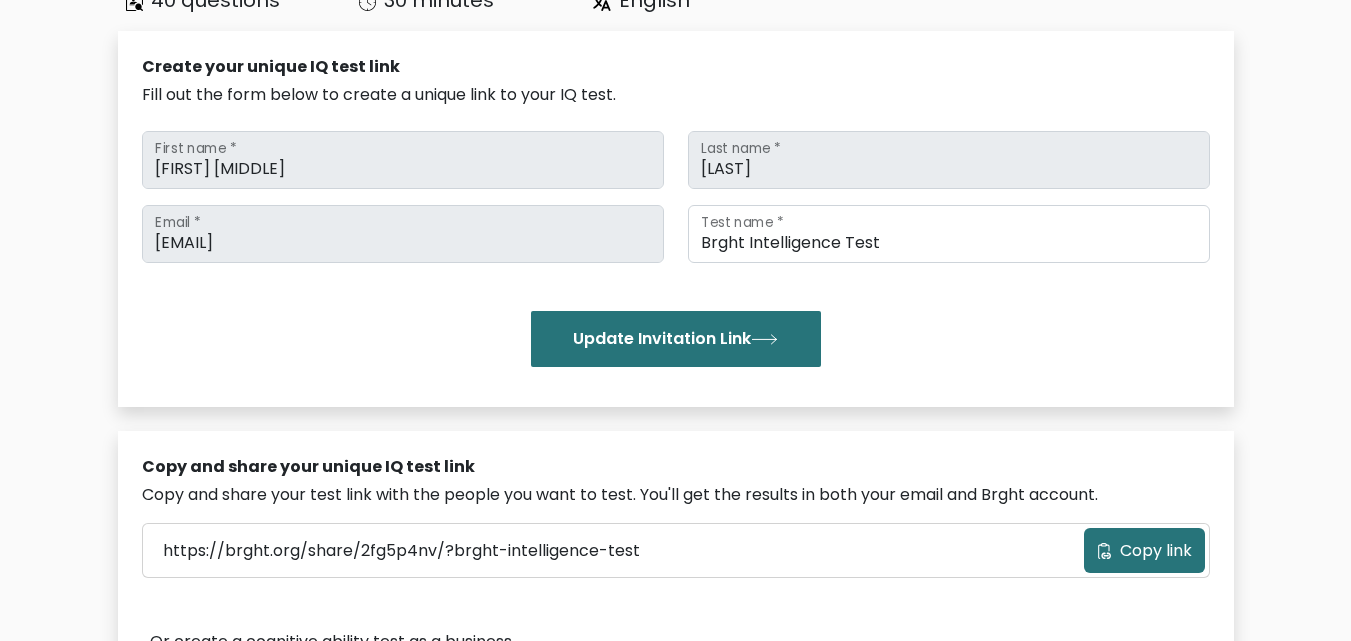 scroll, scrollTop: 200, scrollLeft: 0, axis: vertical 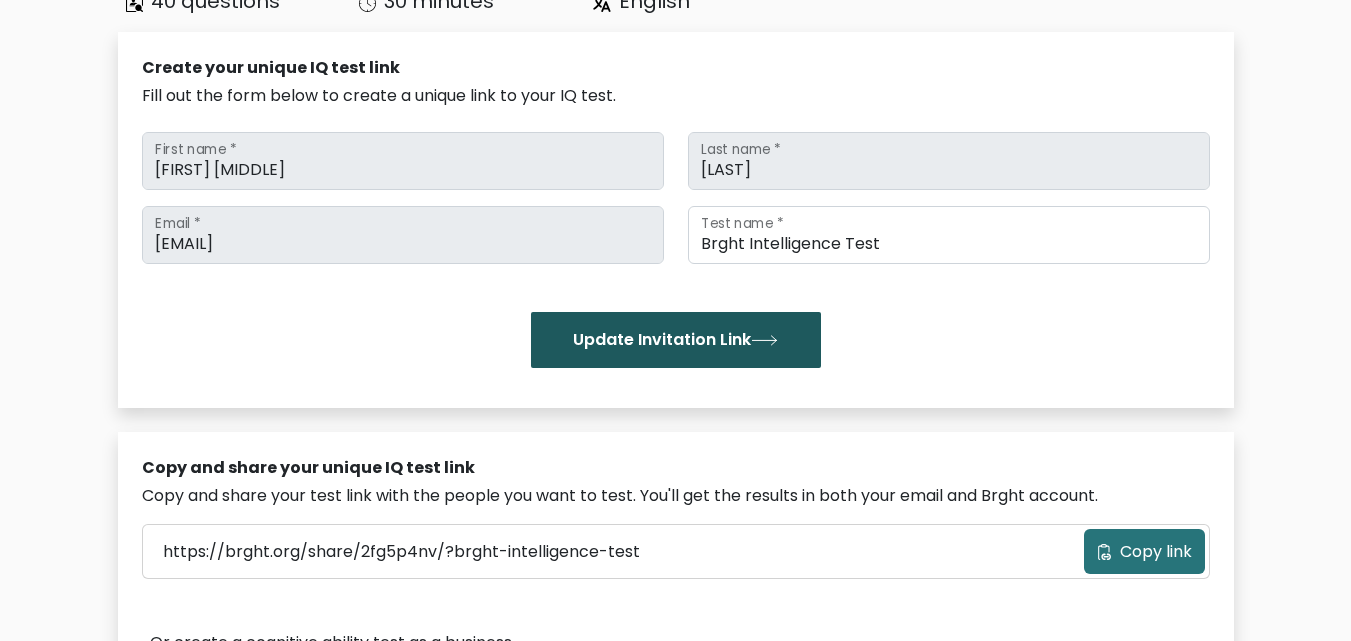 click on "Update Invitation Link" at bounding box center (676, 340) 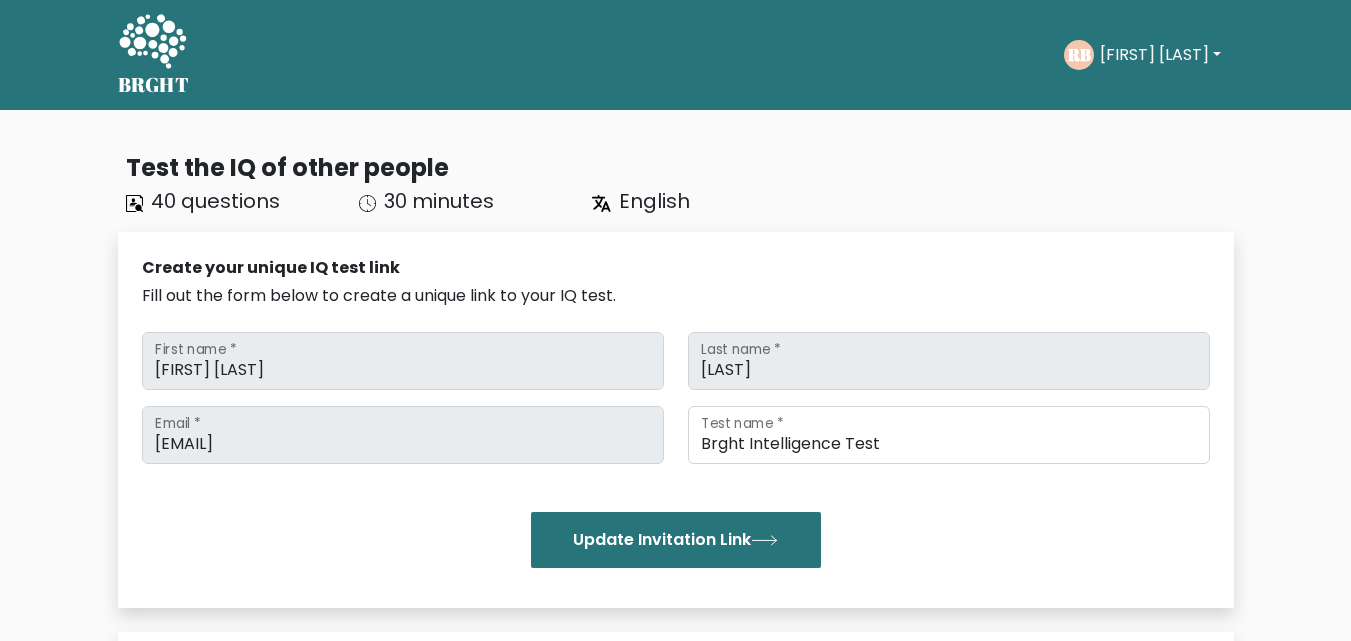 scroll, scrollTop: 0, scrollLeft: 0, axis: both 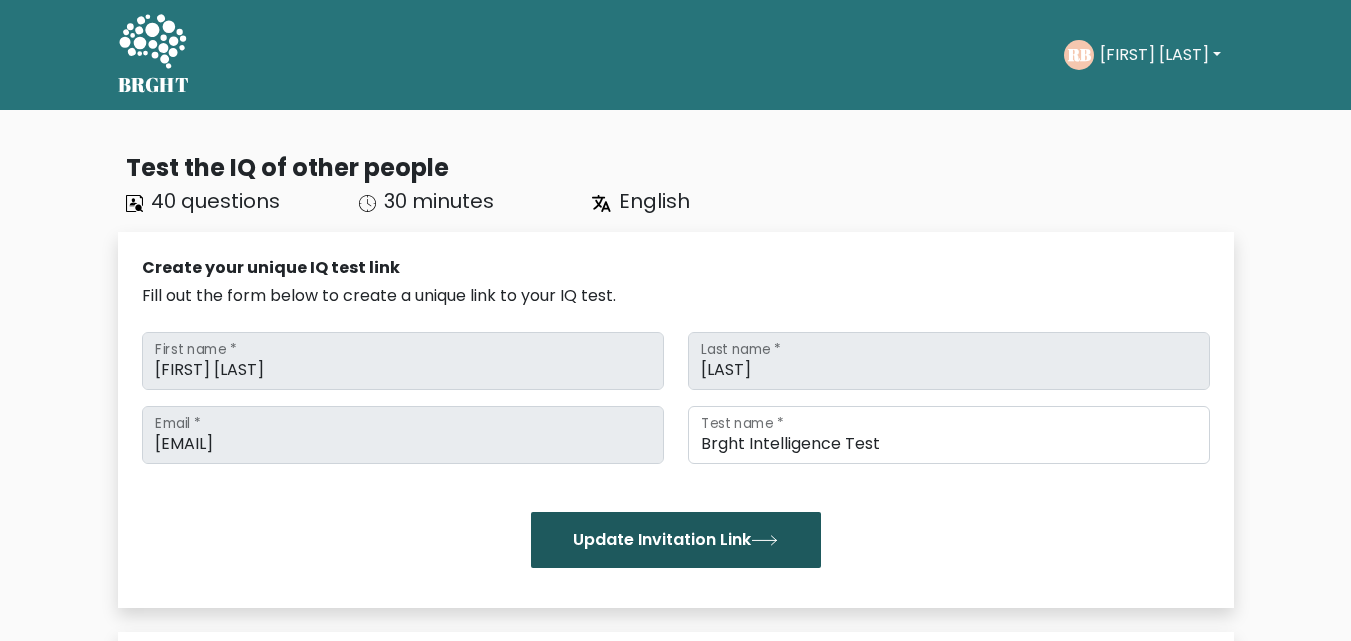 click on "Update Invitation Link" at bounding box center [676, 540] 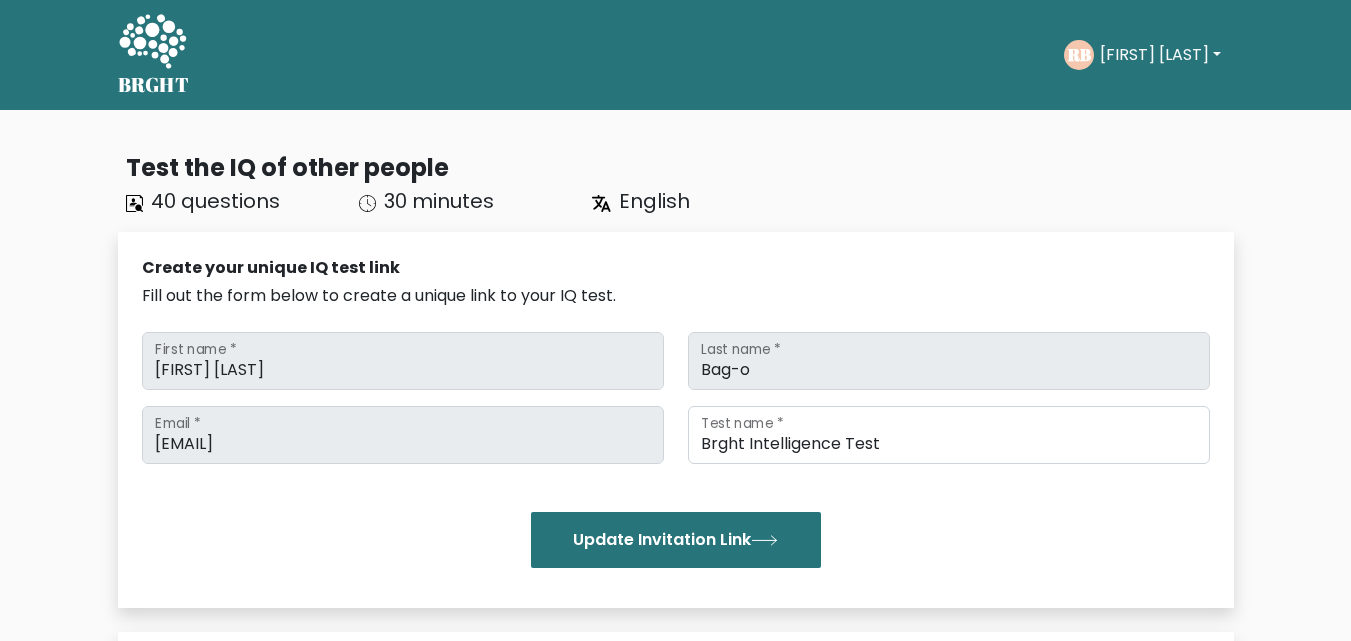 scroll, scrollTop: 0, scrollLeft: 0, axis: both 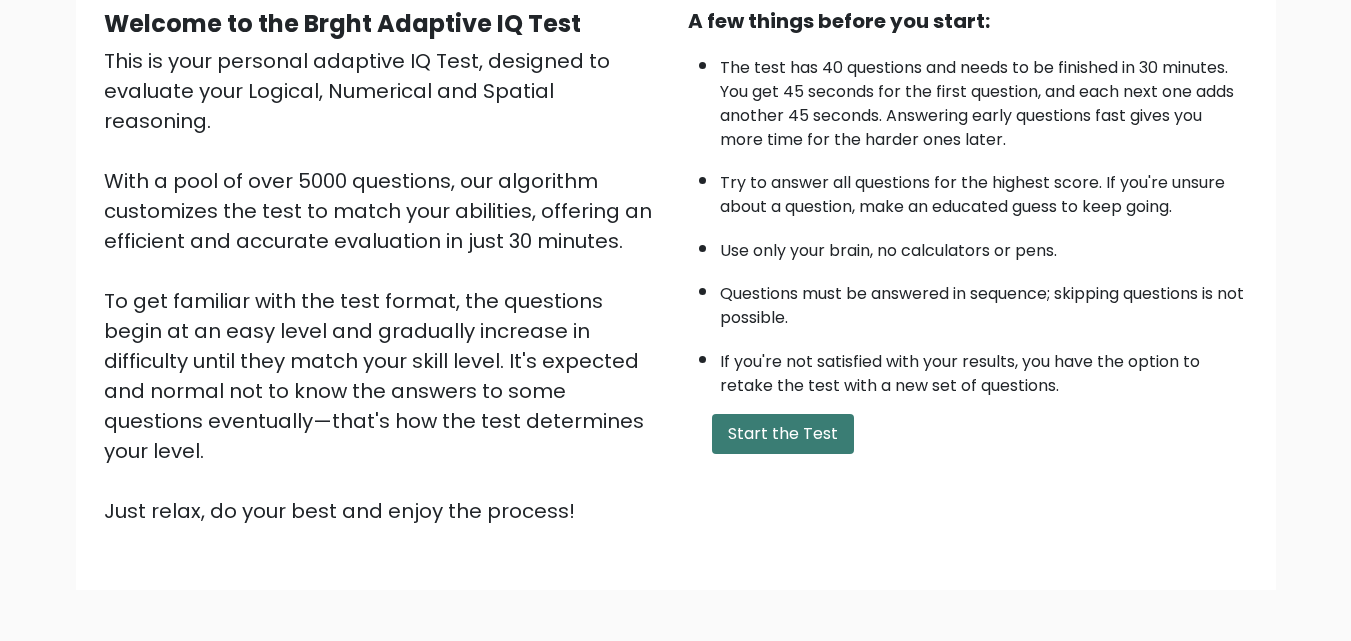 click on "Start the Test" at bounding box center (783, 434) 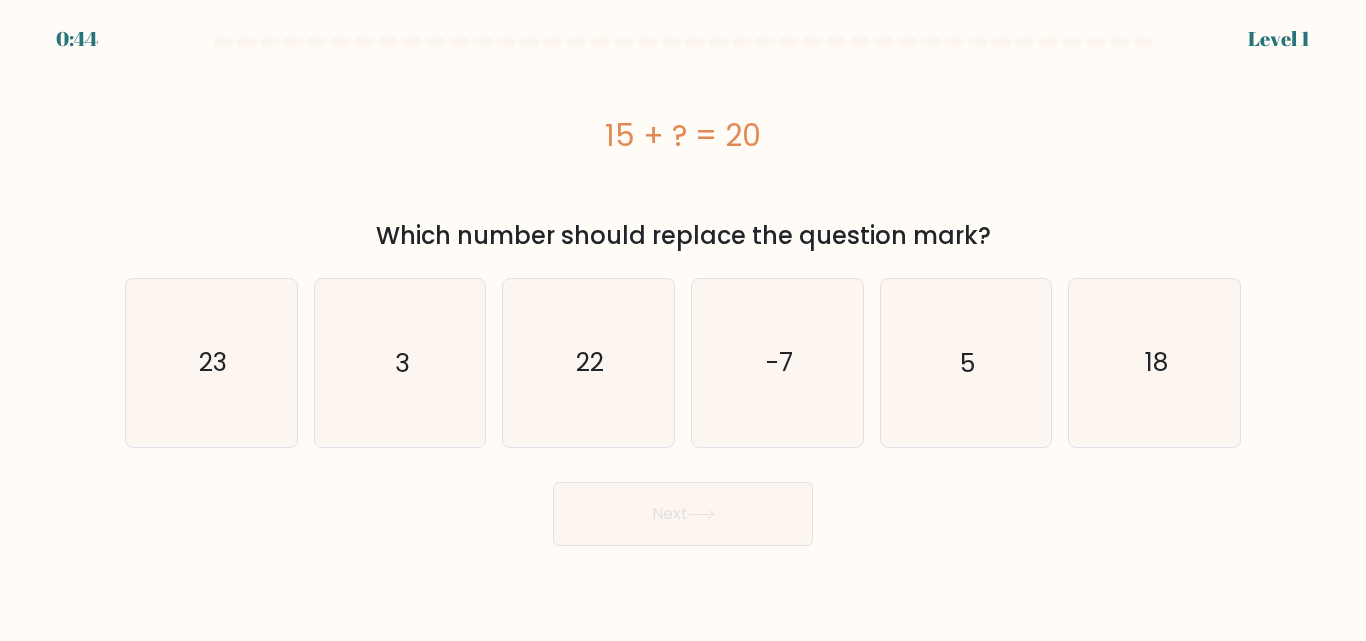 scroll, scrollTop: 0, scrollLeft: 0, axis: both 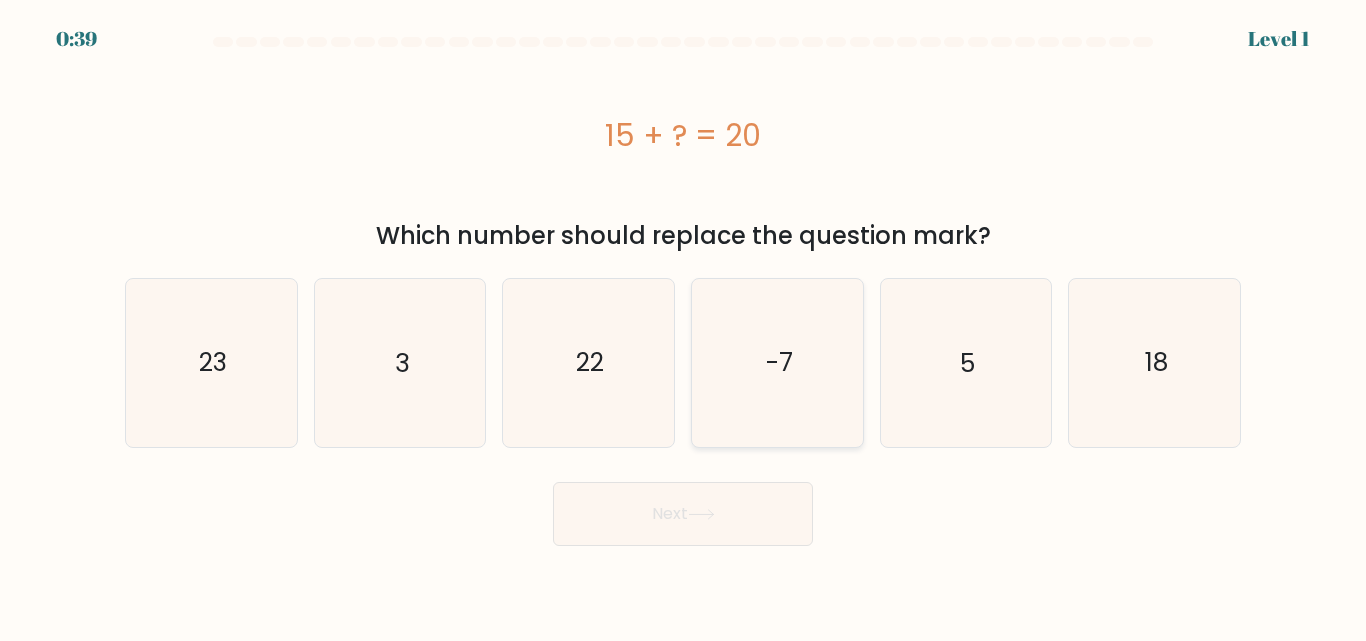 drag, startPoint x: 989, startPoint y: 364, endPoint x: 844, endPoint y: 411, distance: 152.42703 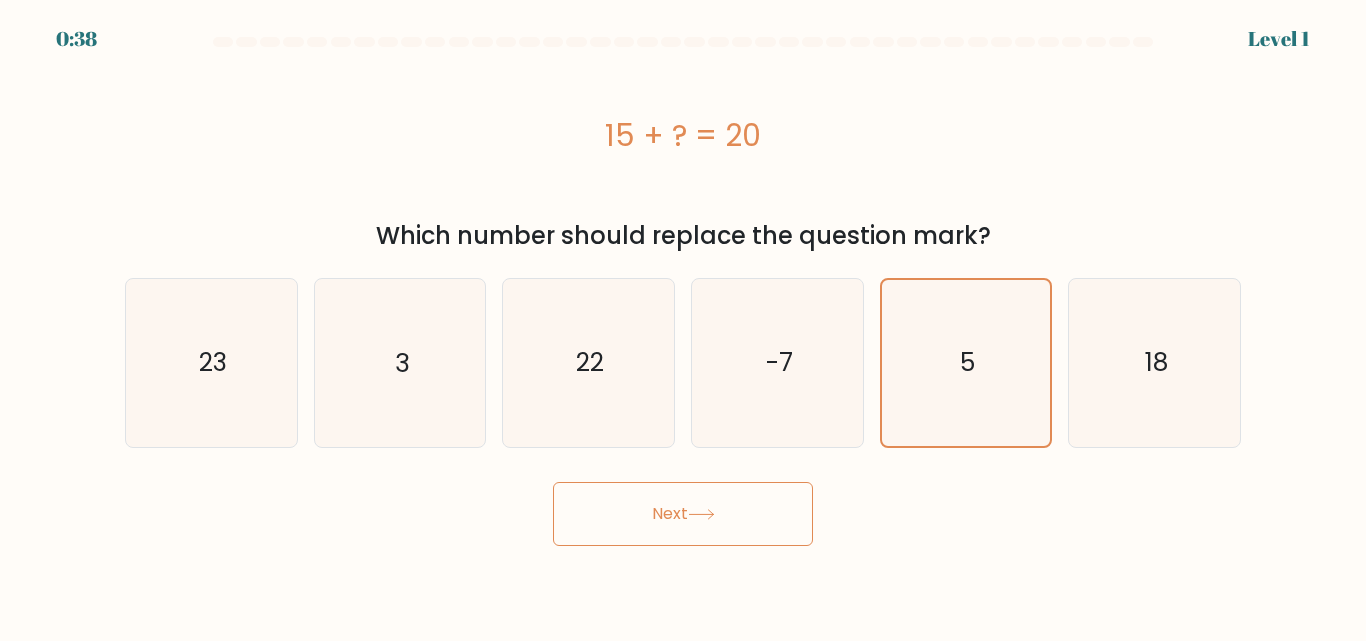 click on "Next" at bounding box center (683, 514) 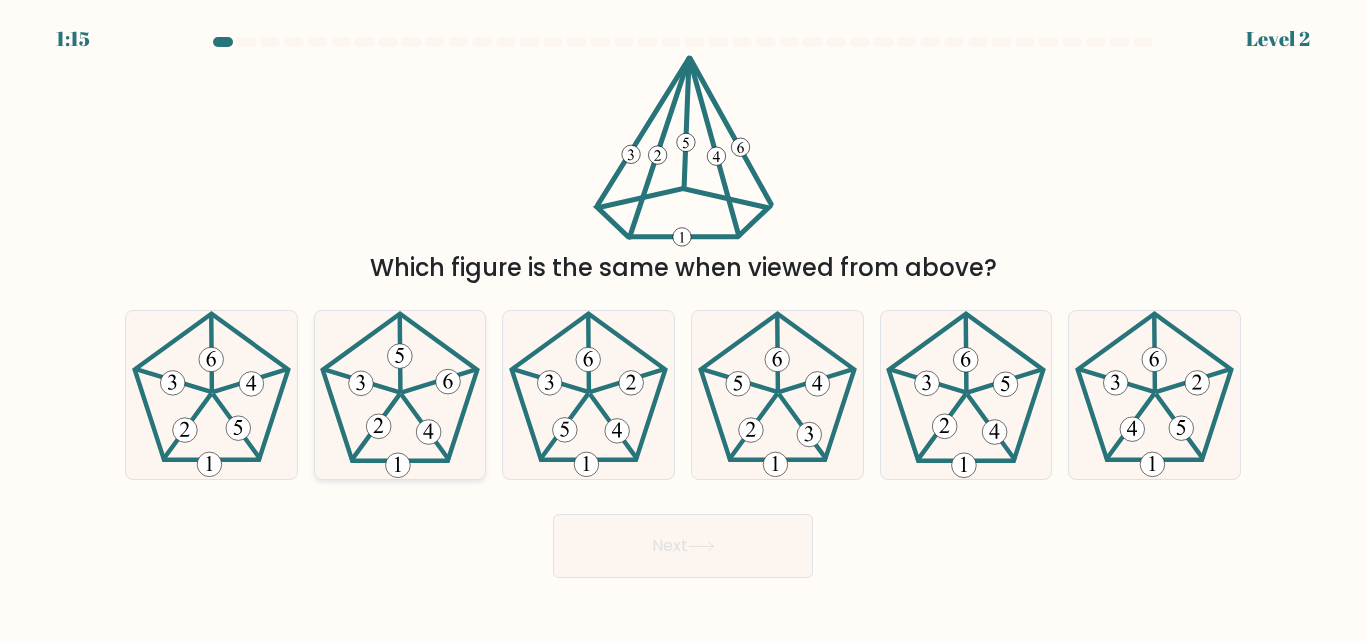 click 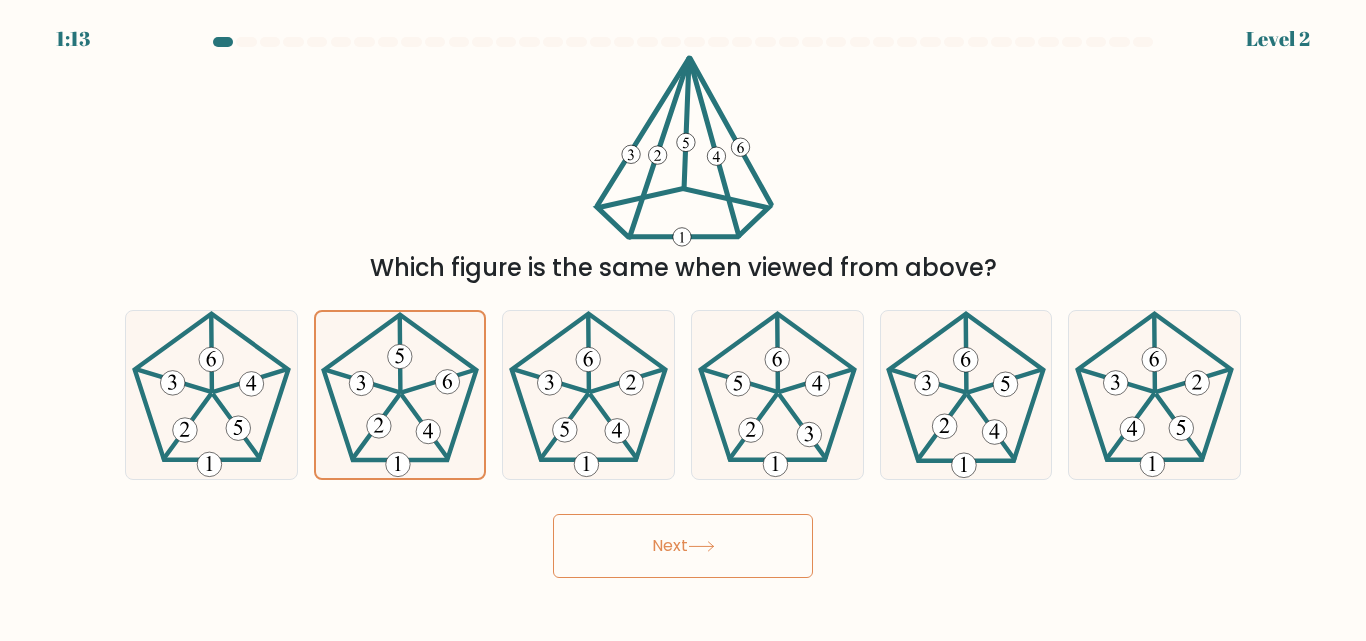 click on "Next" at bounding box center [683, 546] 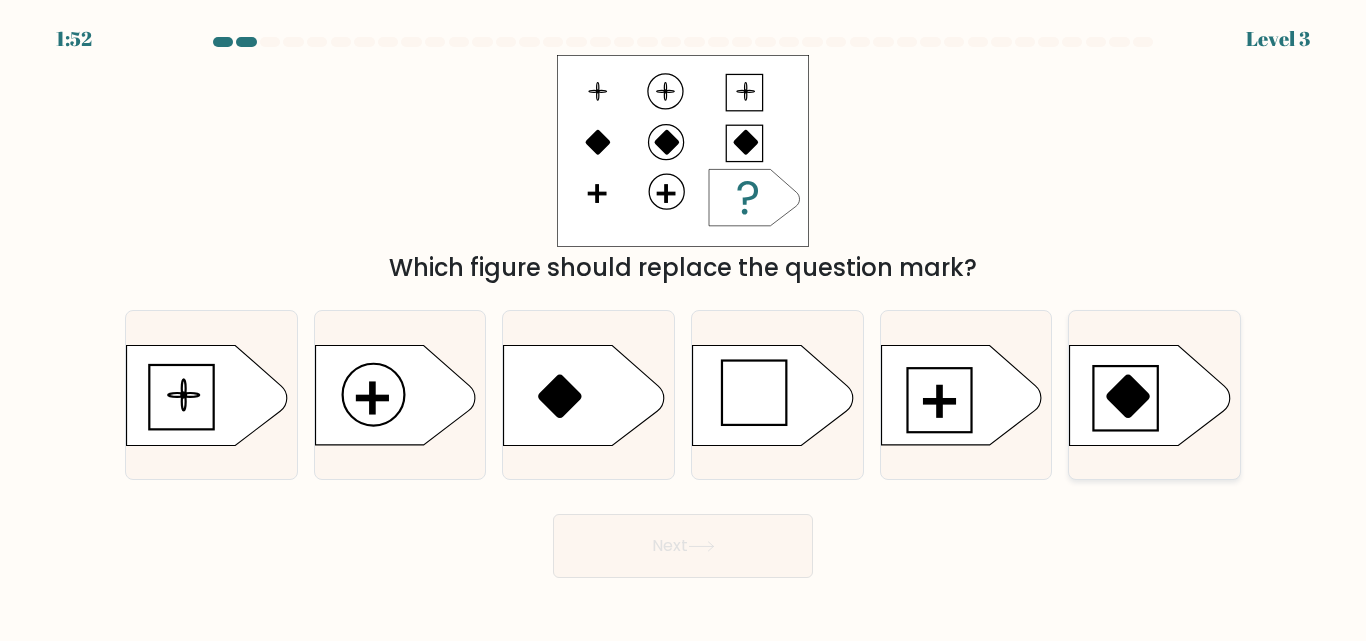 drag, startPoint x: 1160, startPoint y: 386, endPoint x: 1133, endPoint y: 409, distance: 35.468296 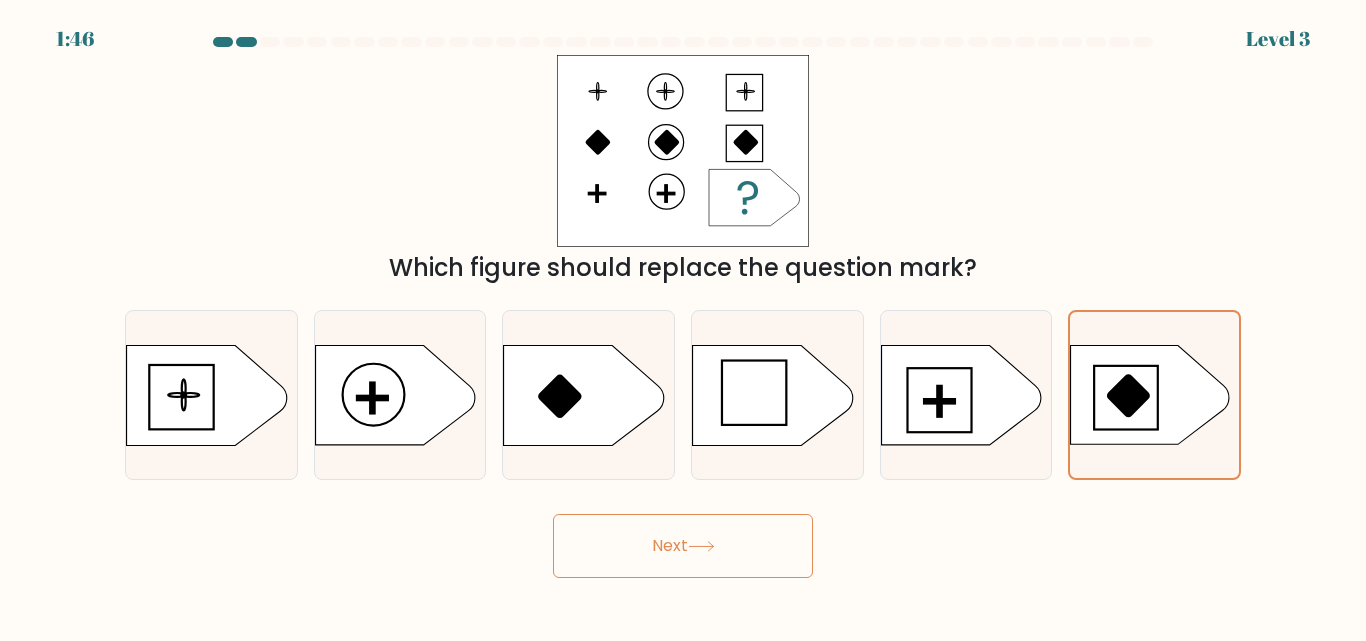 click on "Next" at bounding box center [683, 546] 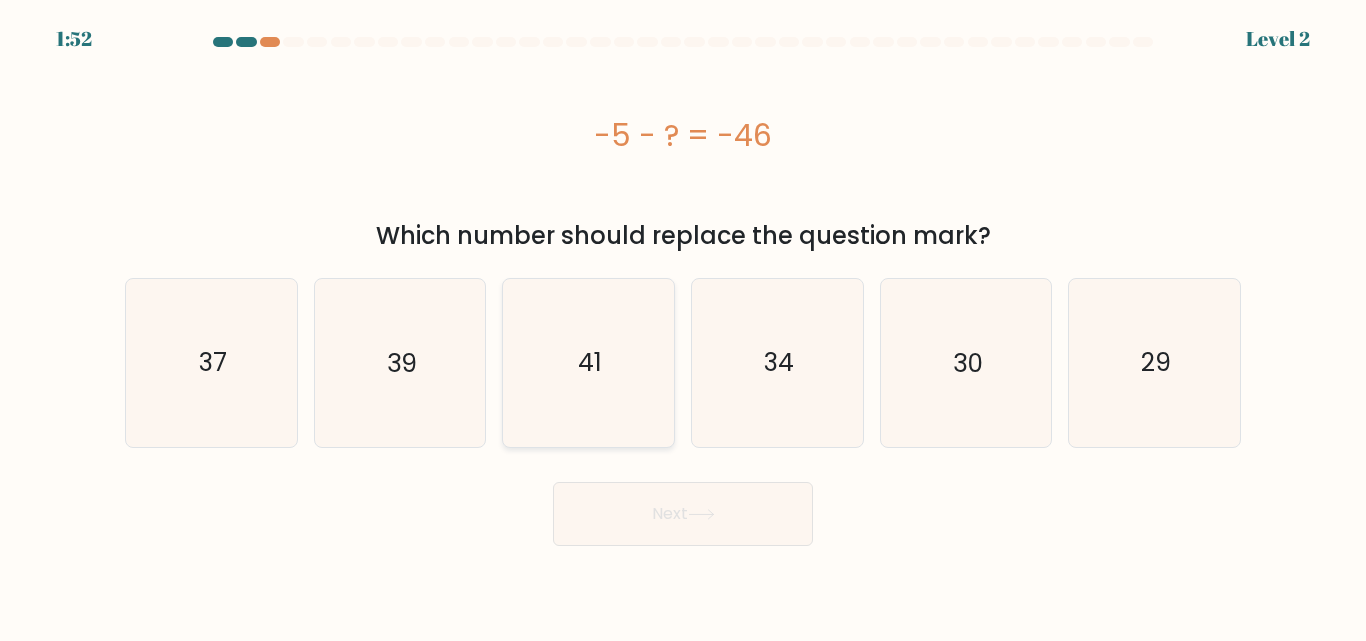 click on "41" 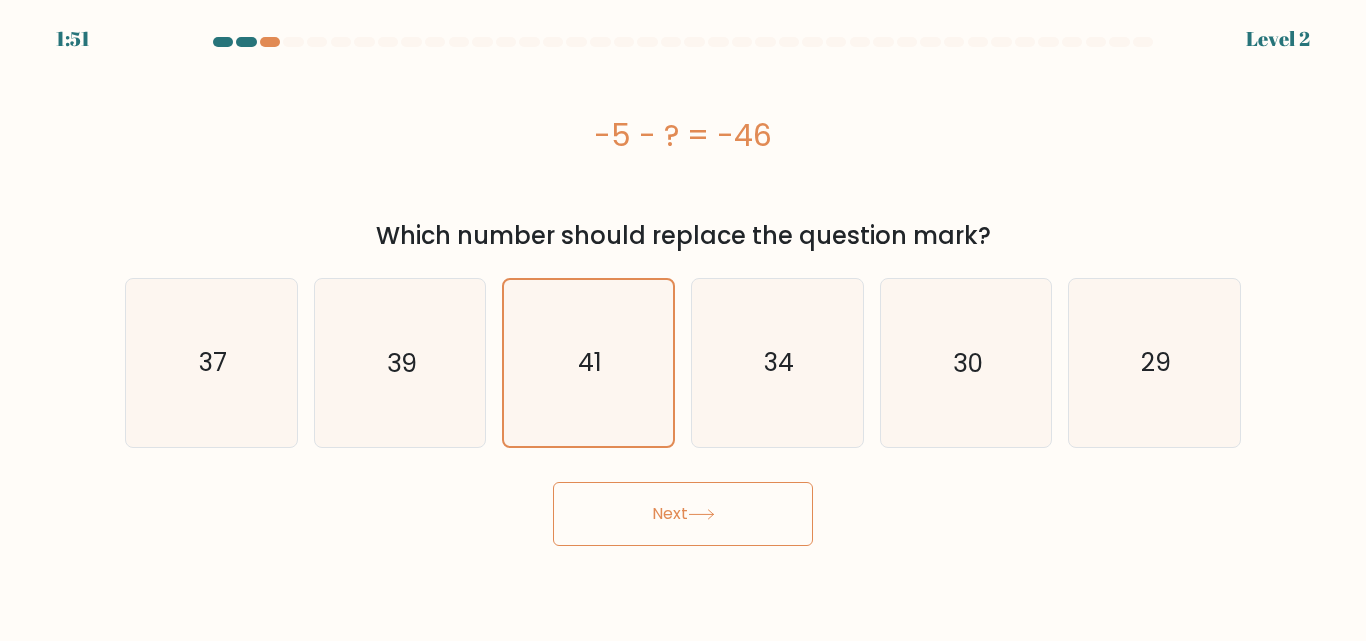 click on "Next" at bounding box center [683, 514] 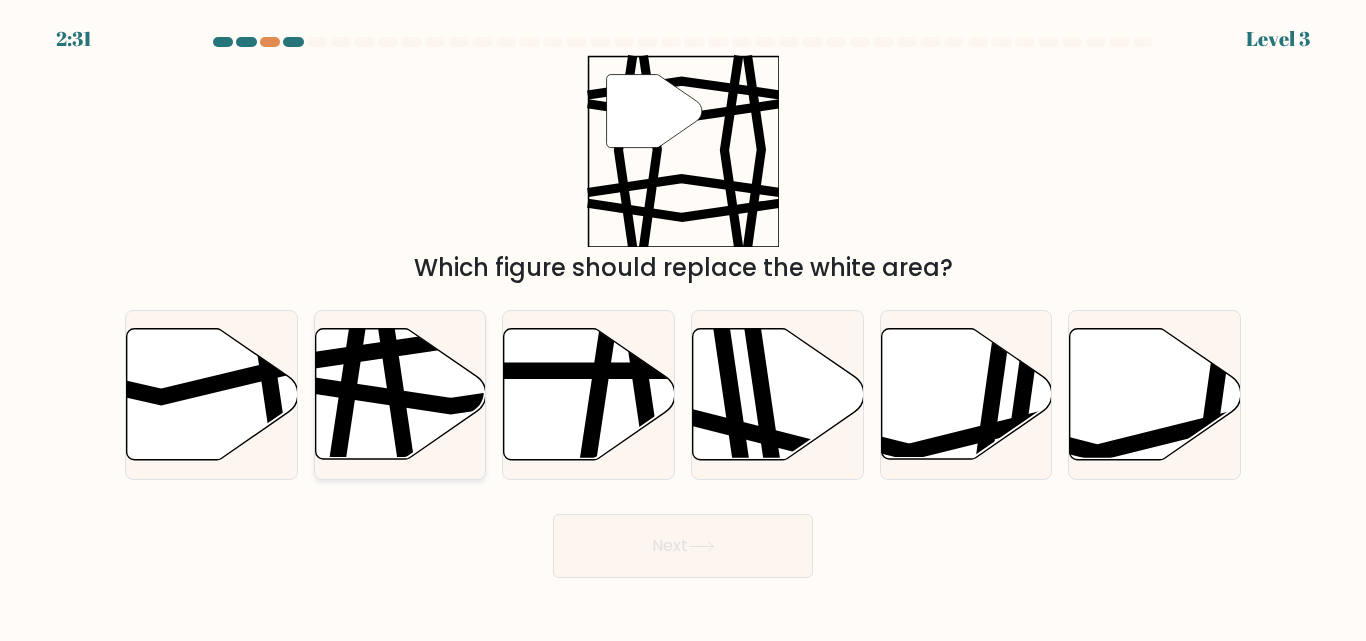 click 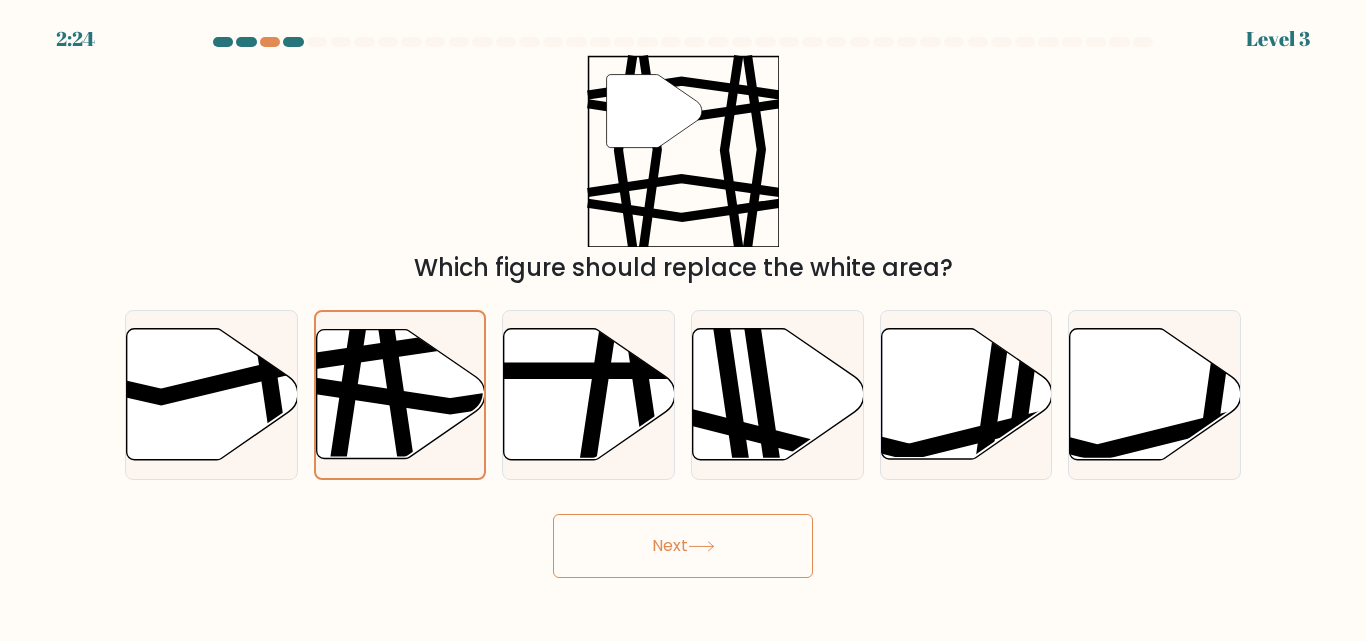 click on "Next" at bounding box center (683, 546) 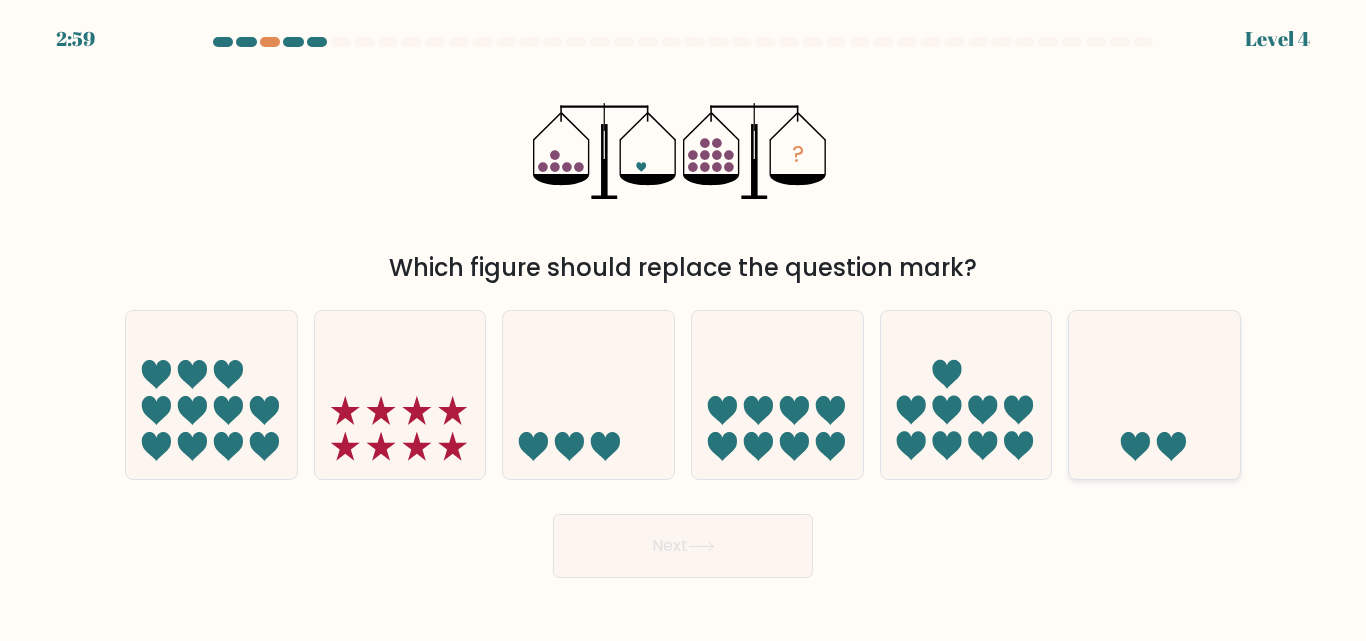 click 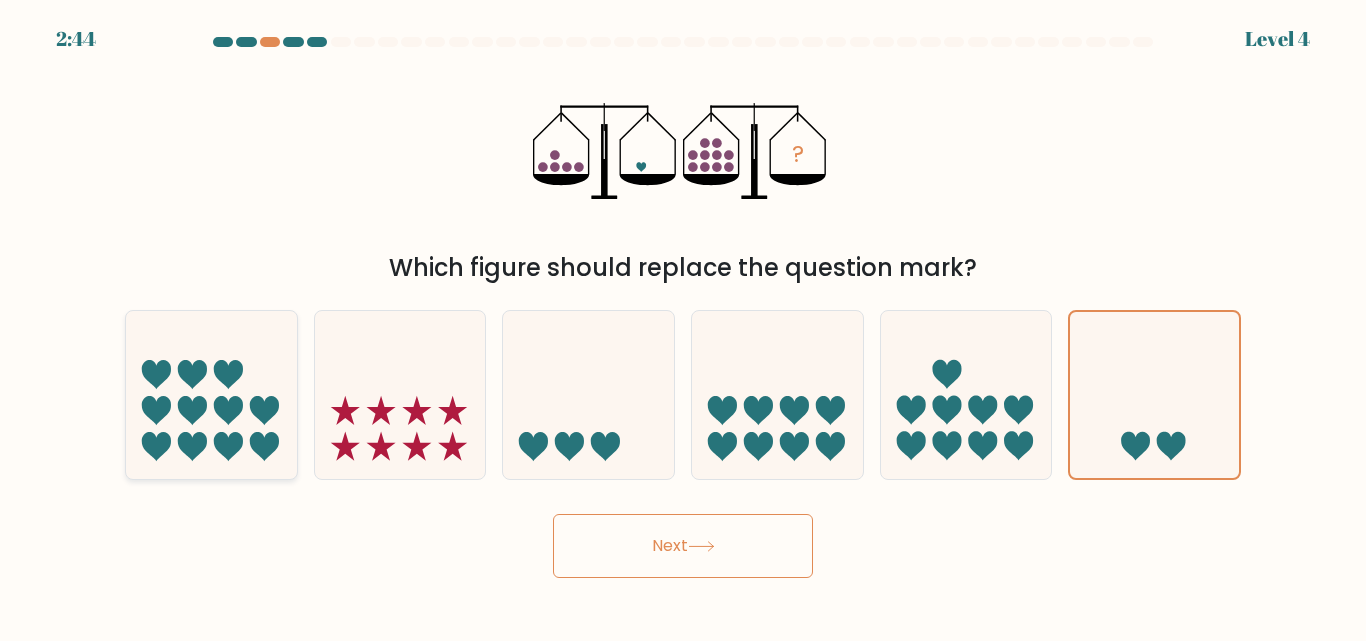 click 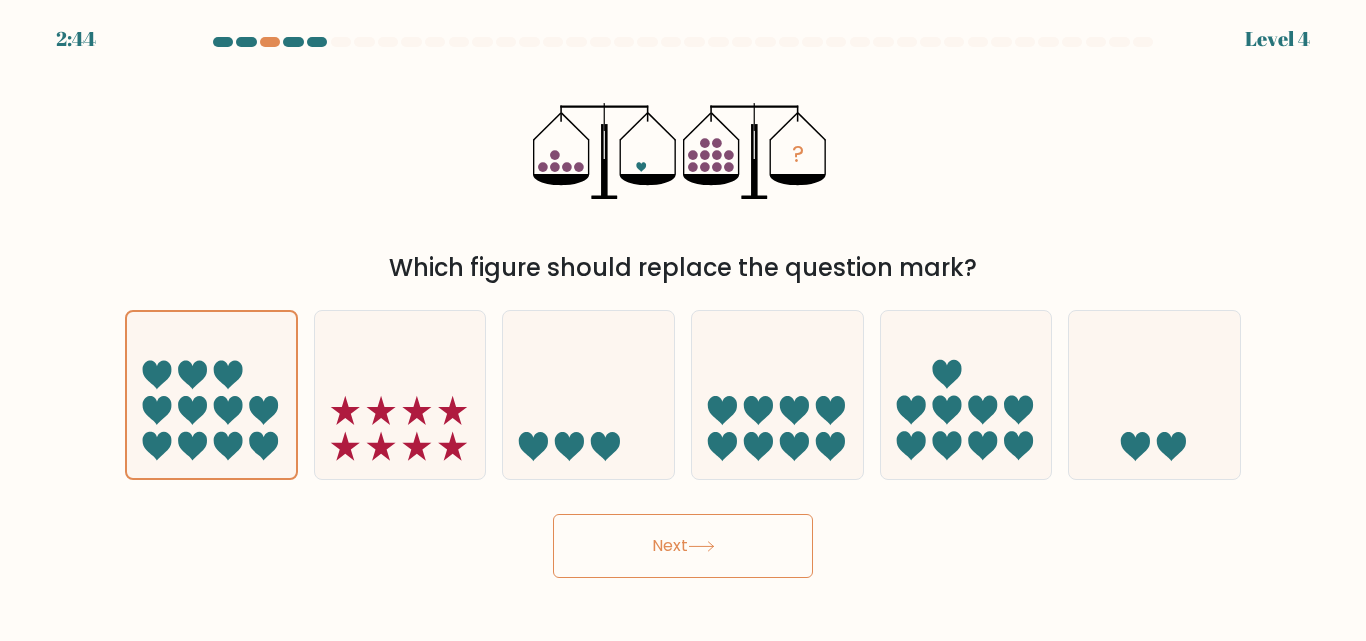 click on "Next" at bounding box center (683, 546) 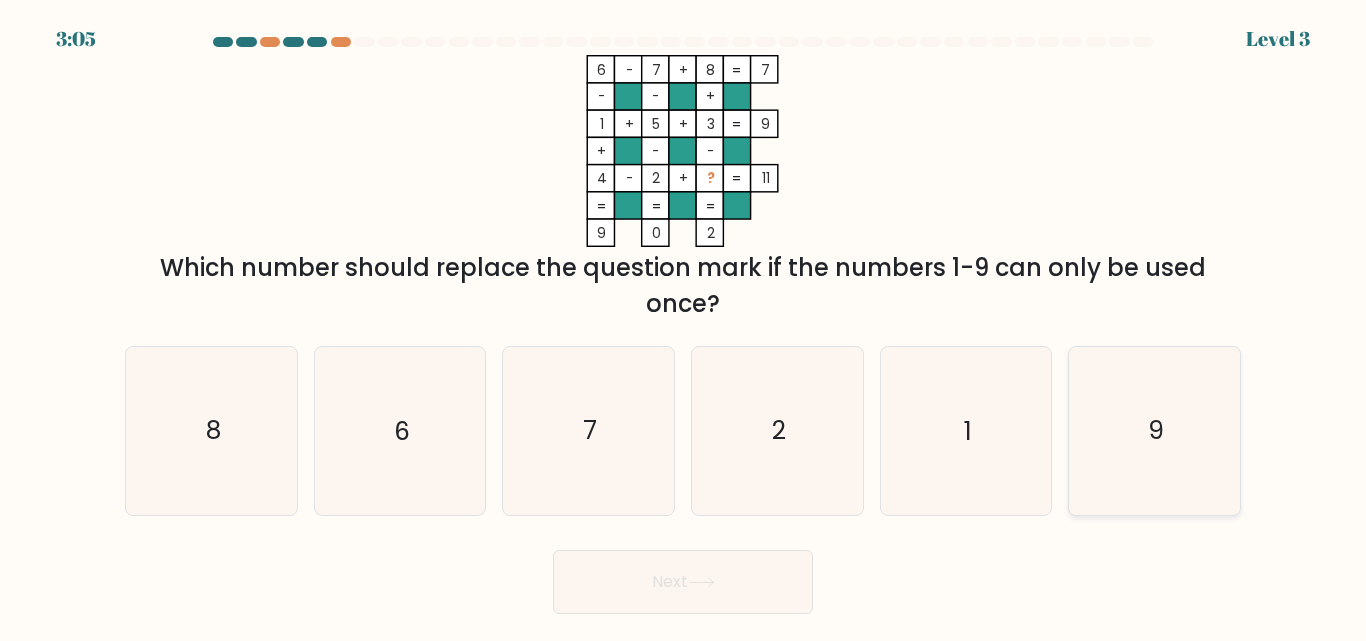 click on "9" 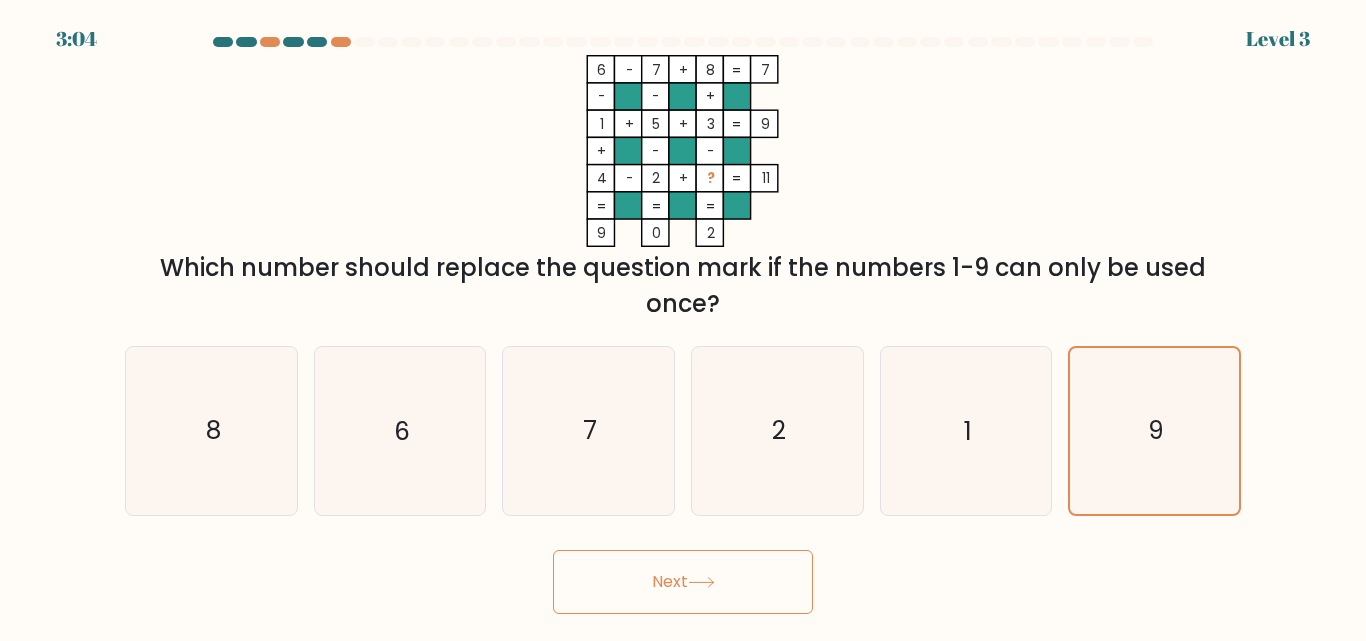 click on "Next" at bounding box center (683, 582) 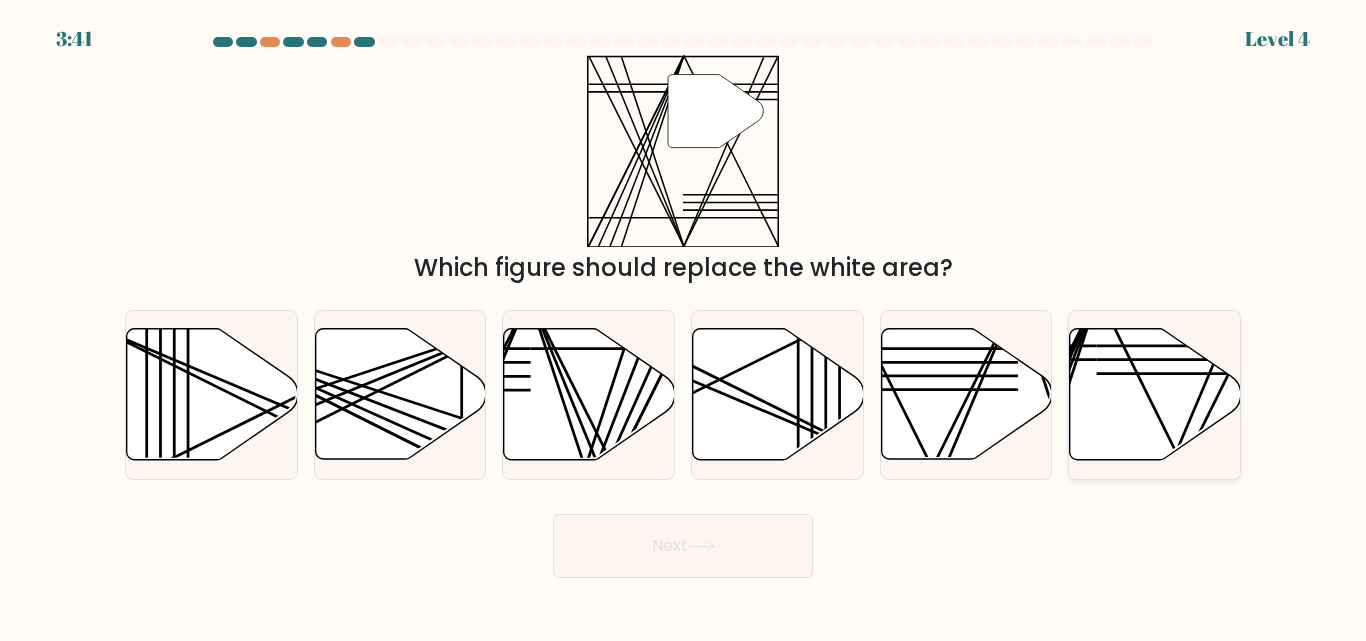 click 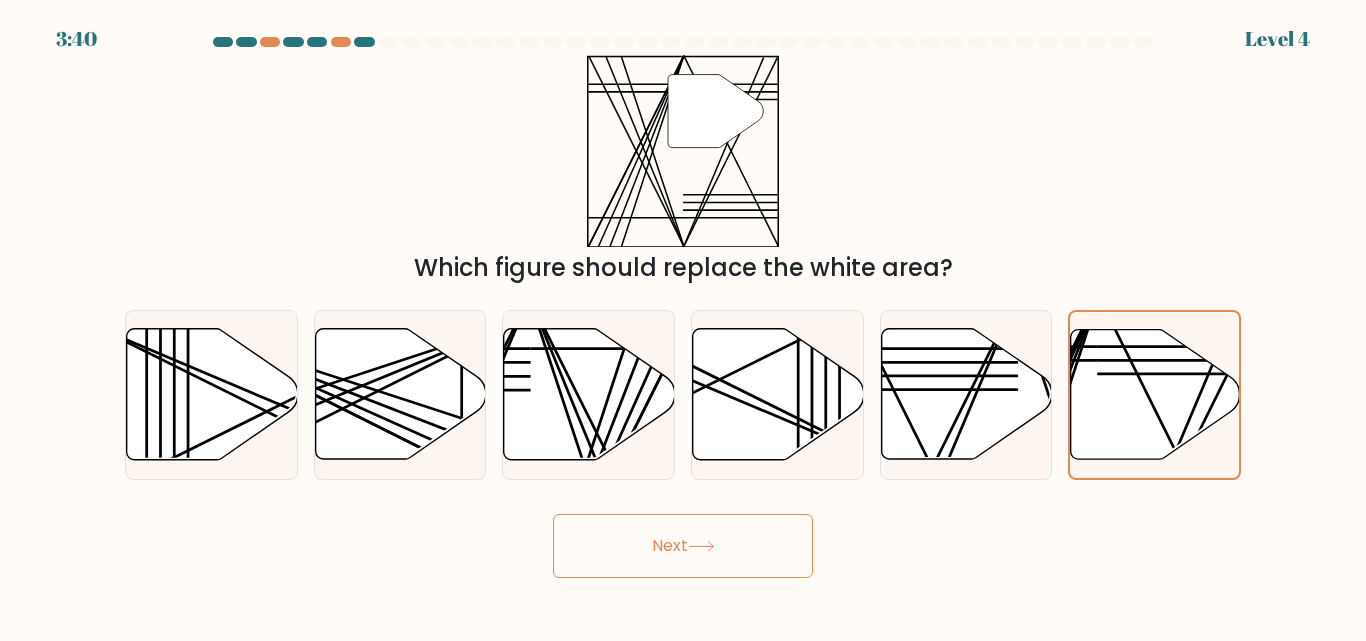 click on "Next" at bounding box center [683, 546] 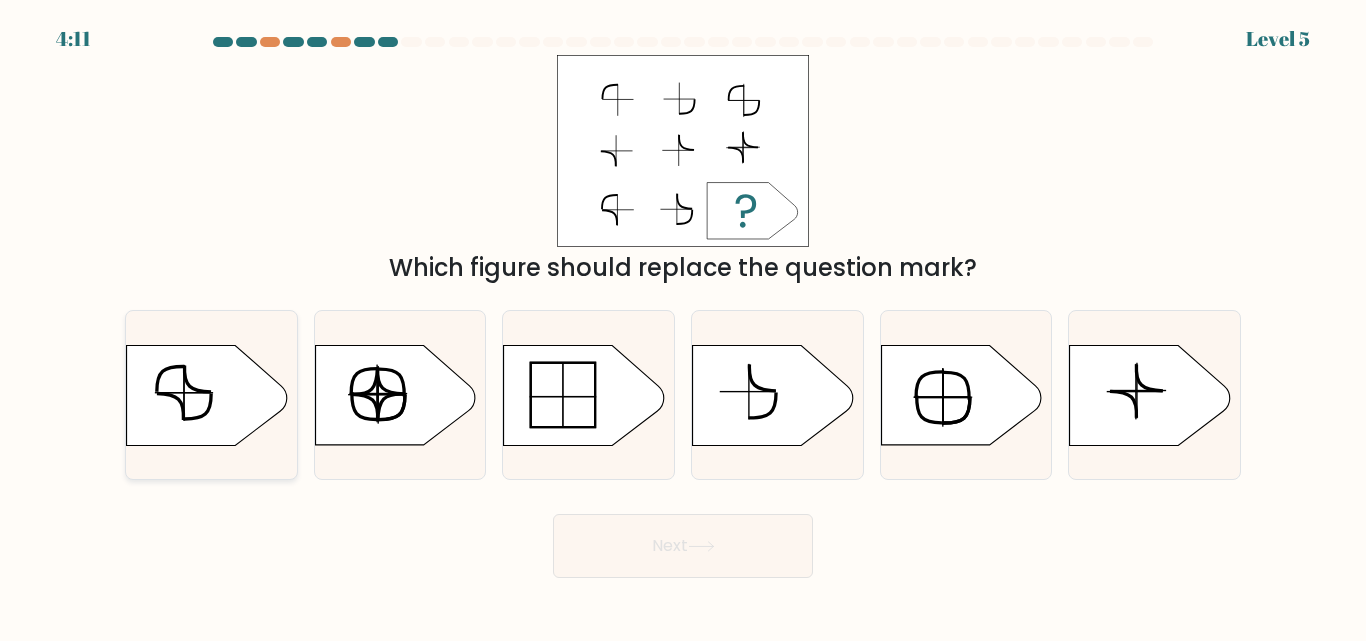 click 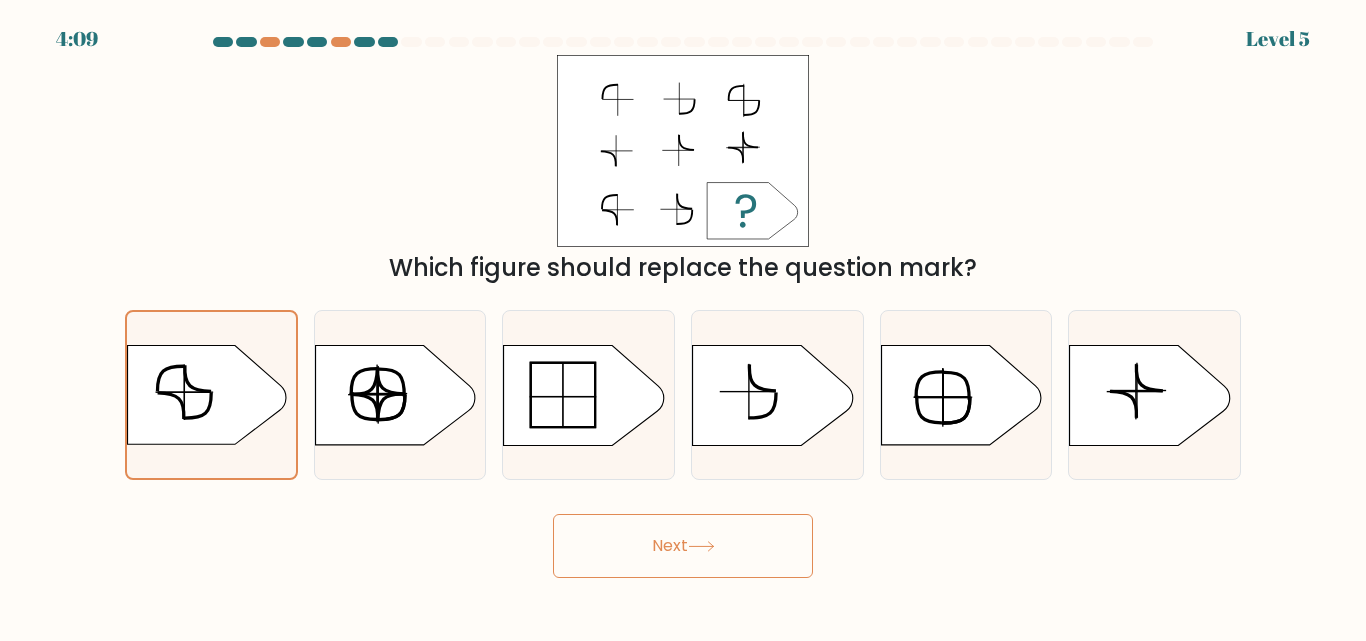 click on "Next" at bounding box center [683, 546] 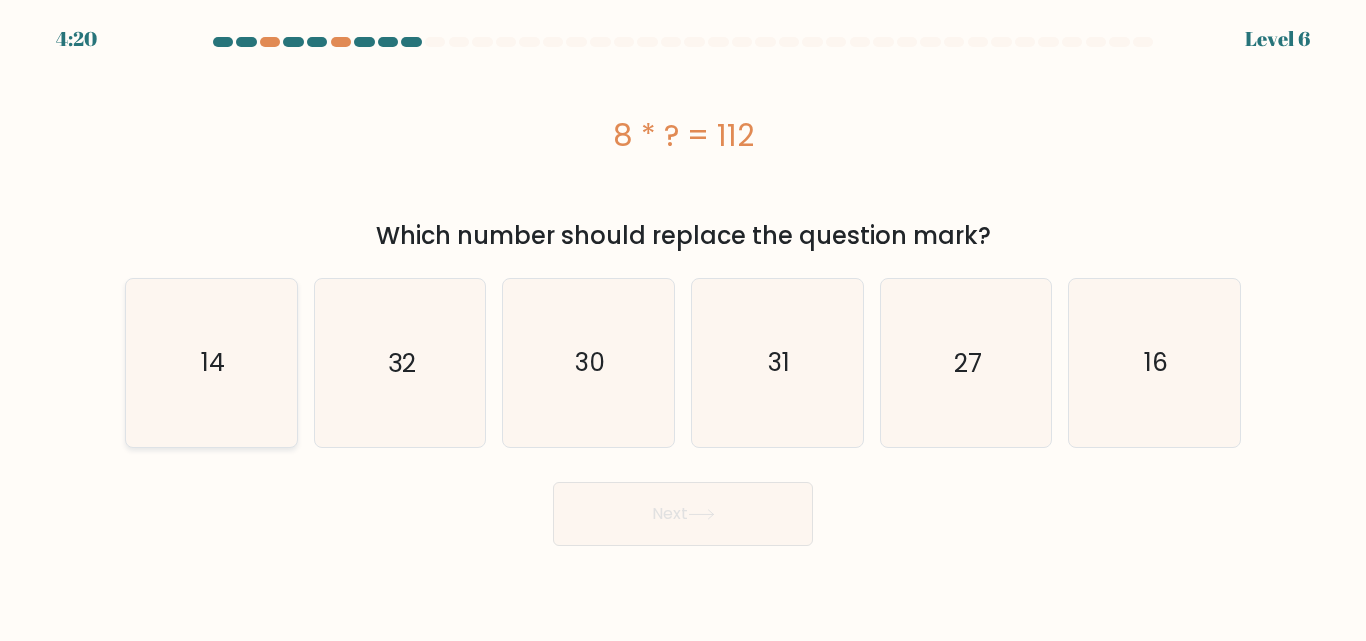 click on "14" 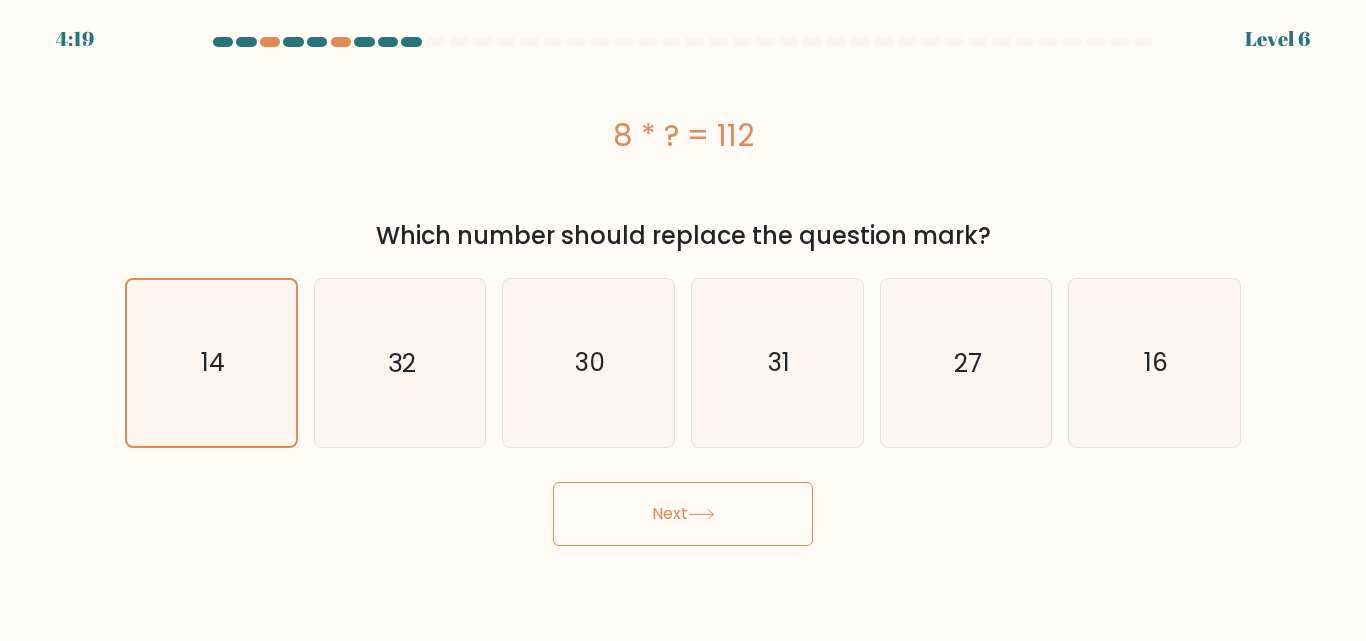 click on "Next" at bounding box center (683, 514) 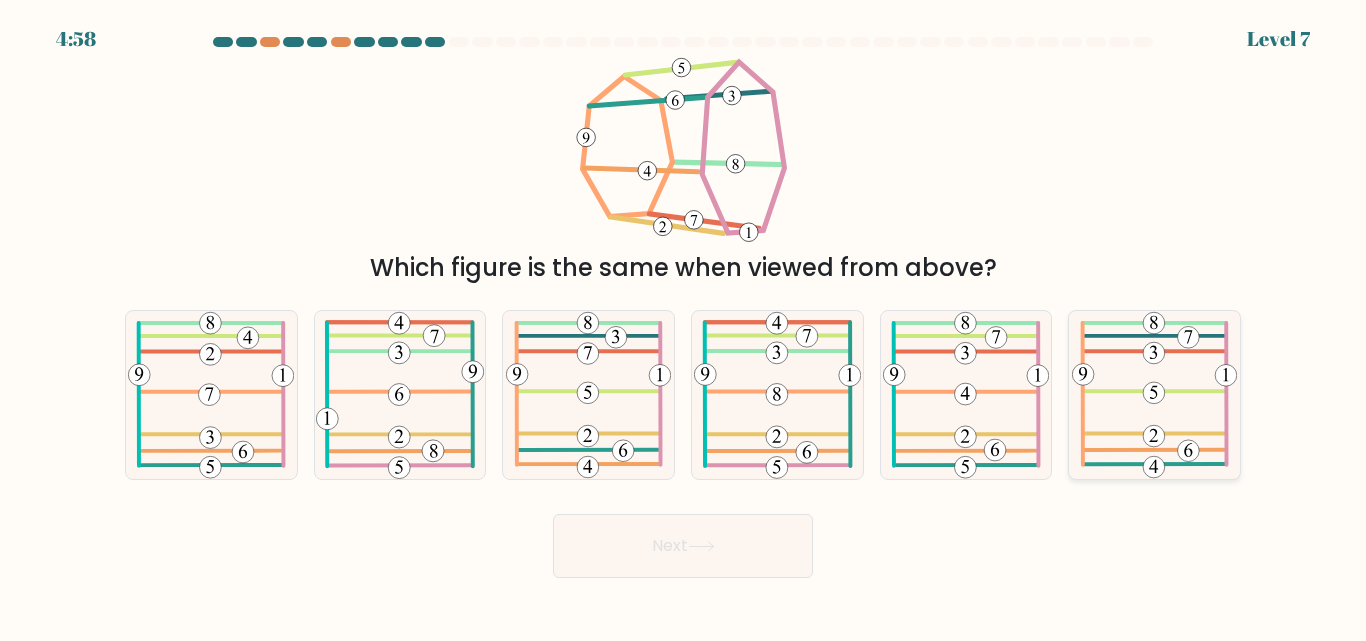 click 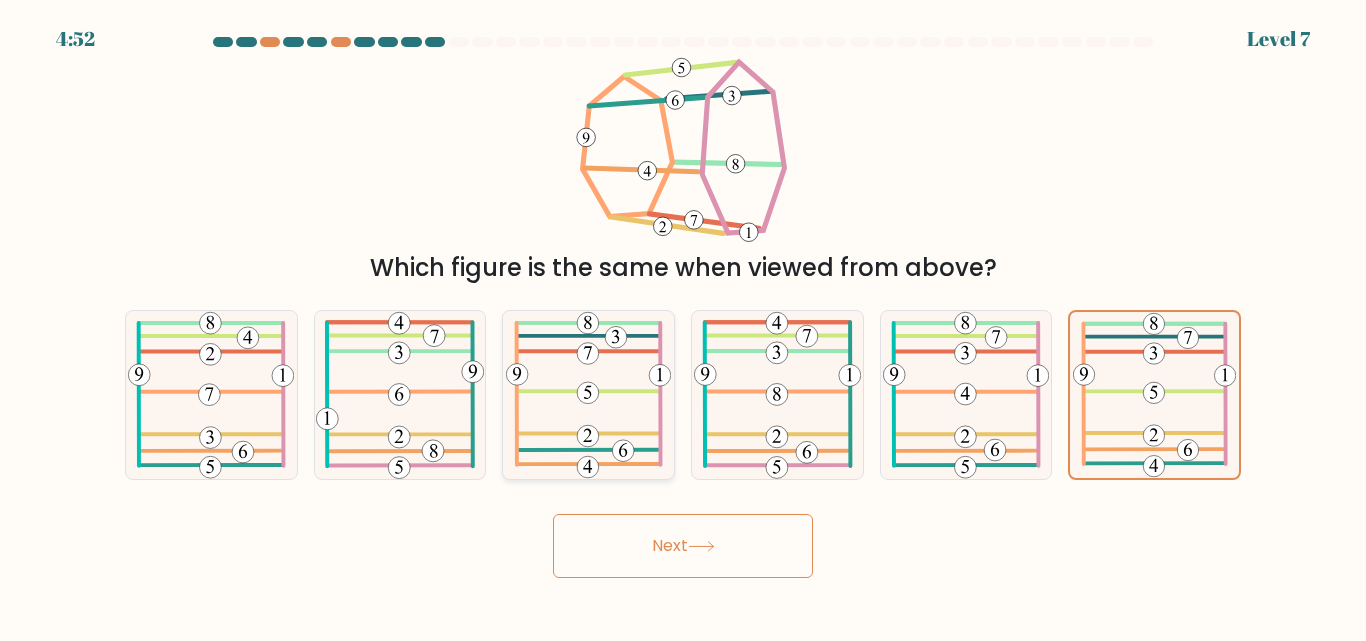 click 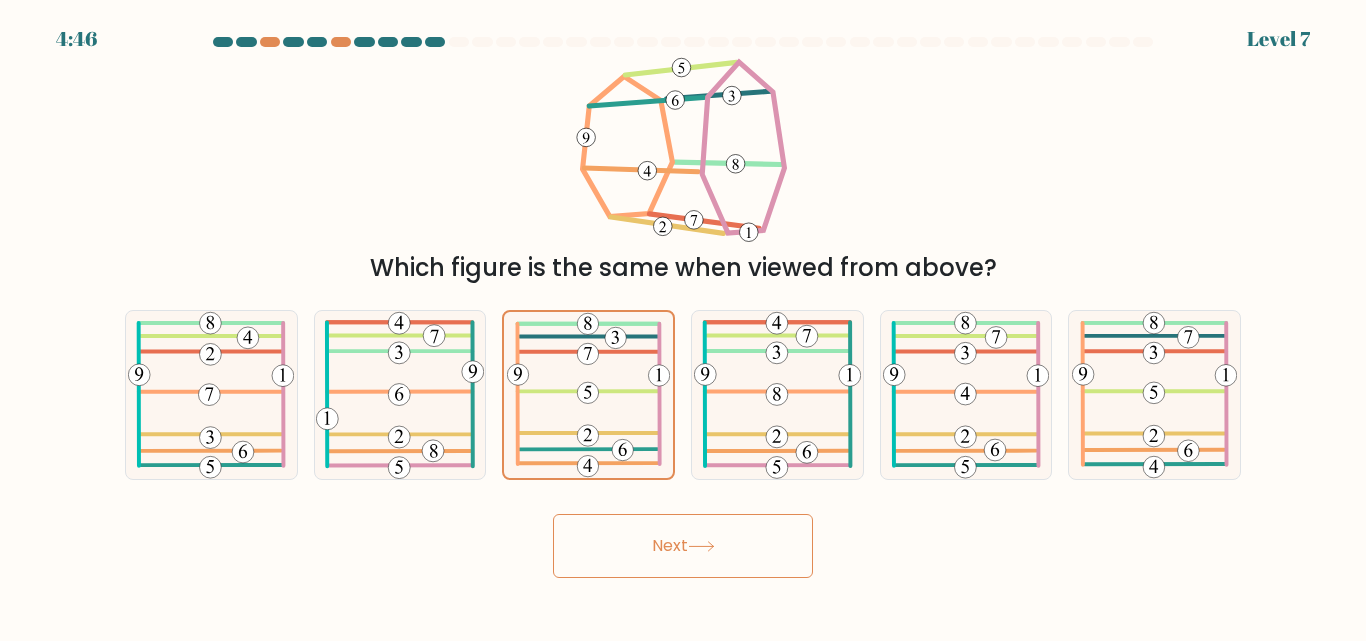 click on "Next" at bounding box center (683, 546) 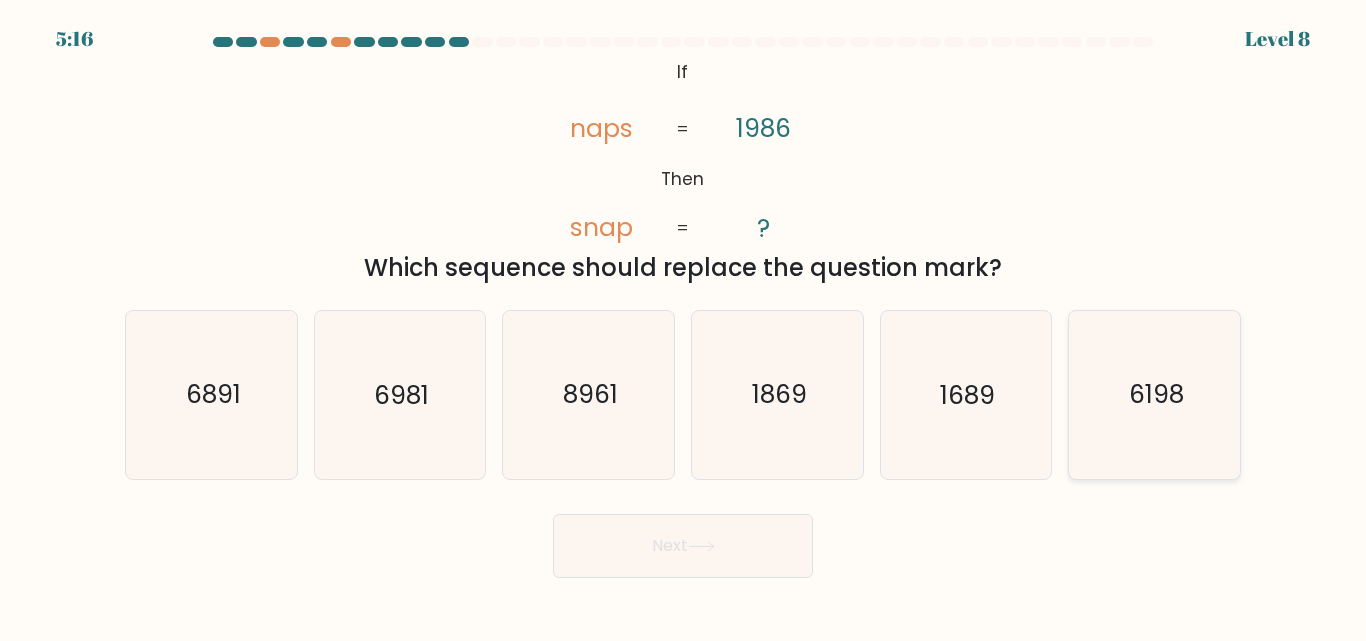 click on "6198" 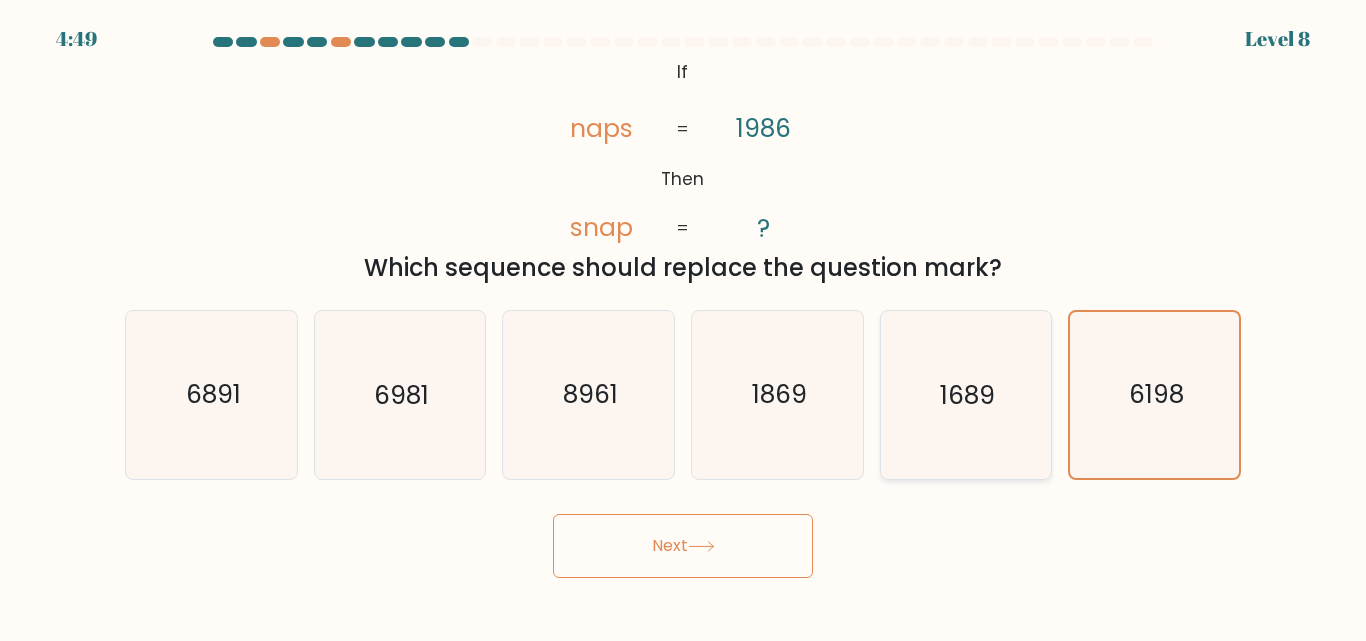 click on "1689" 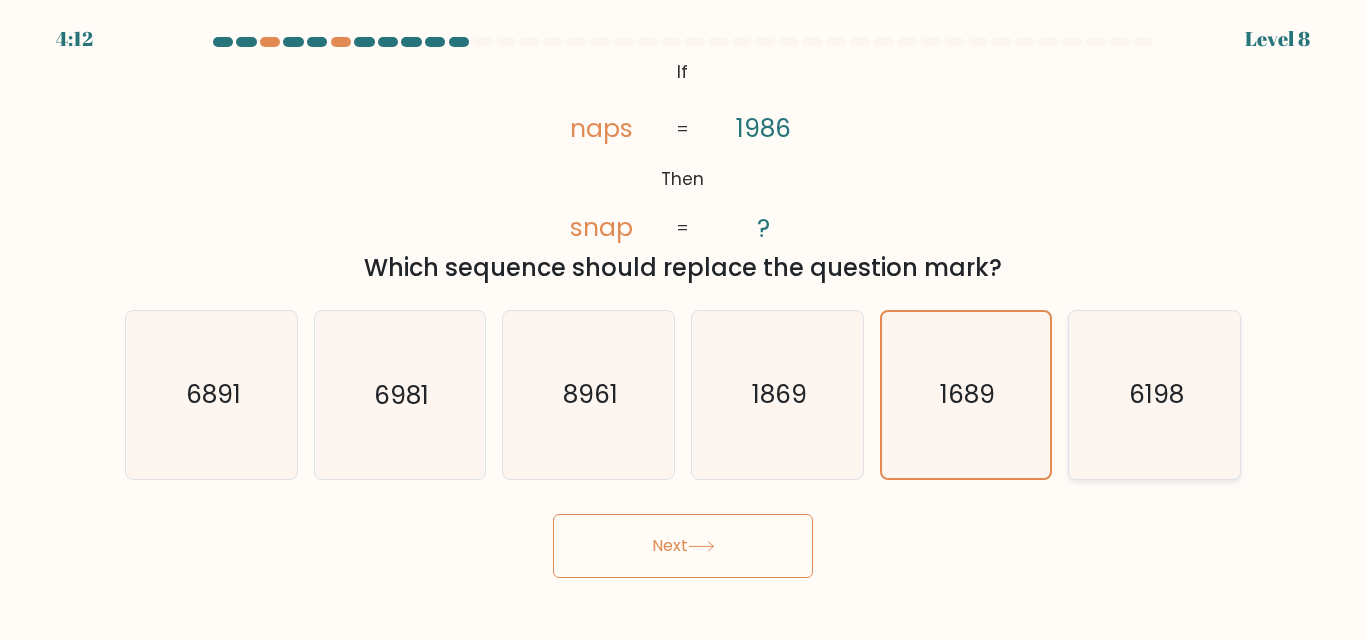 click on "6198" 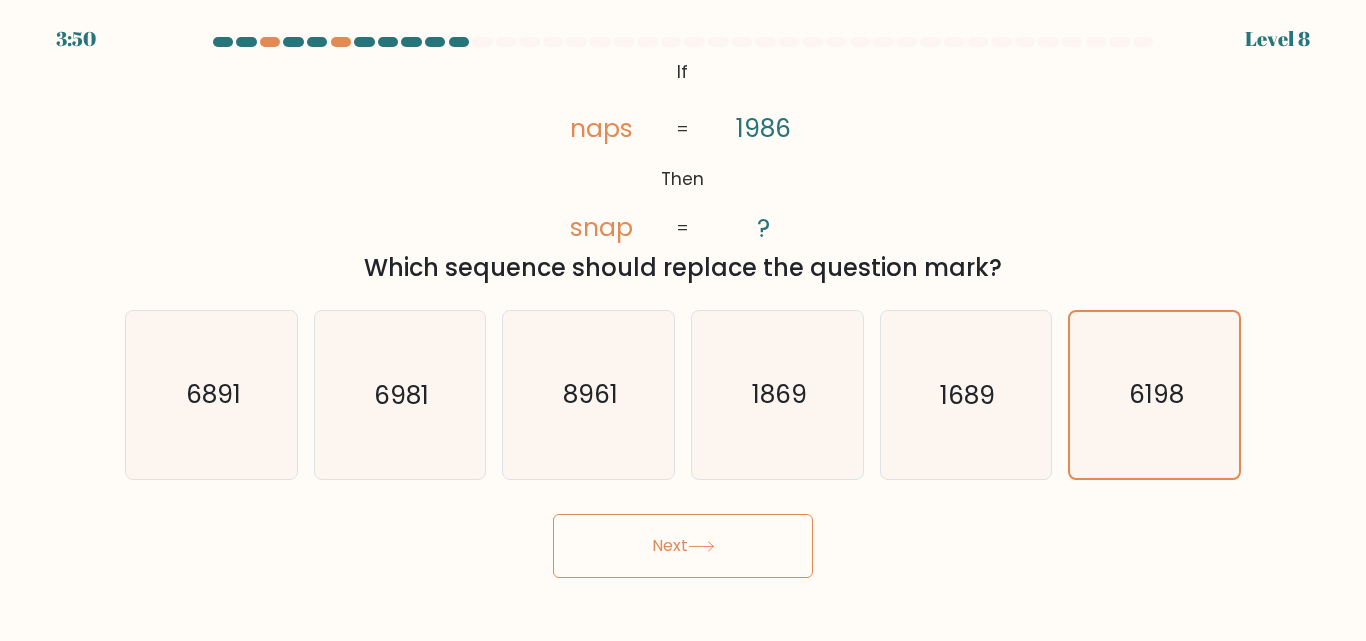 click on "Next" at bounding box center (683, 546) 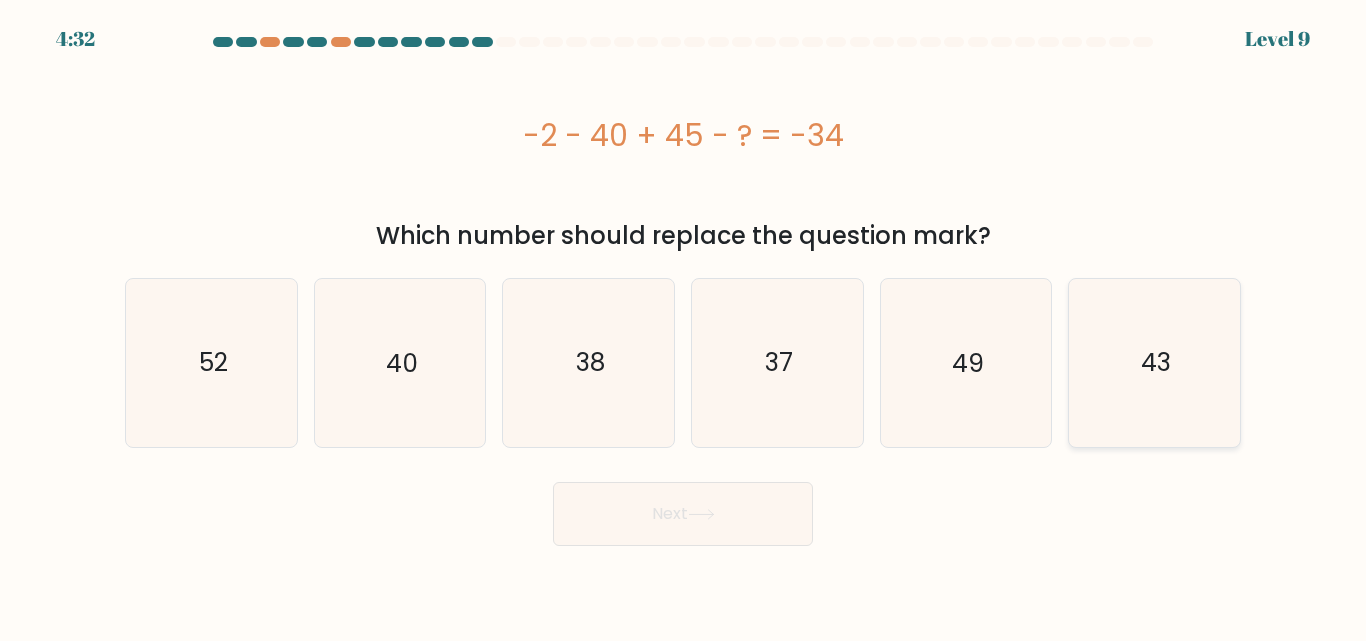 click on "43" 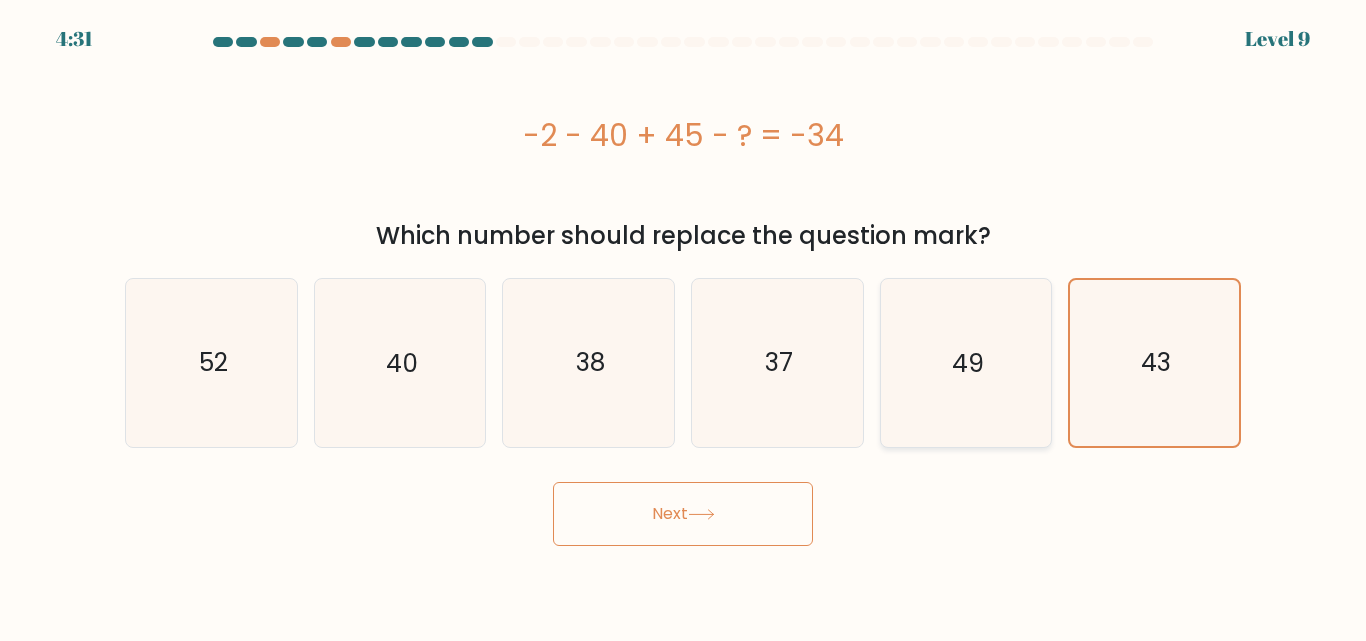 click on "49" 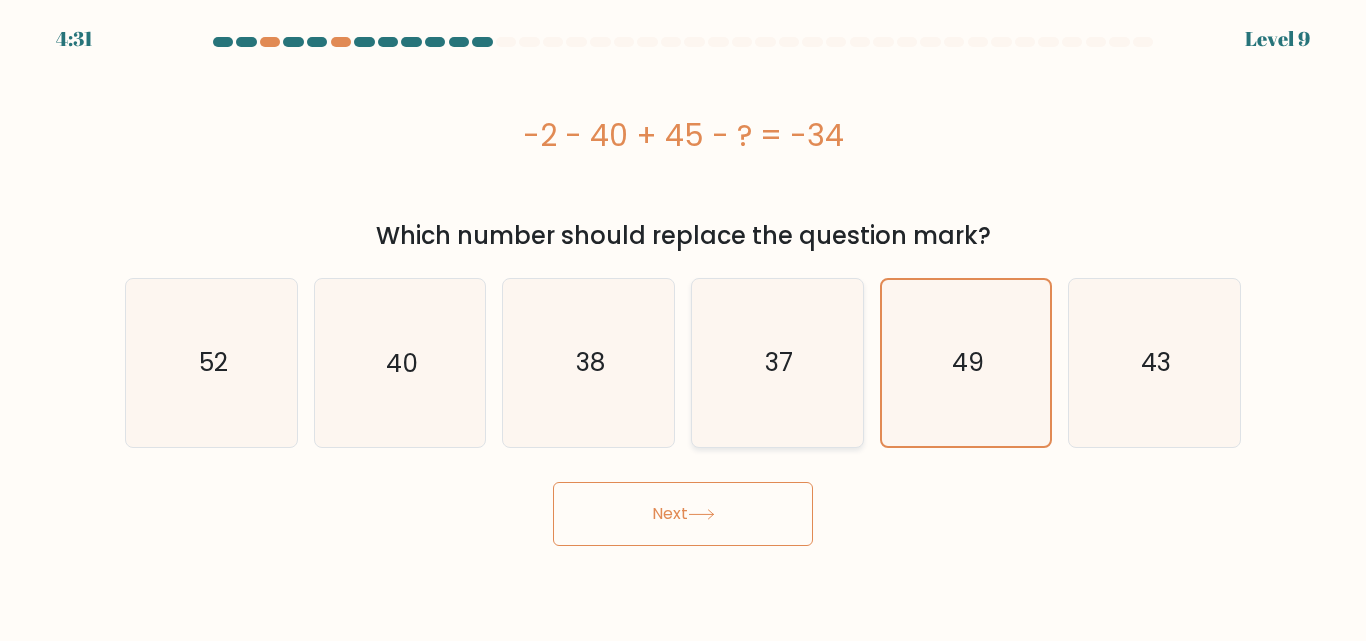 click on "37" 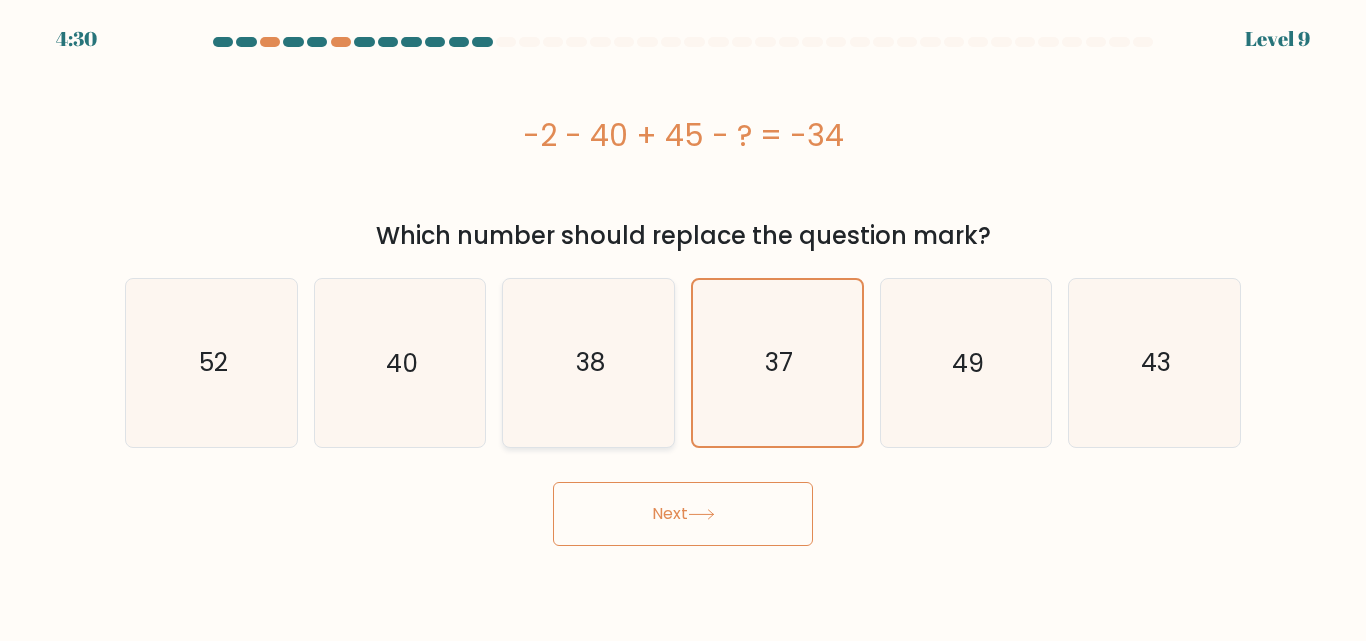 click on "38" 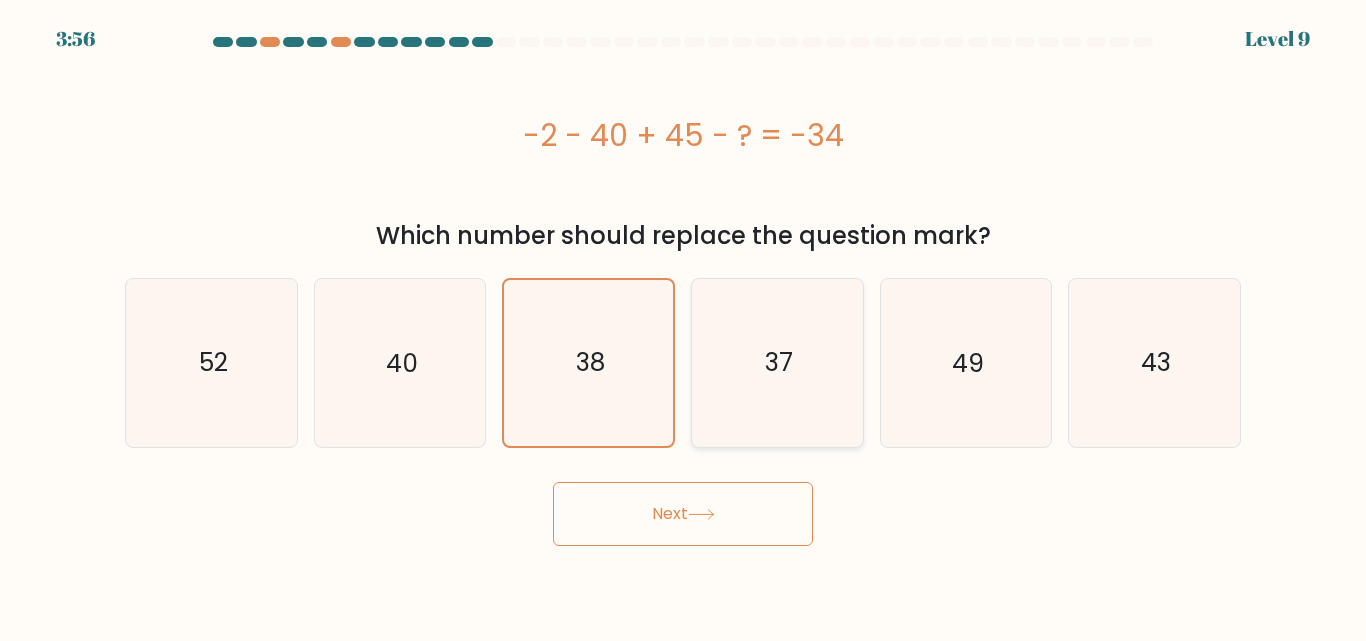 click on "37" 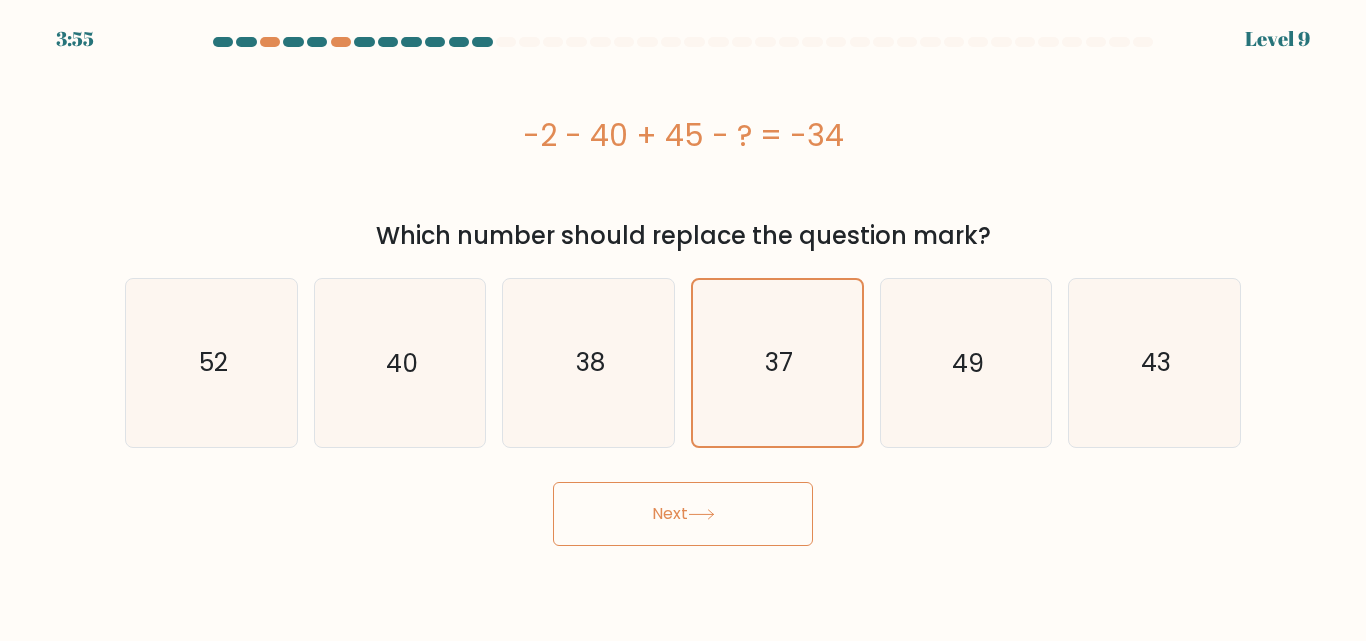 click on "Next" at bounding box center (683, 514) 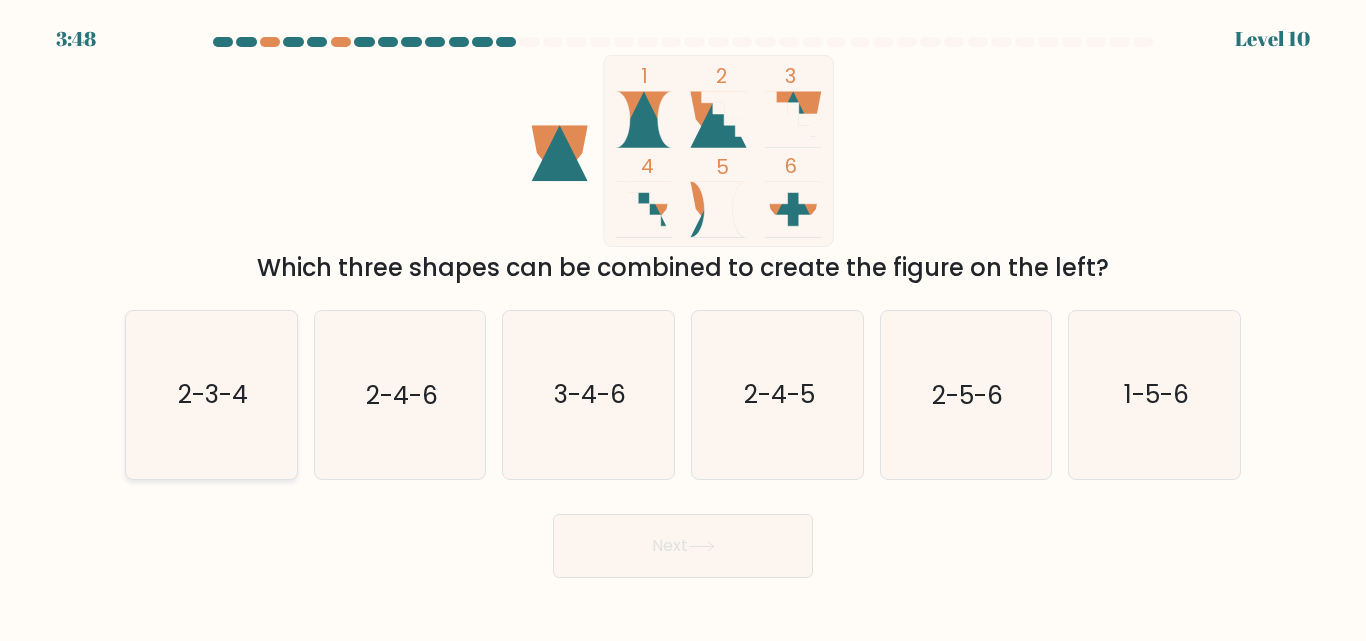 click on "2-3-4" 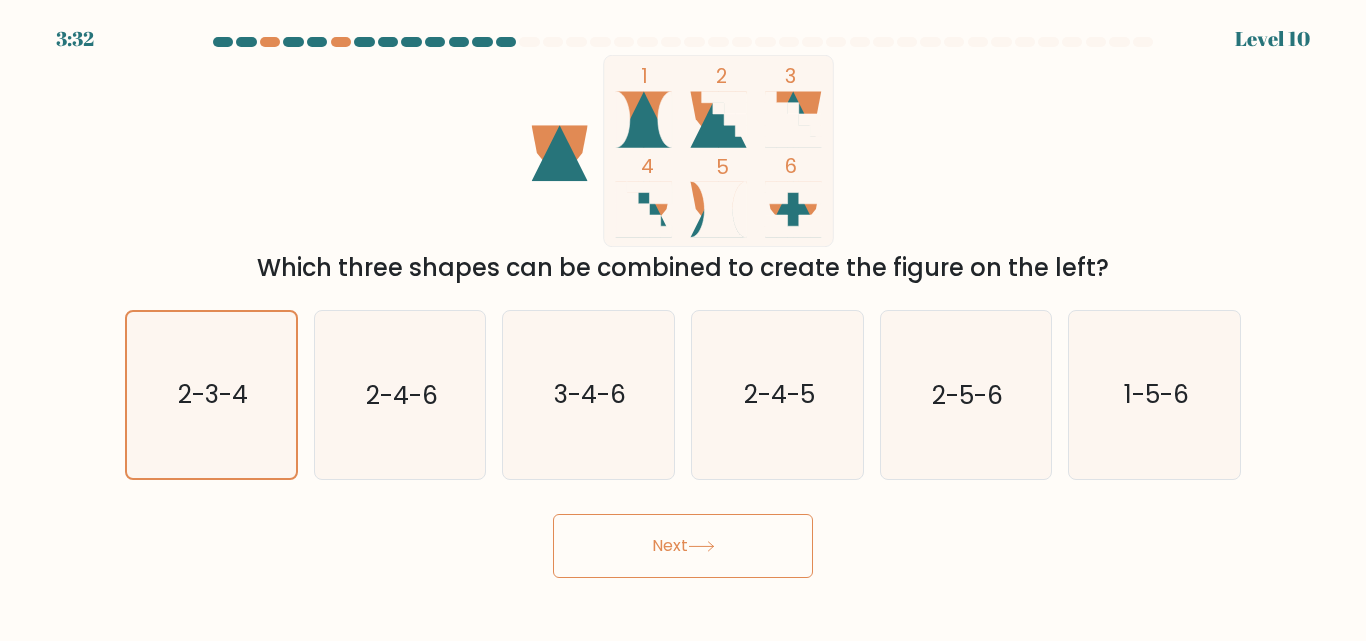 click 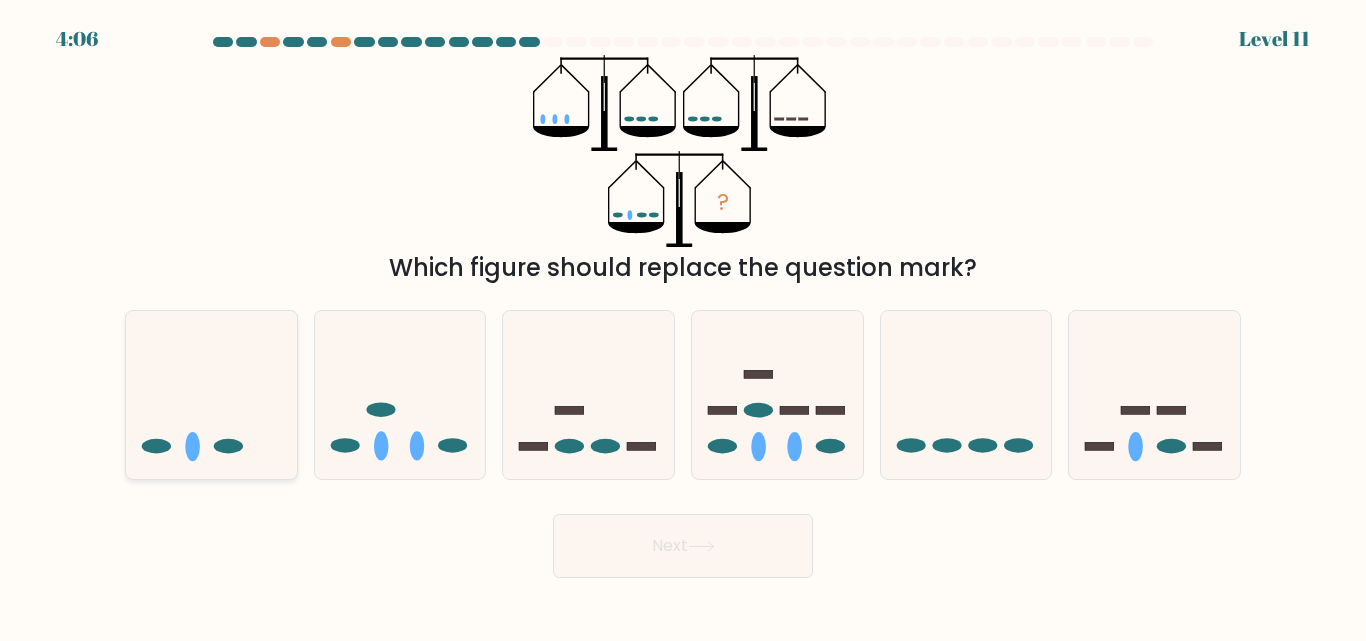 click 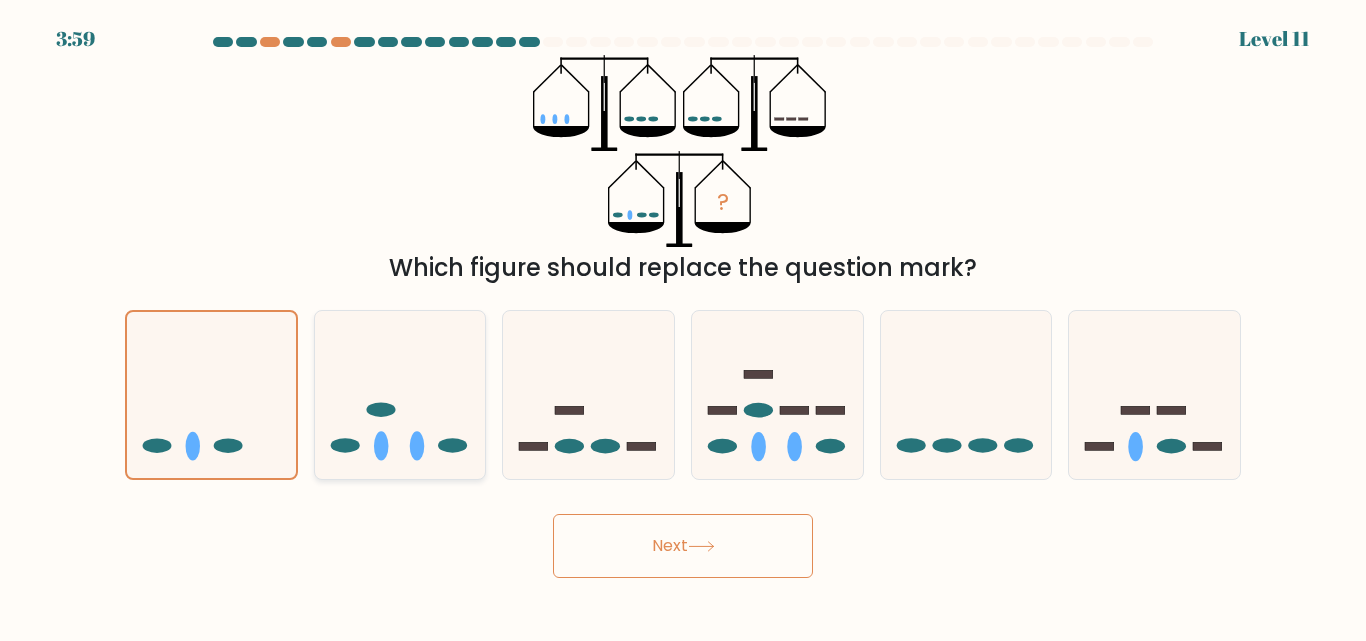 click 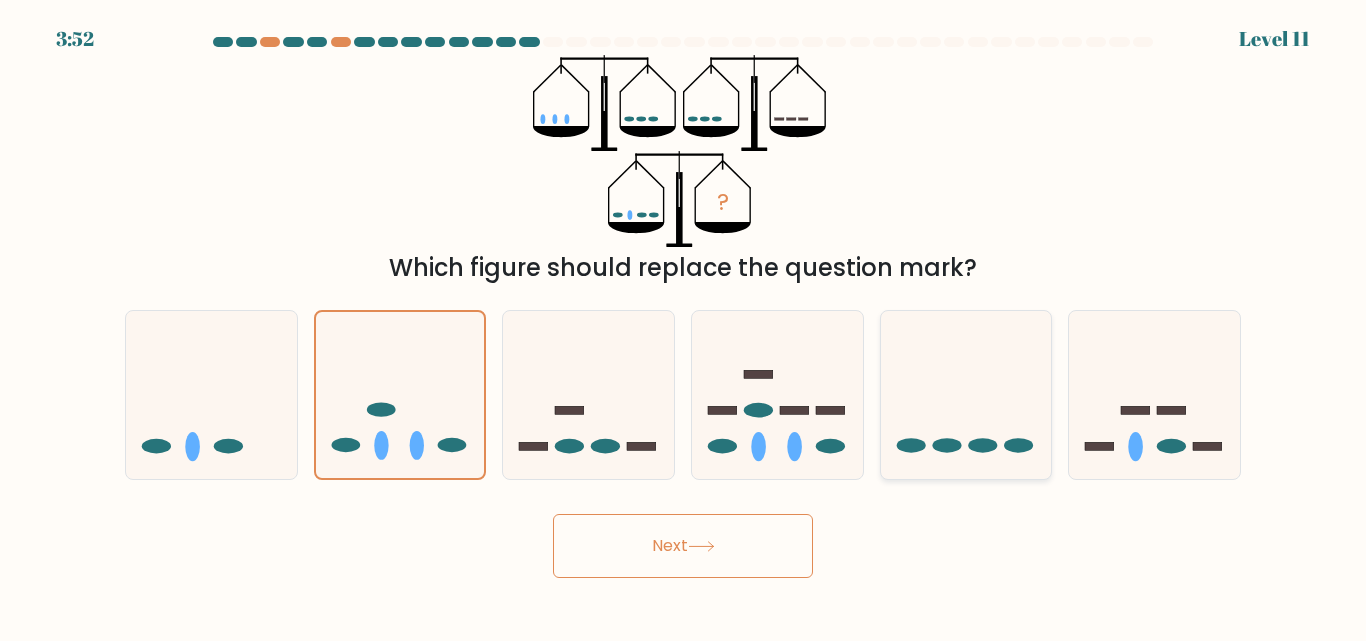 click 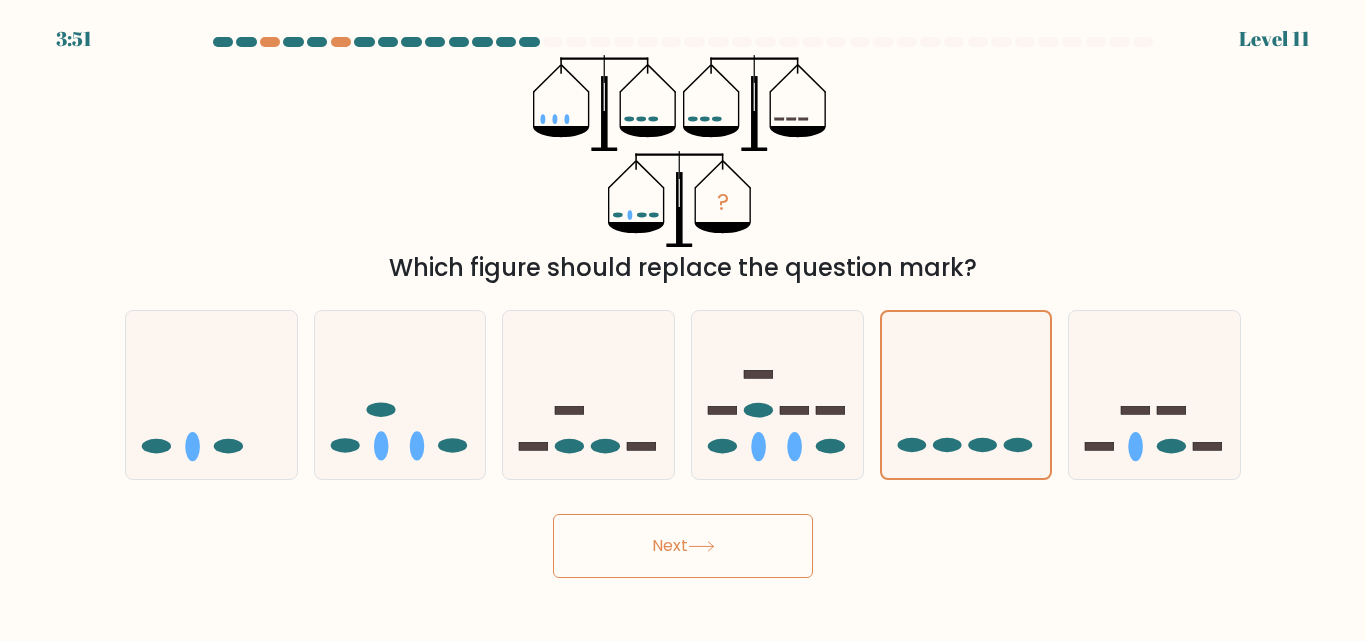 click on "Next" at bounding box center [683, 546] 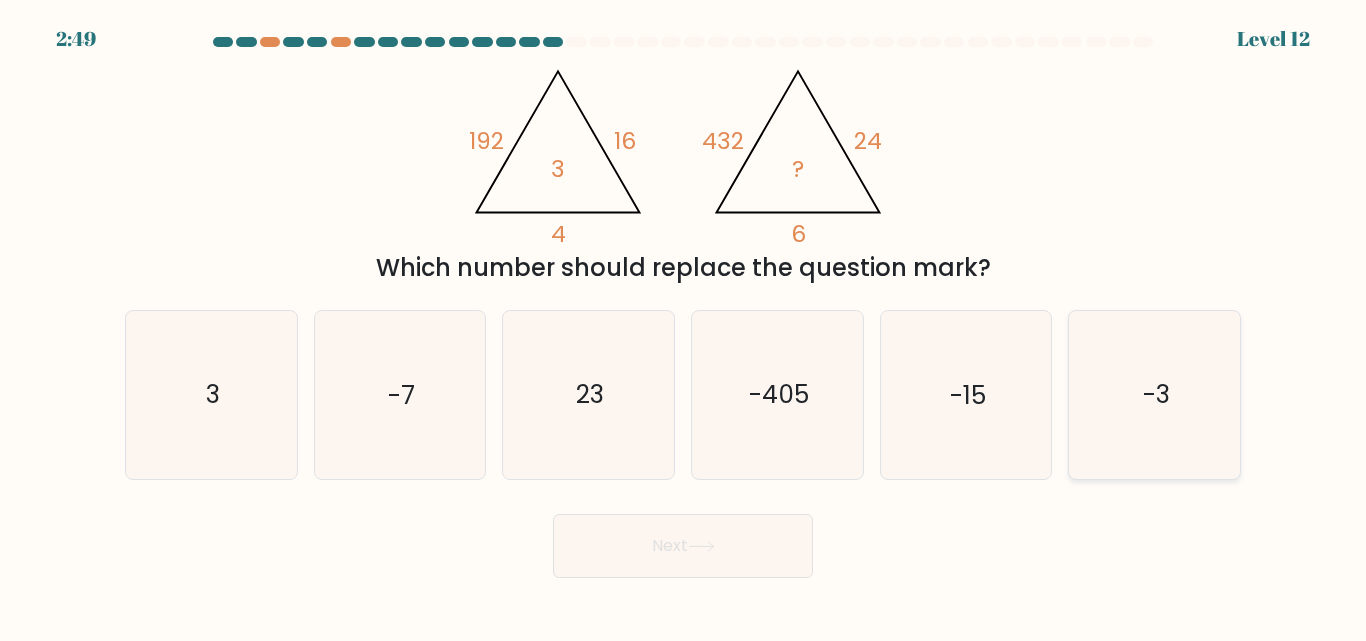 click on "-3" 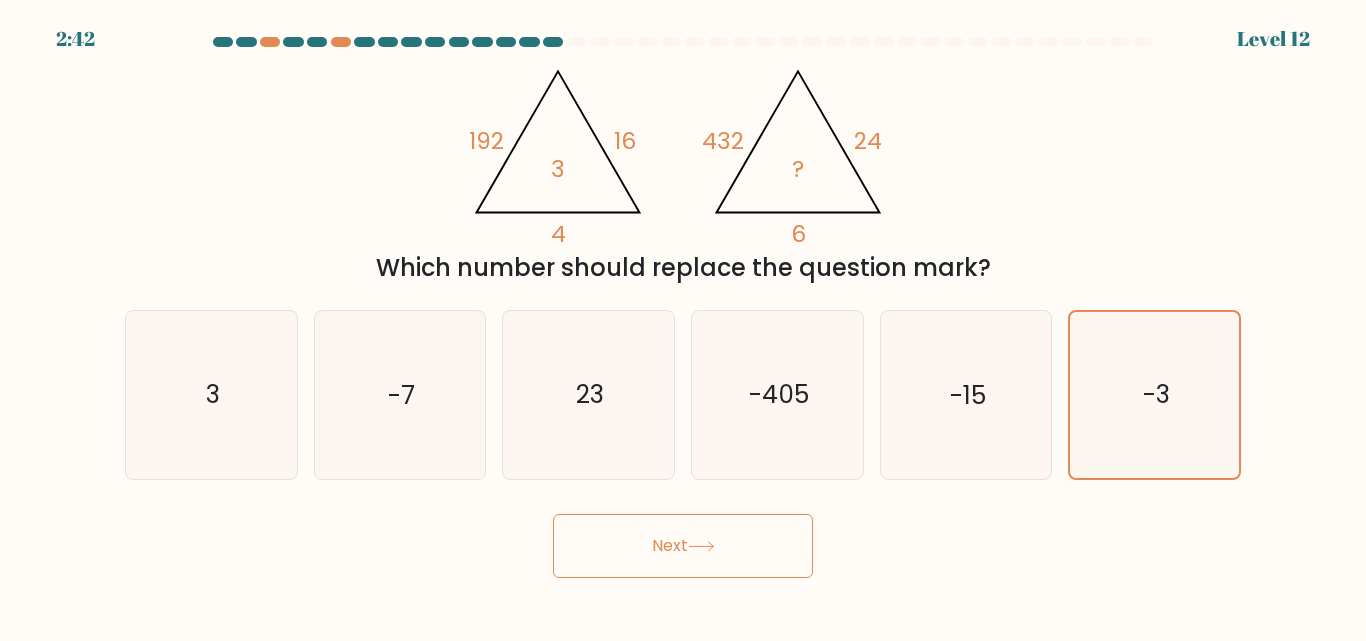 click on "Next" at bounding box center (683, 546) 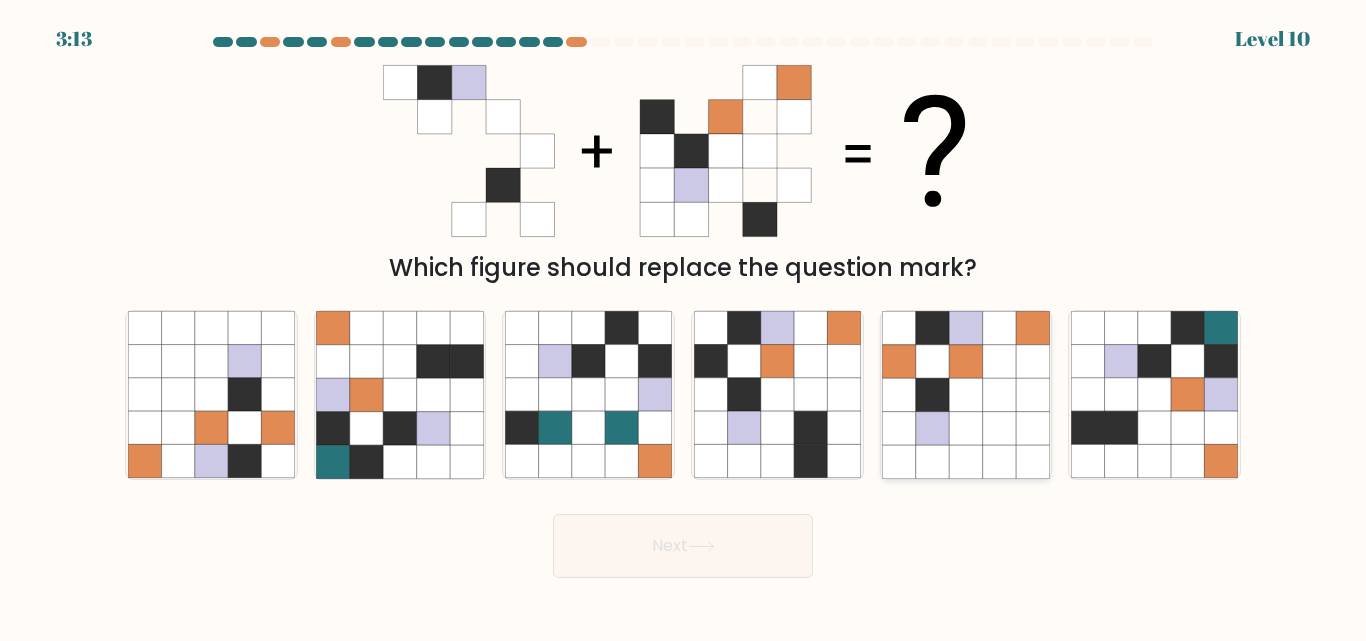 click 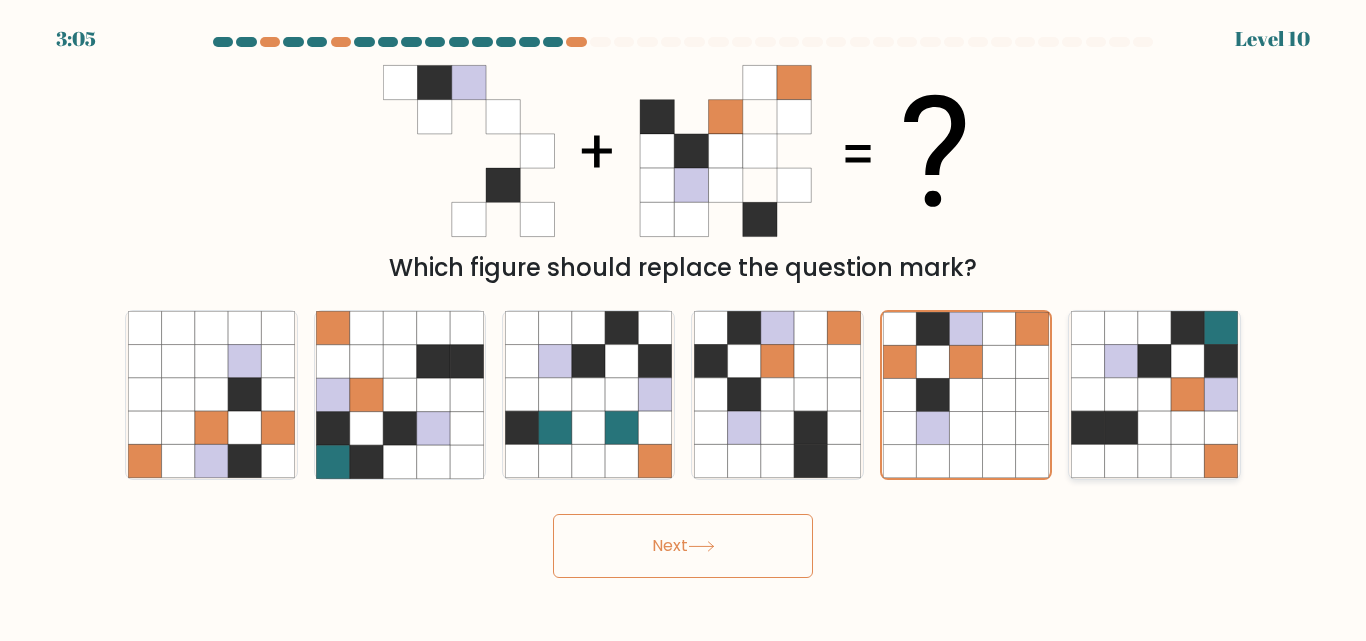 click 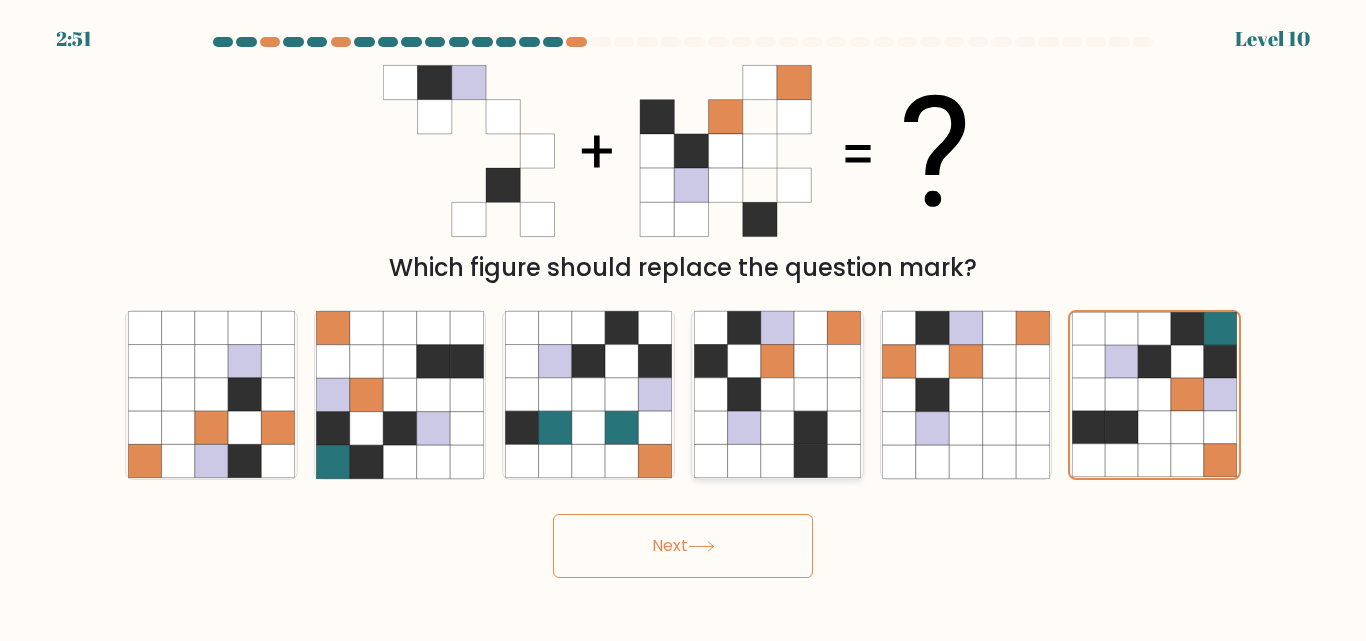 click 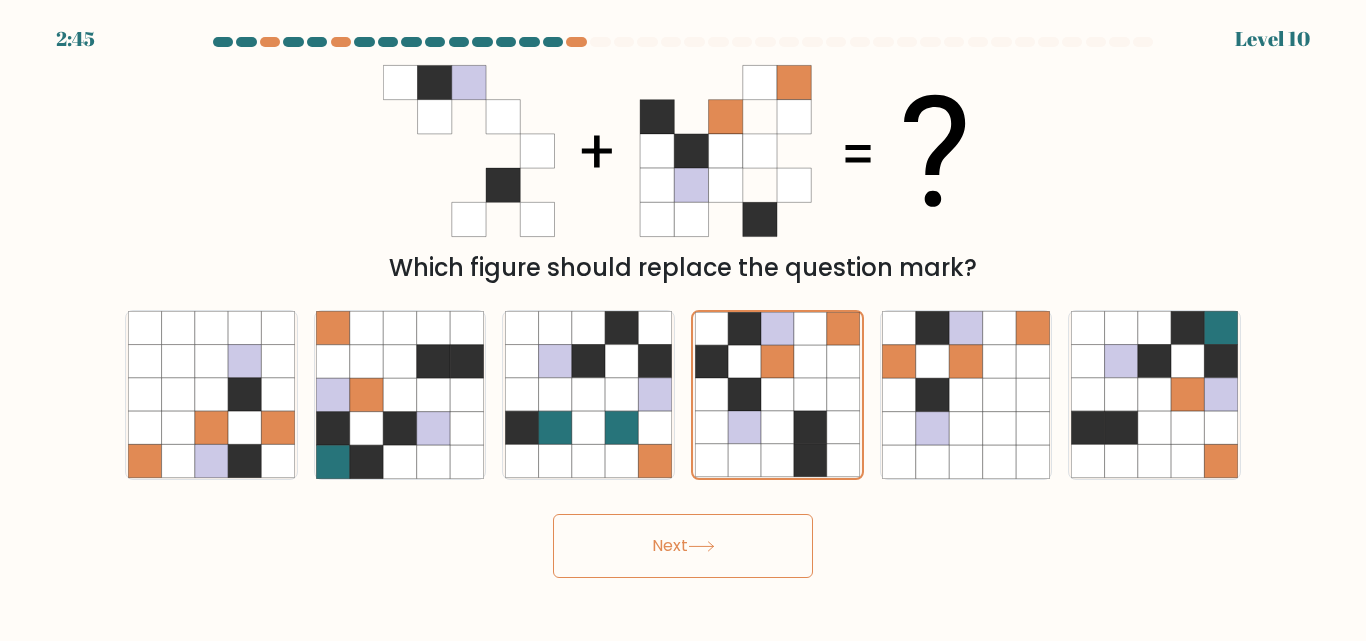 click on "Next" at bounding box center (683, 546) 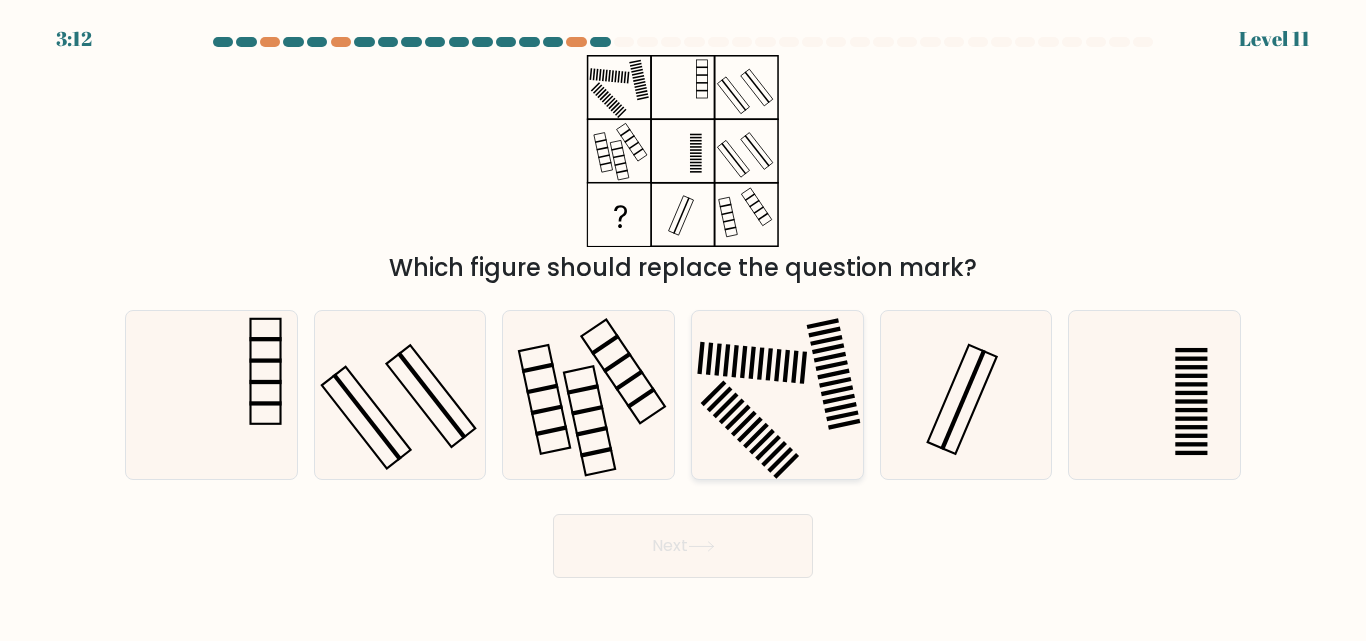 click 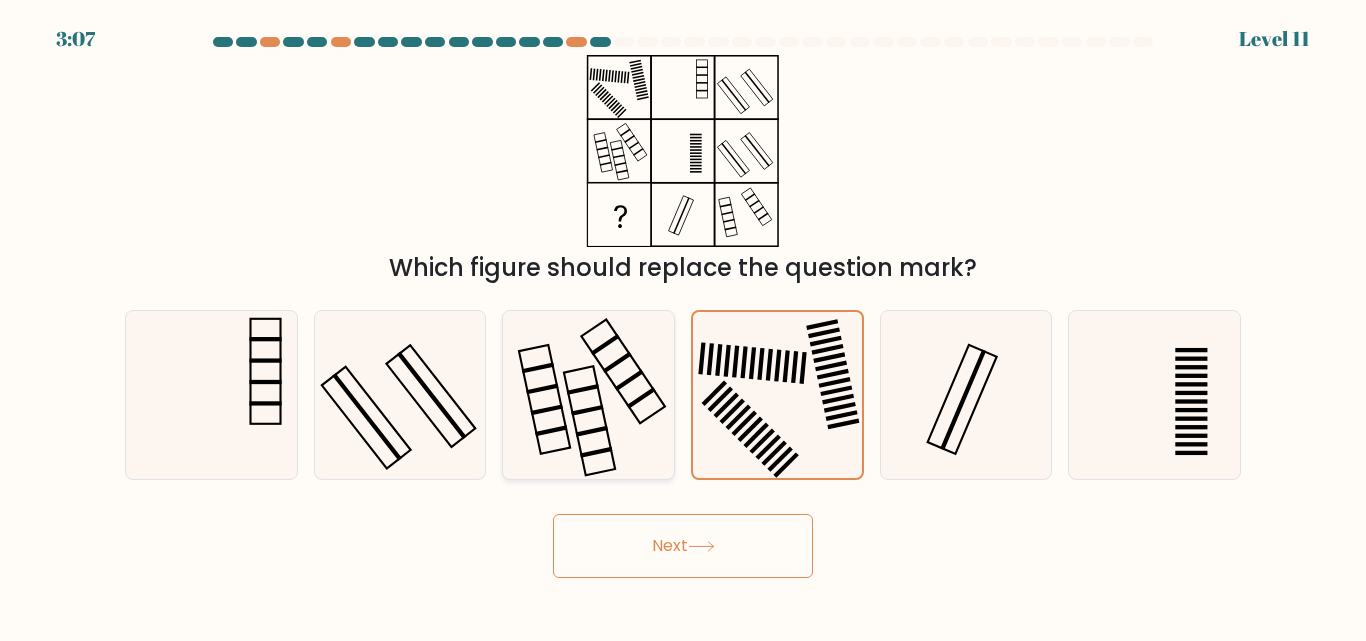 click 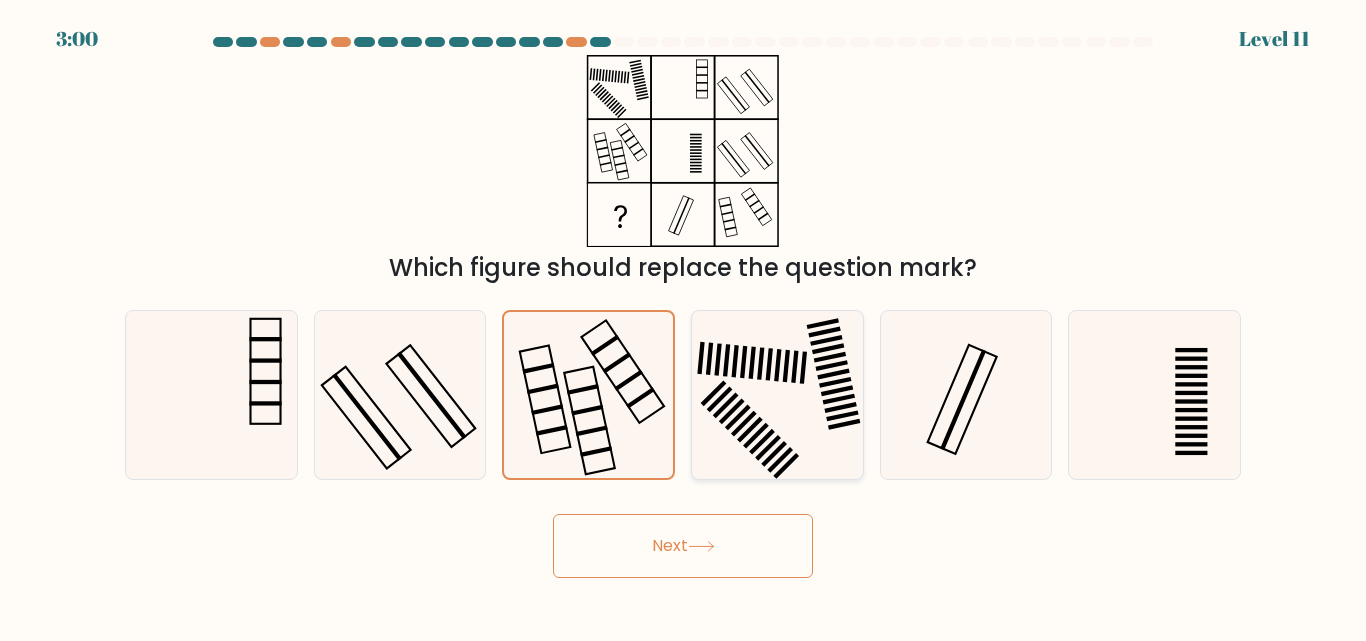 click 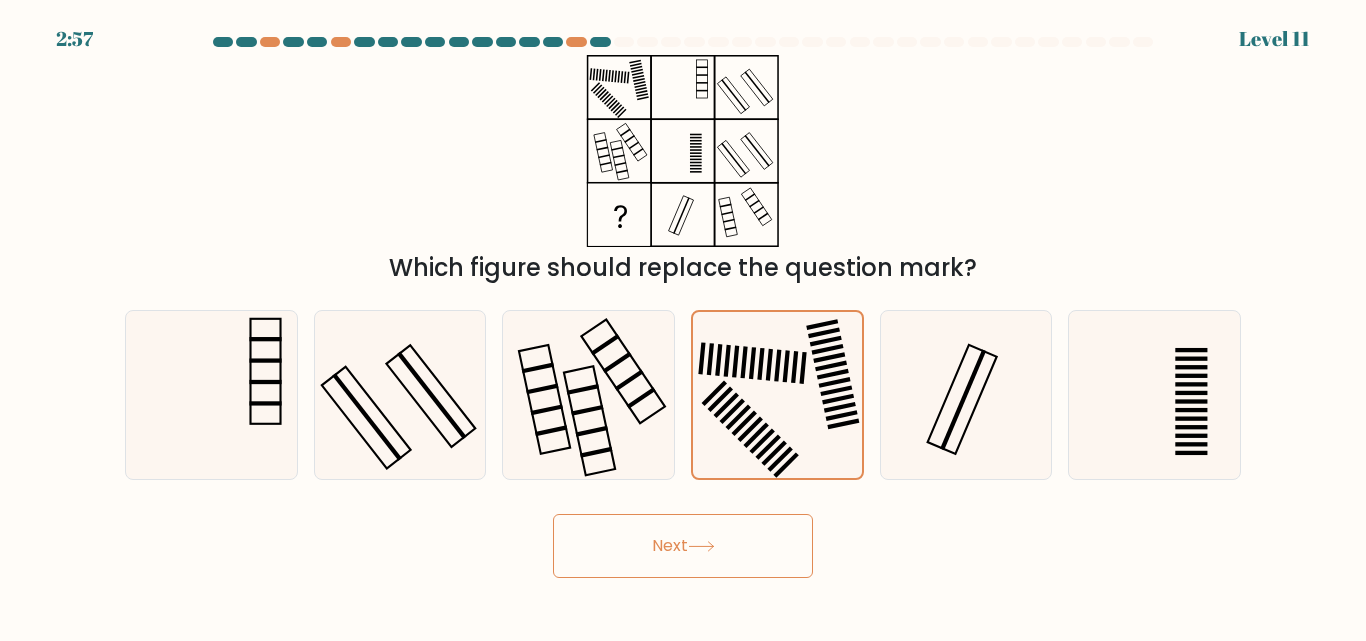 click on "Next" at bounding box center [683, 546] 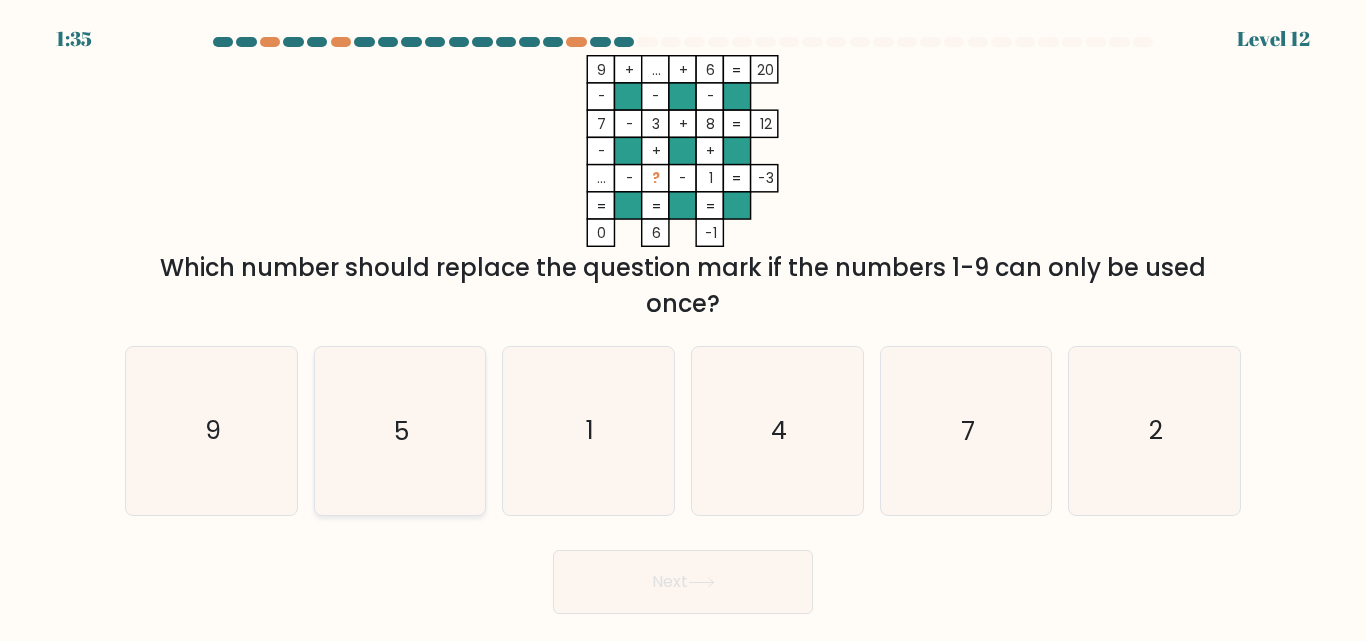 click on "5" 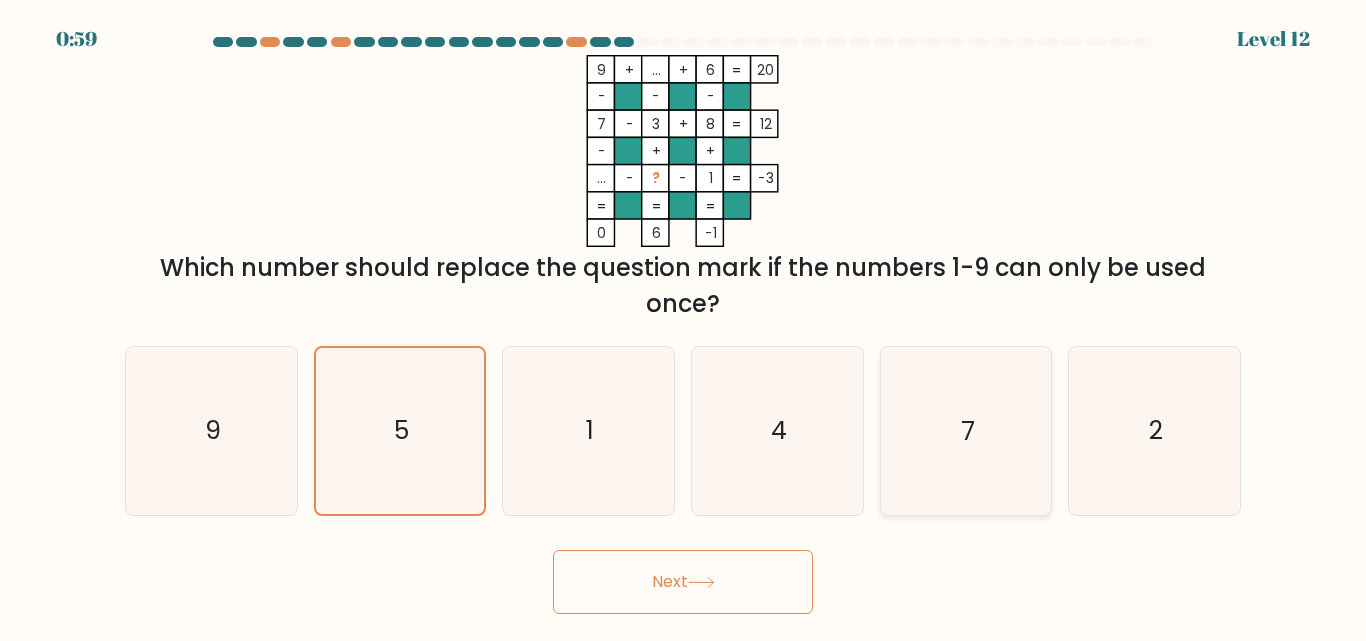 click on "7" 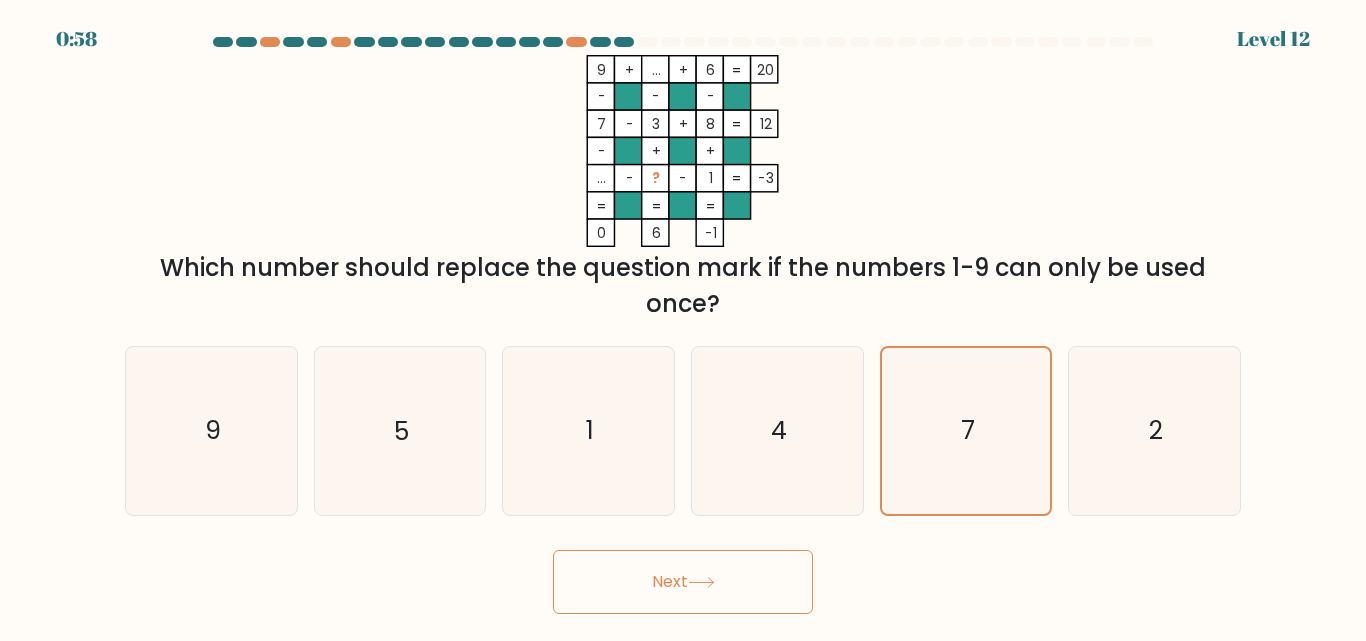 click on "Next" at bounding box center [683, 582] 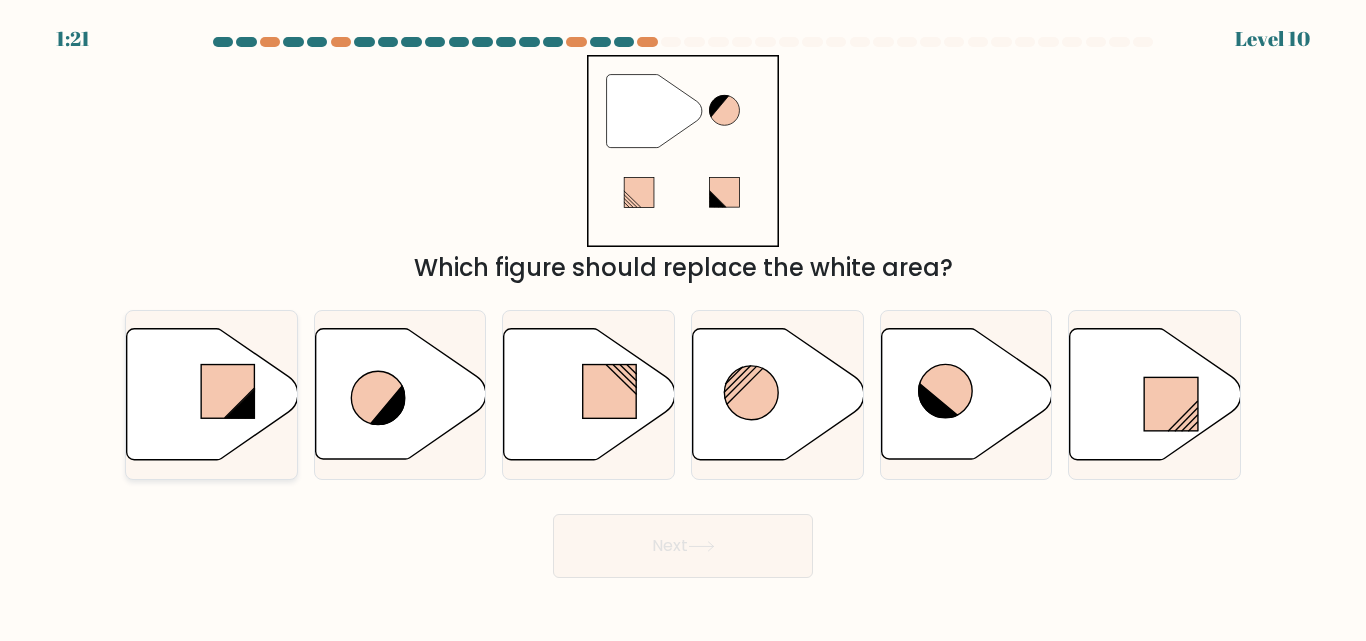 click 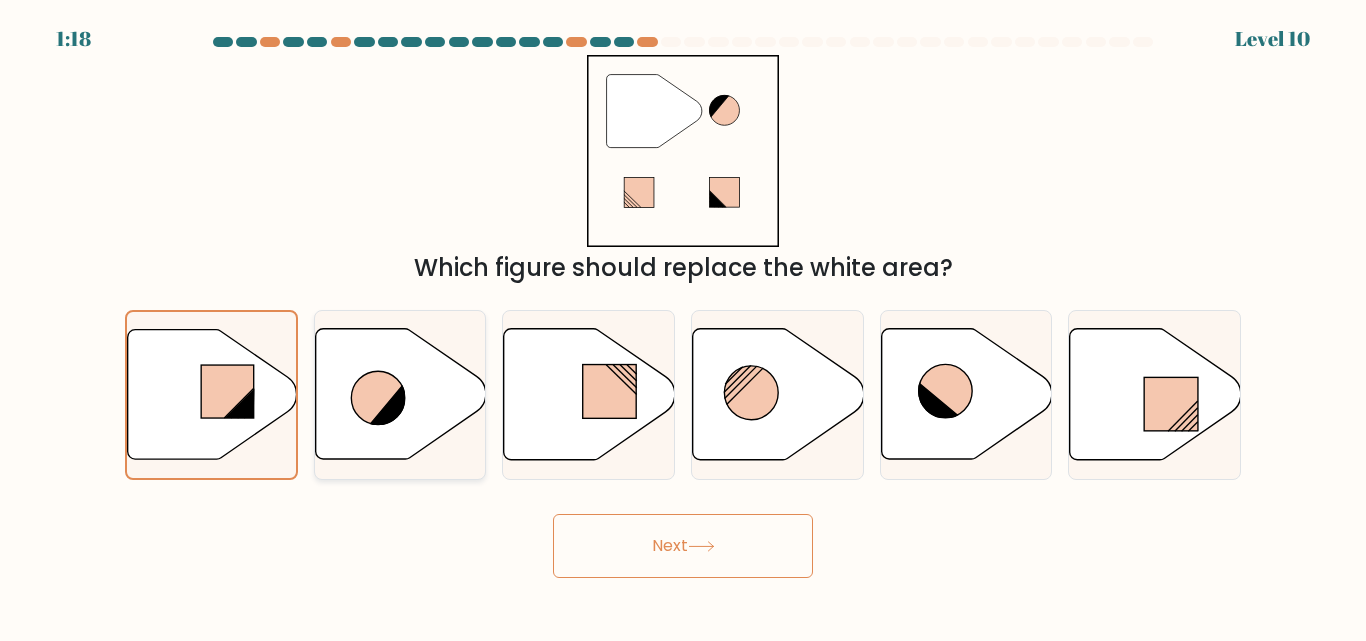click 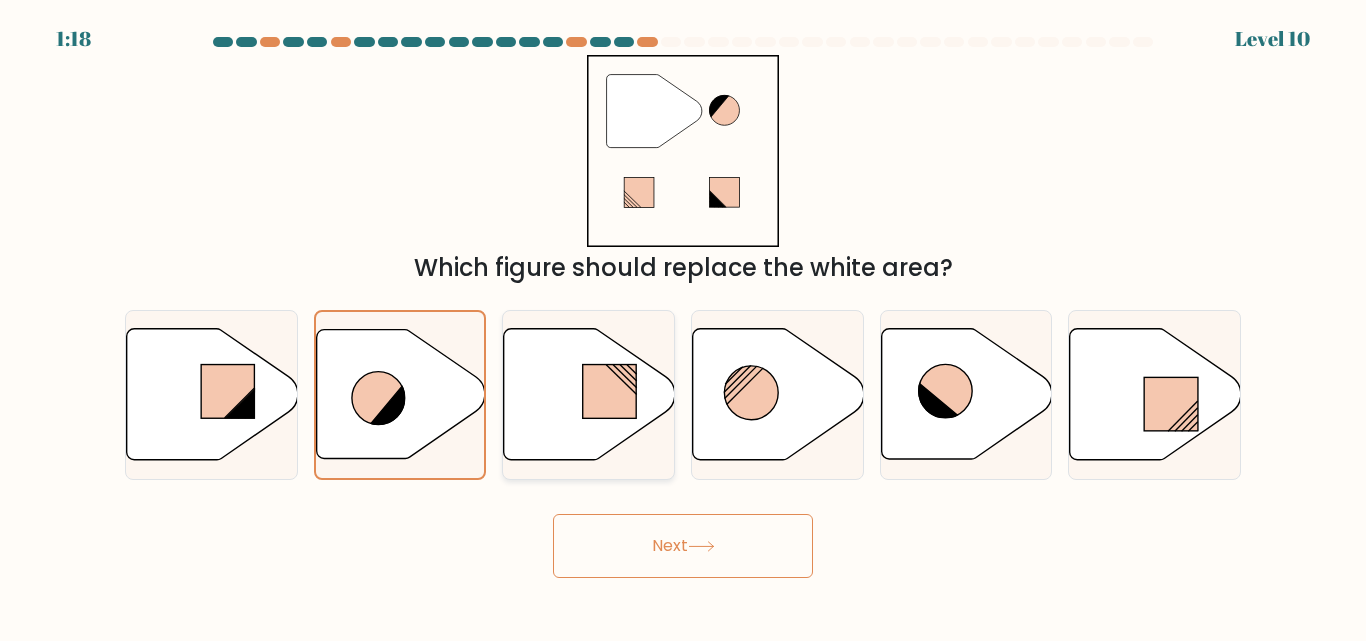 click 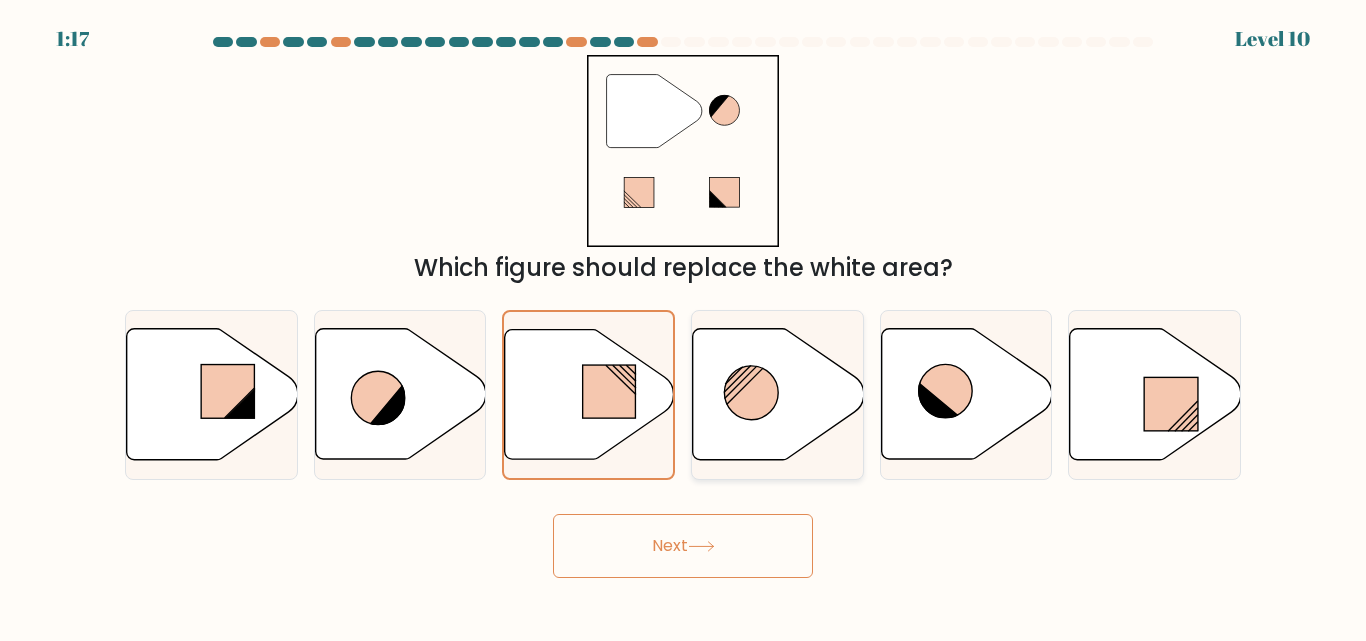 click 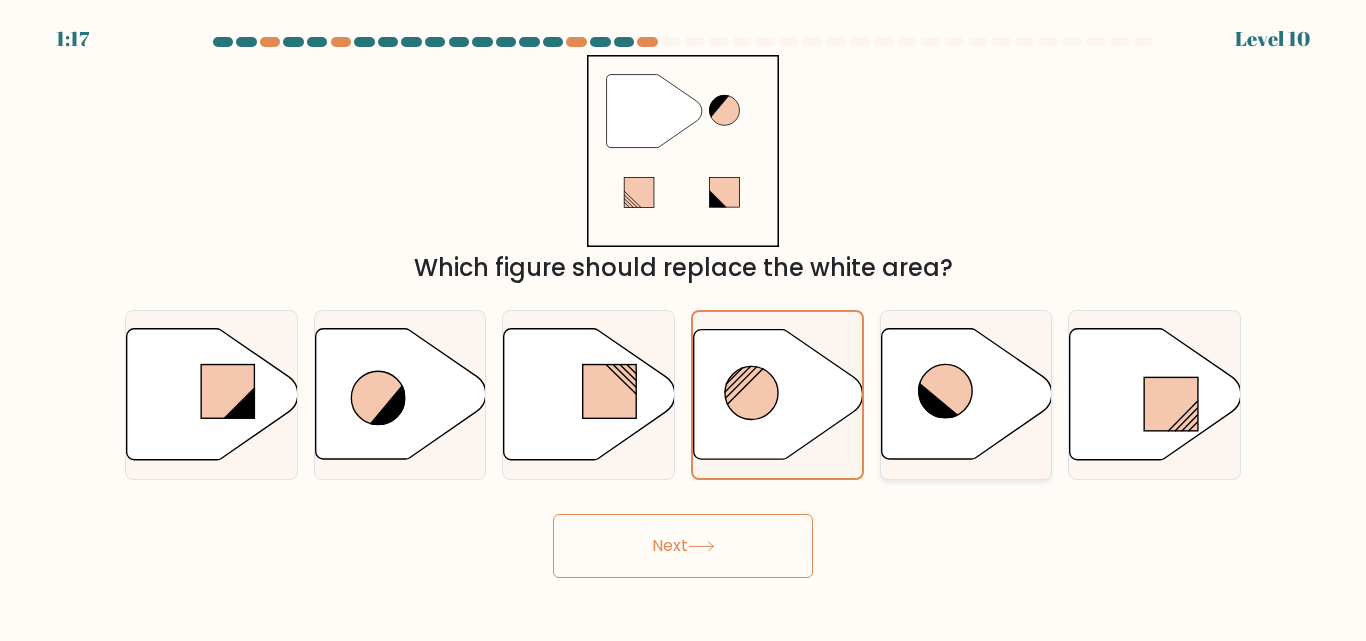 click 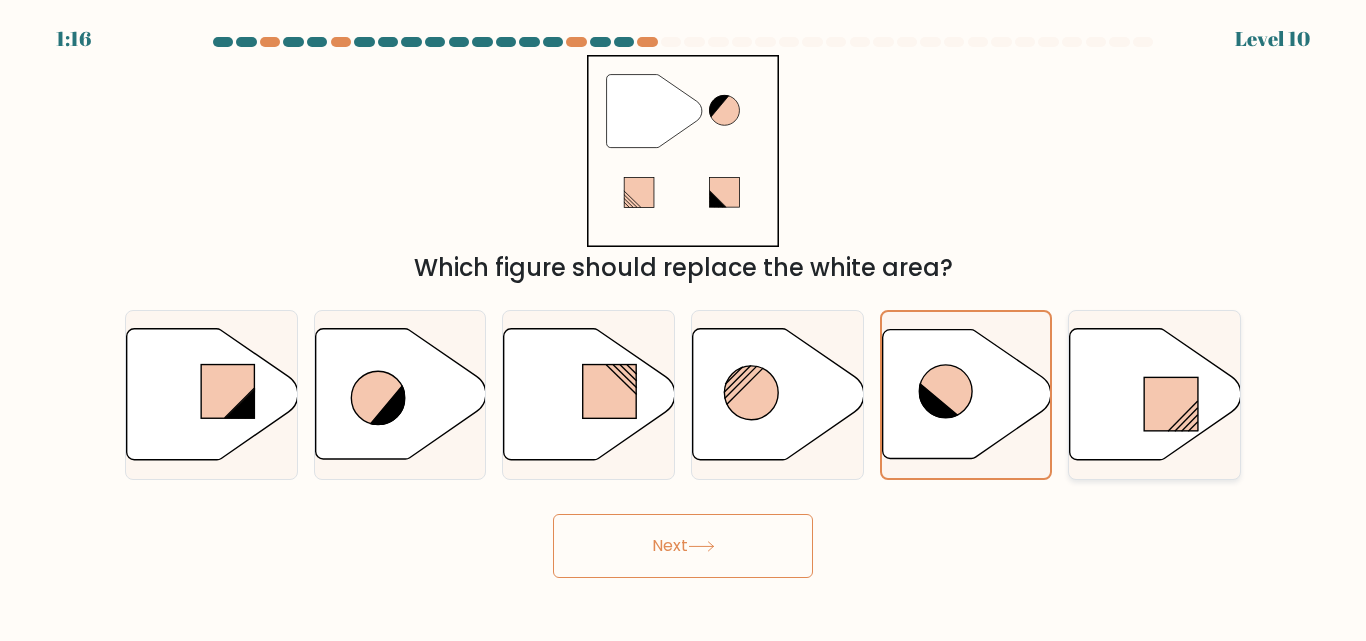 click 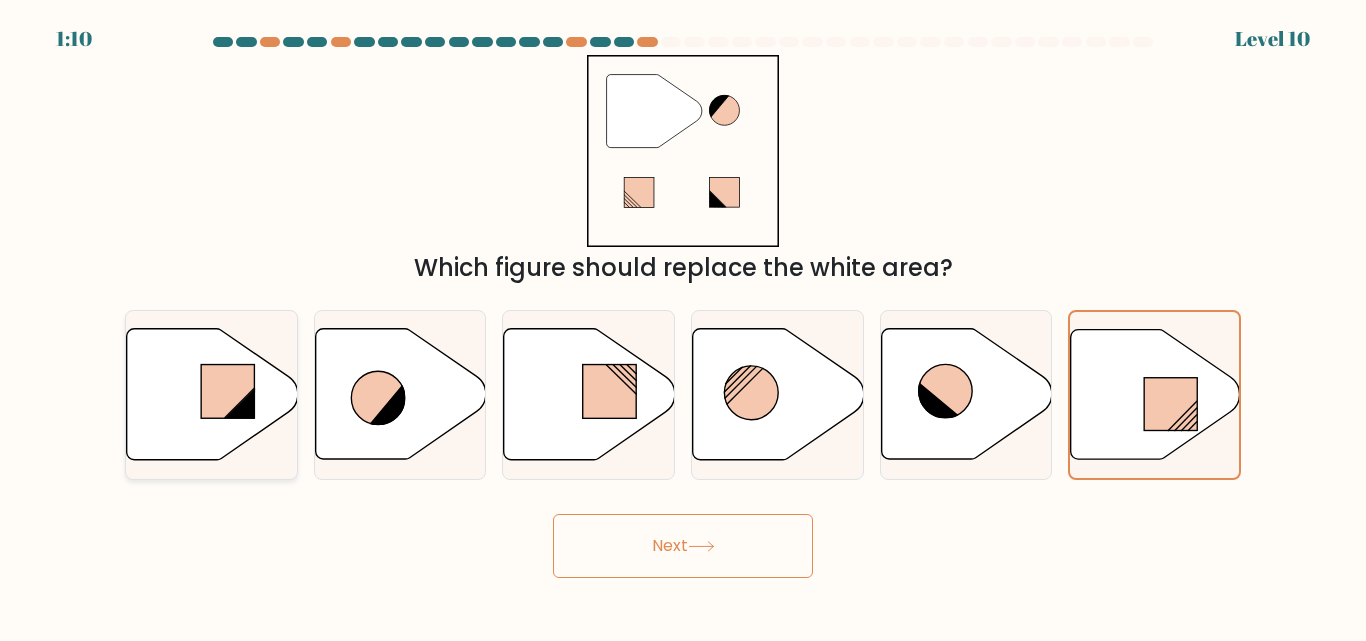 click 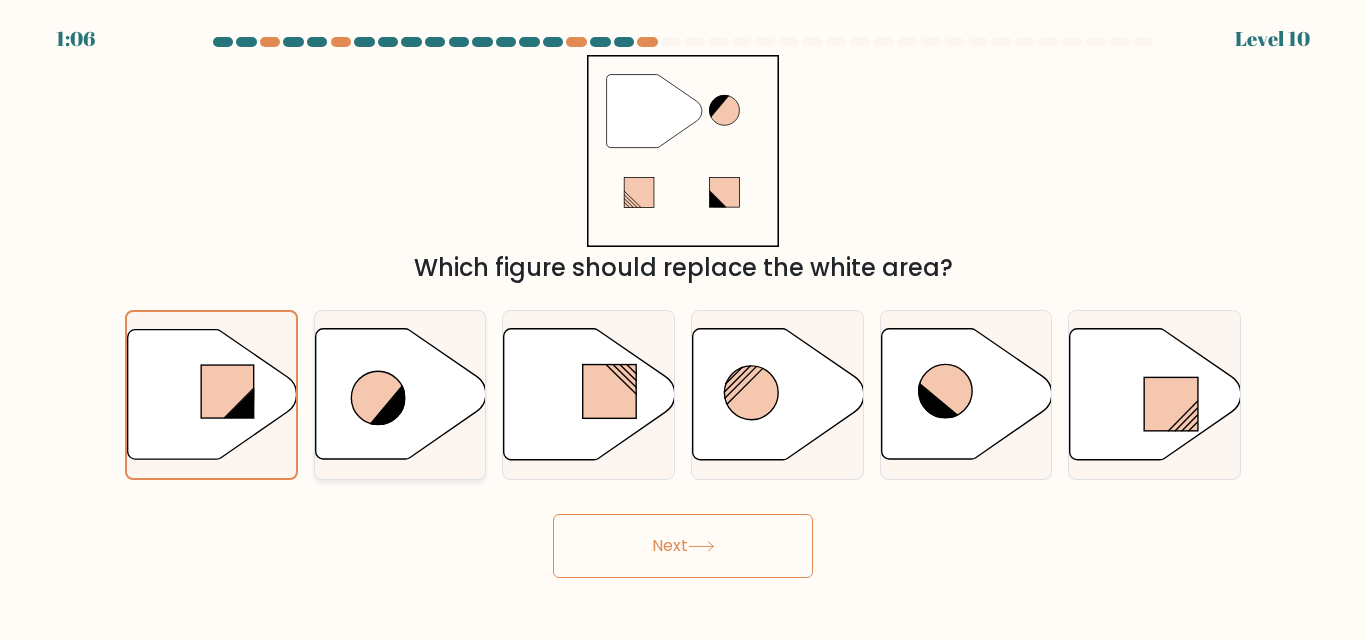 click 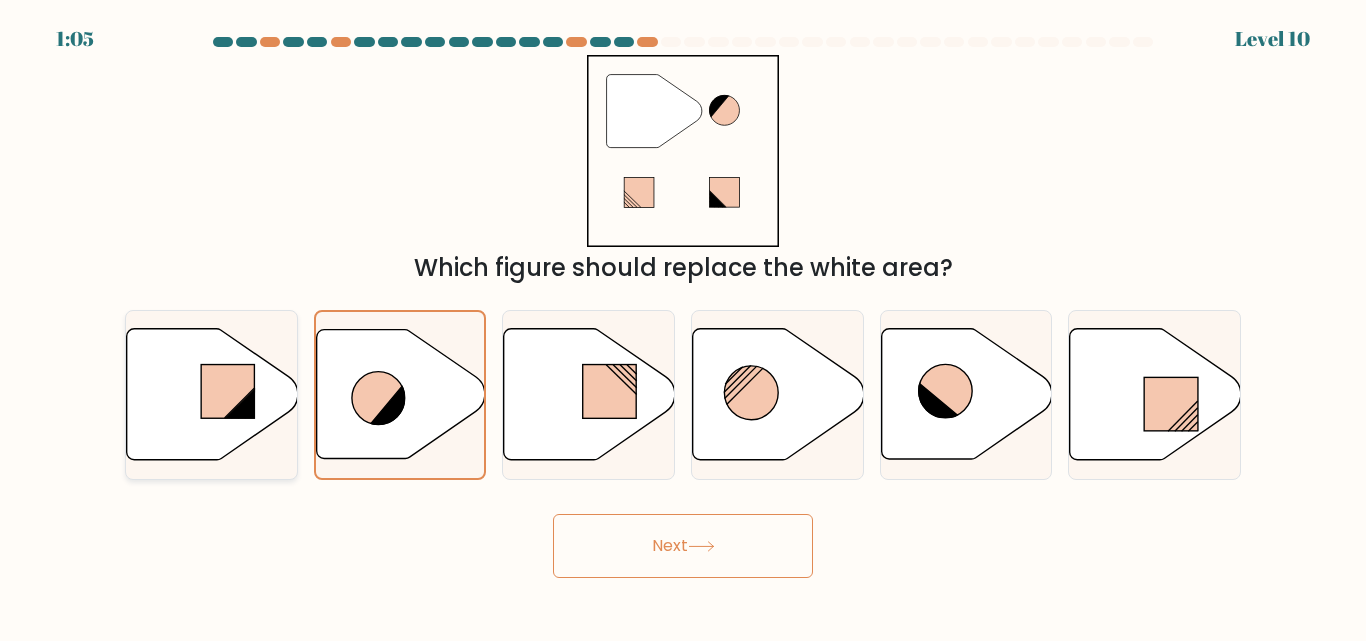 click 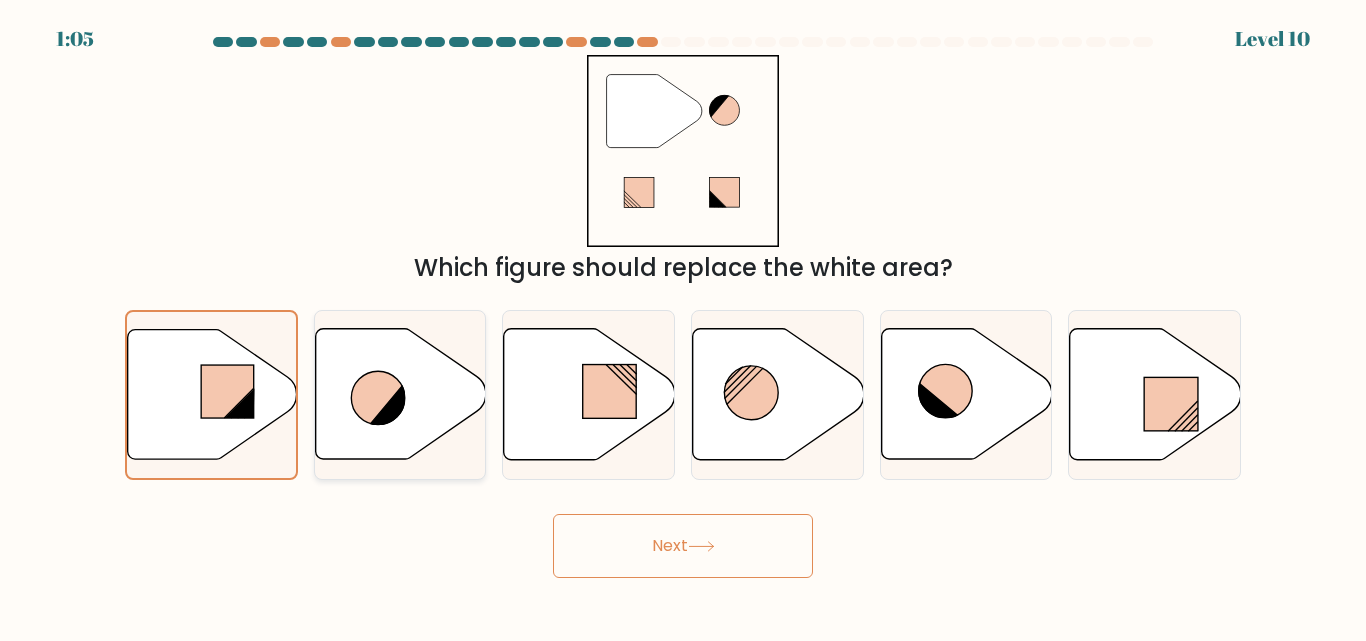 drag, startPoint x: 426, startPoint y: 359, endPoint x: 447, endPoint y: 346, distance: 24.698177 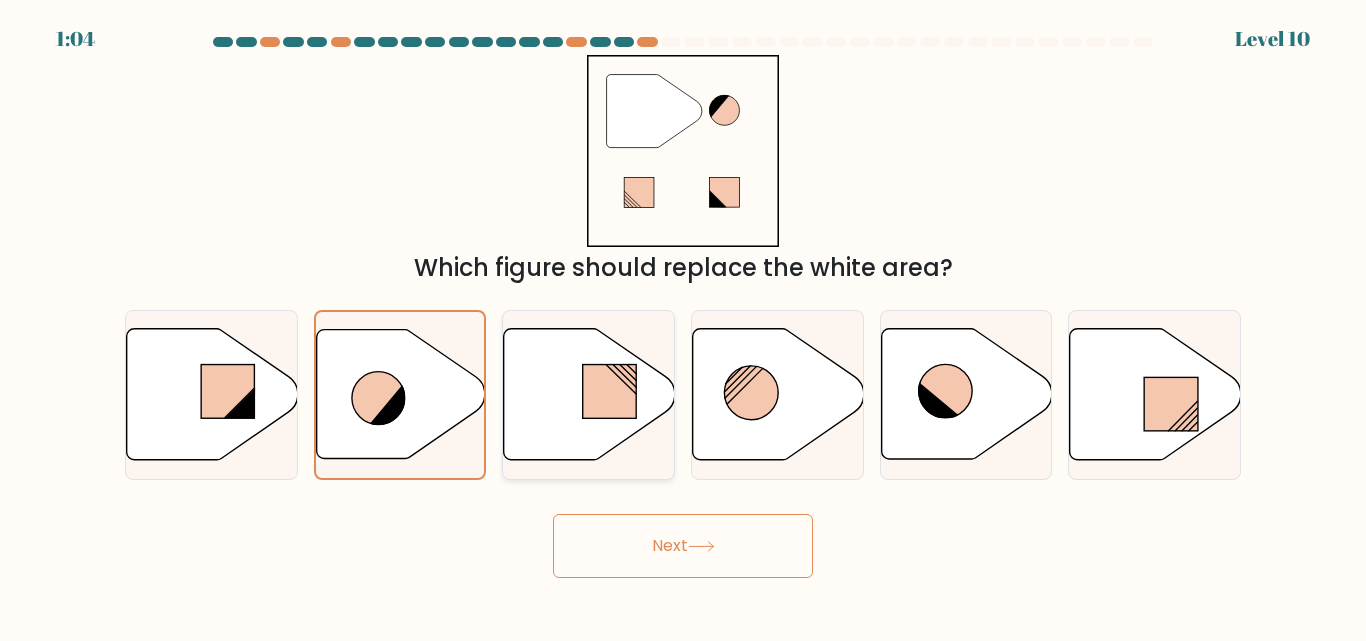 click 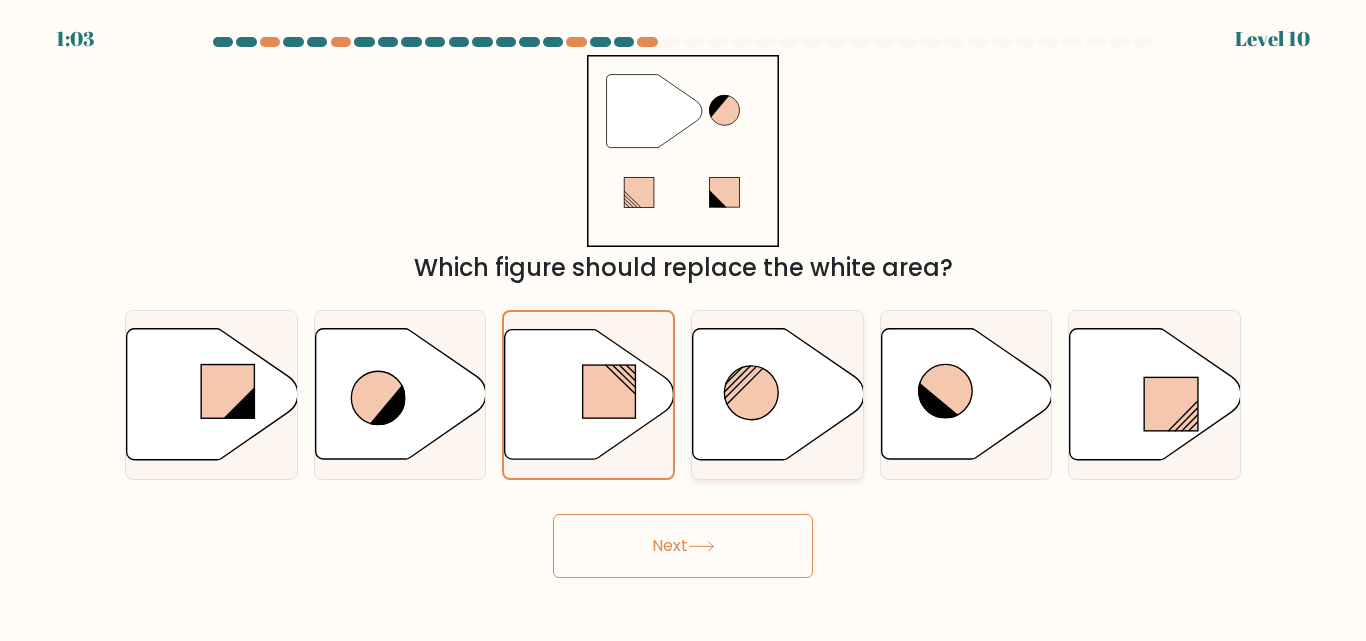 click 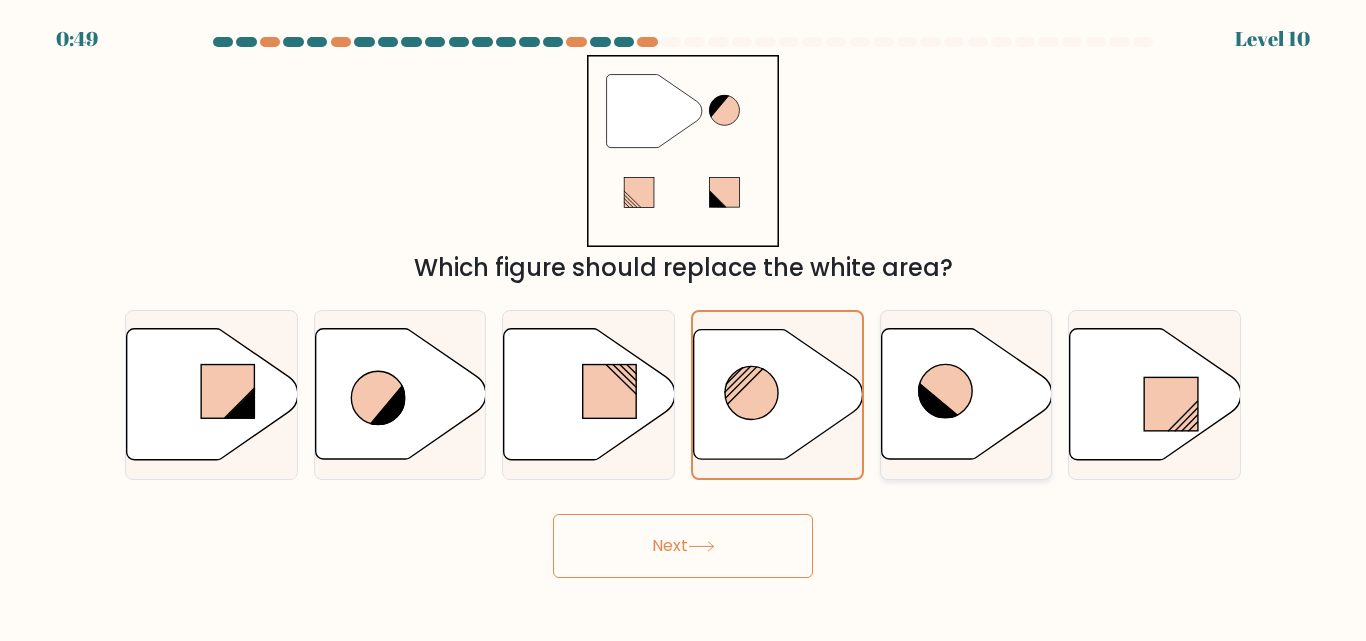 click 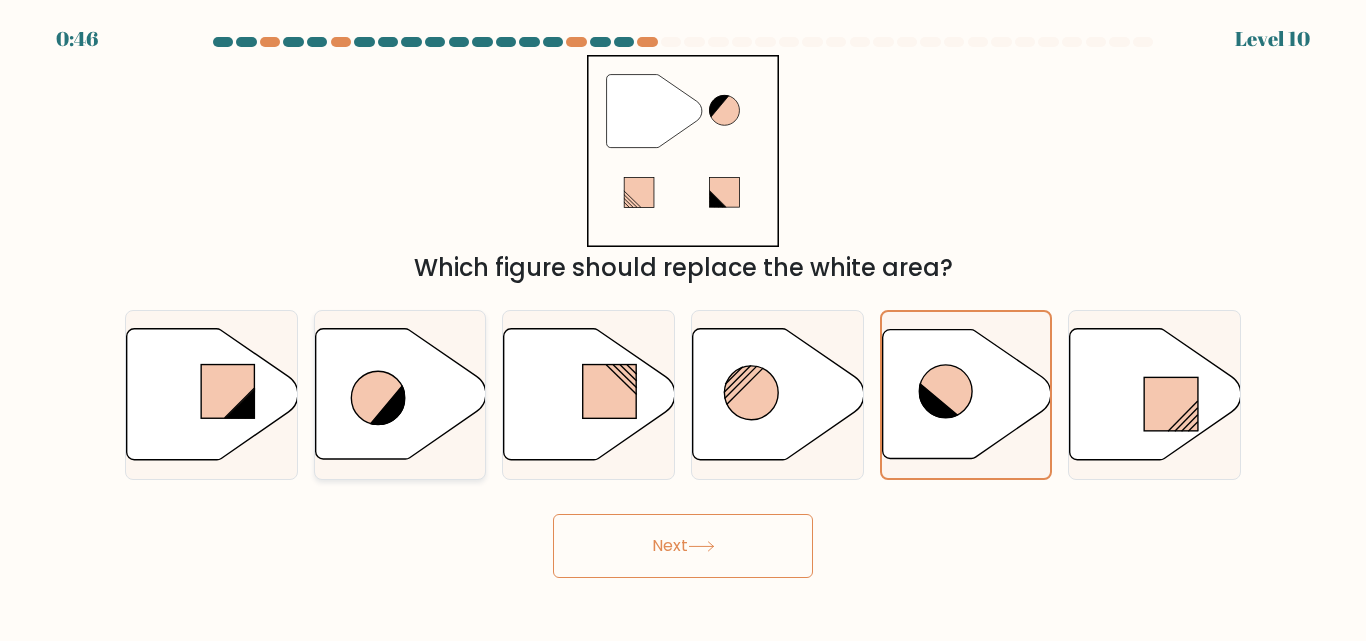 click 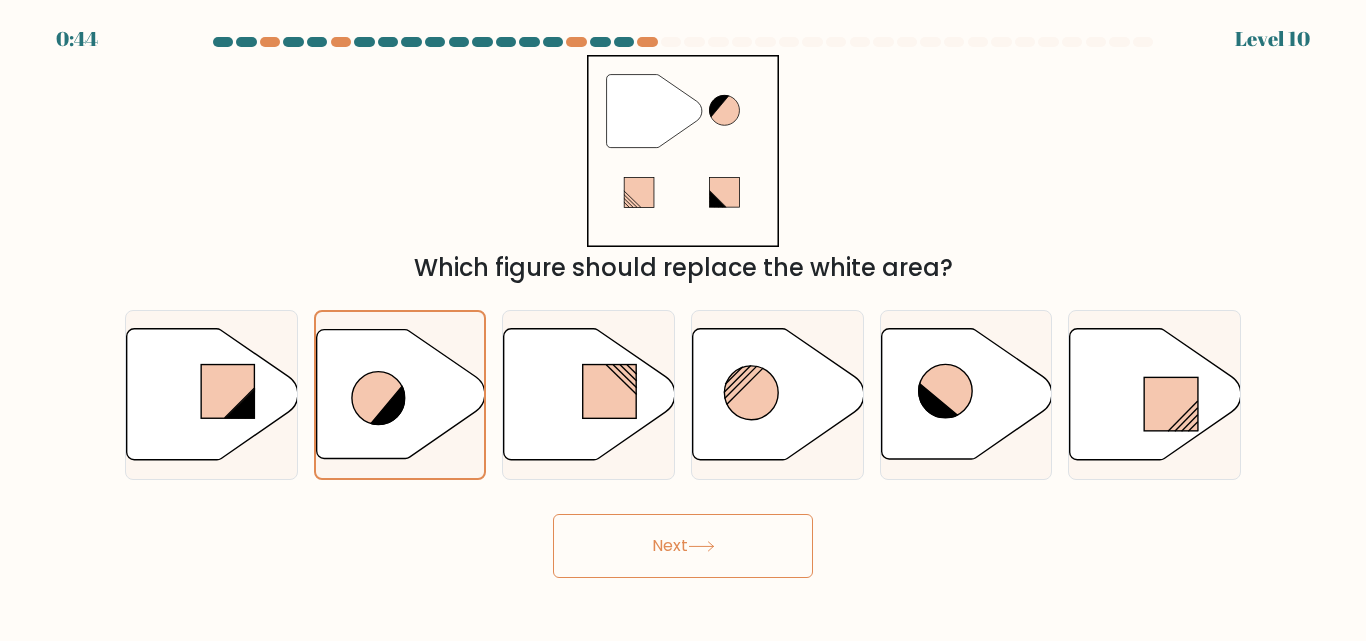 click on "Next" at bounding box center [683, 546] 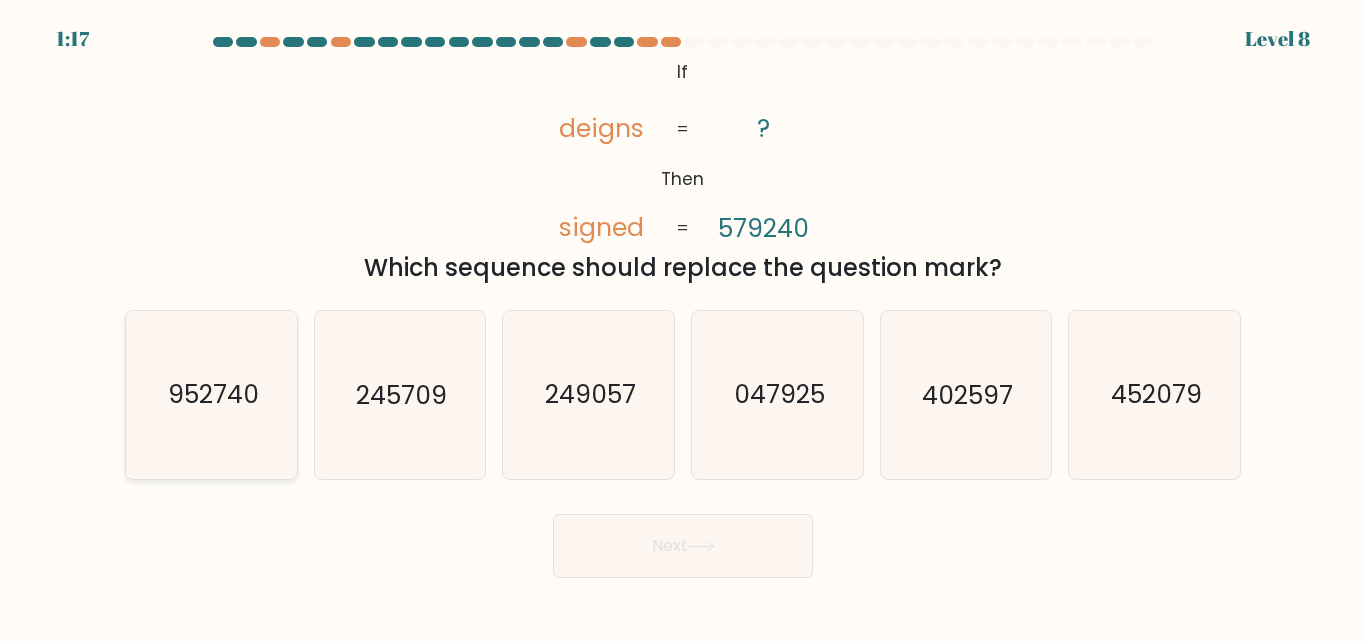 click on "952740" 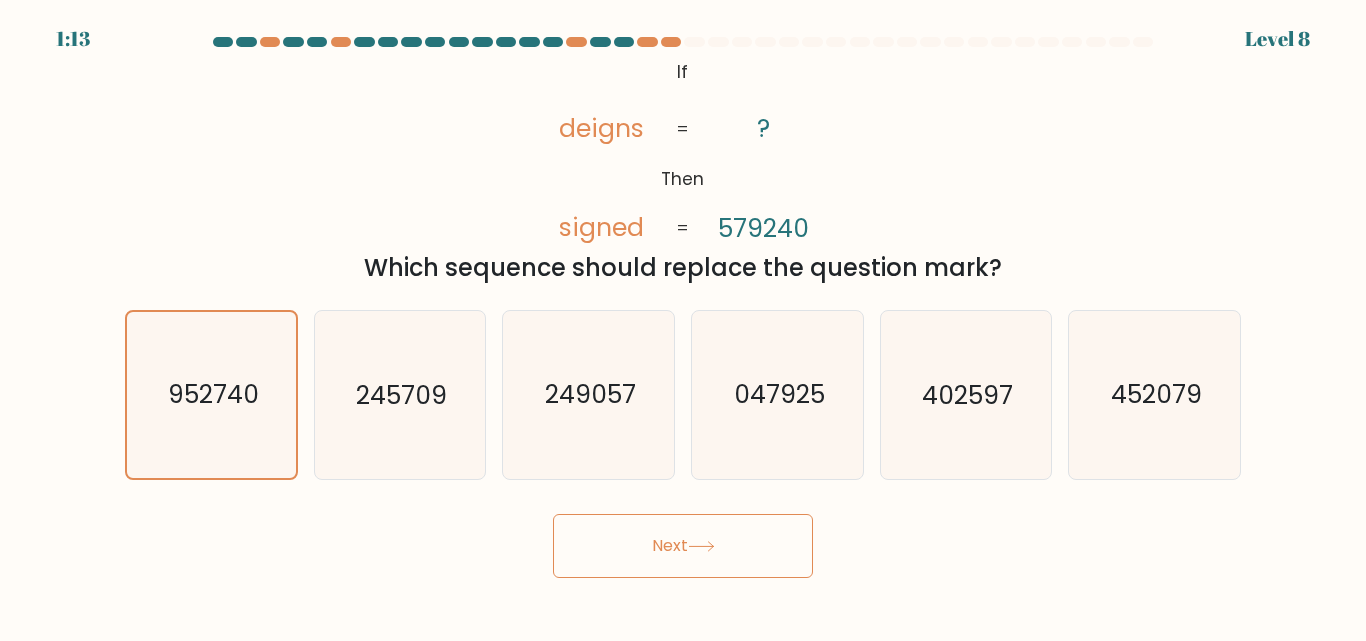 click on "Next" at bounding box center [683, 546] 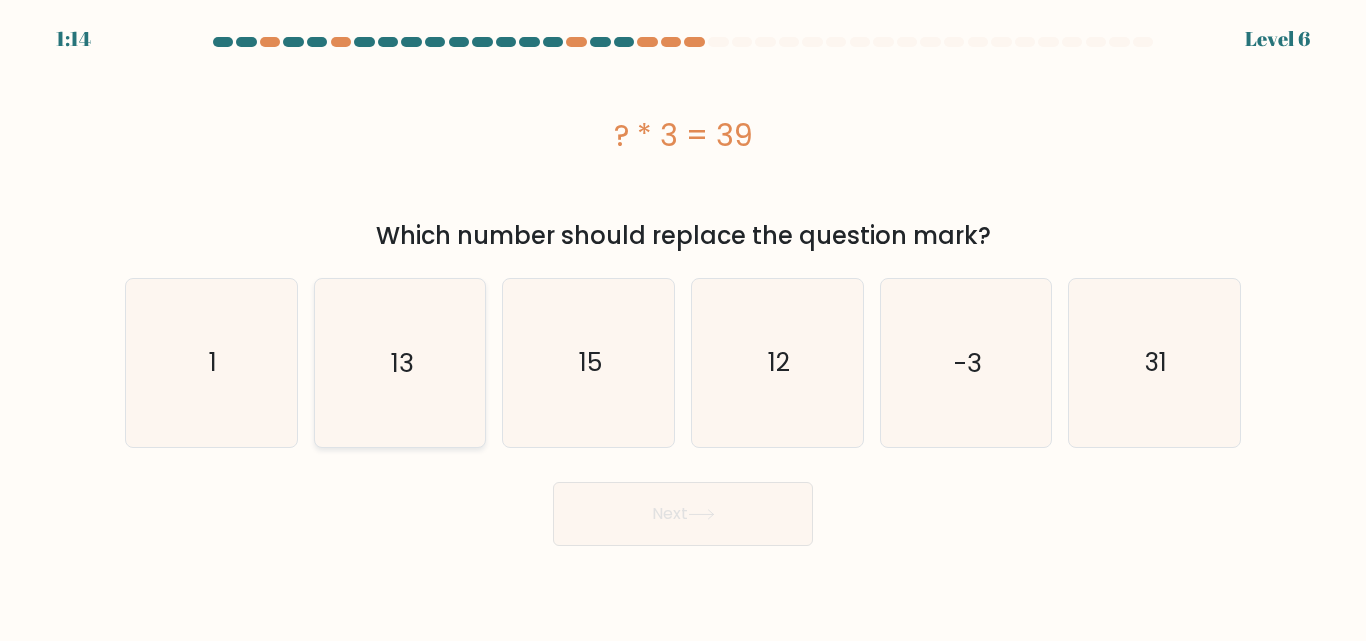 click on "13" 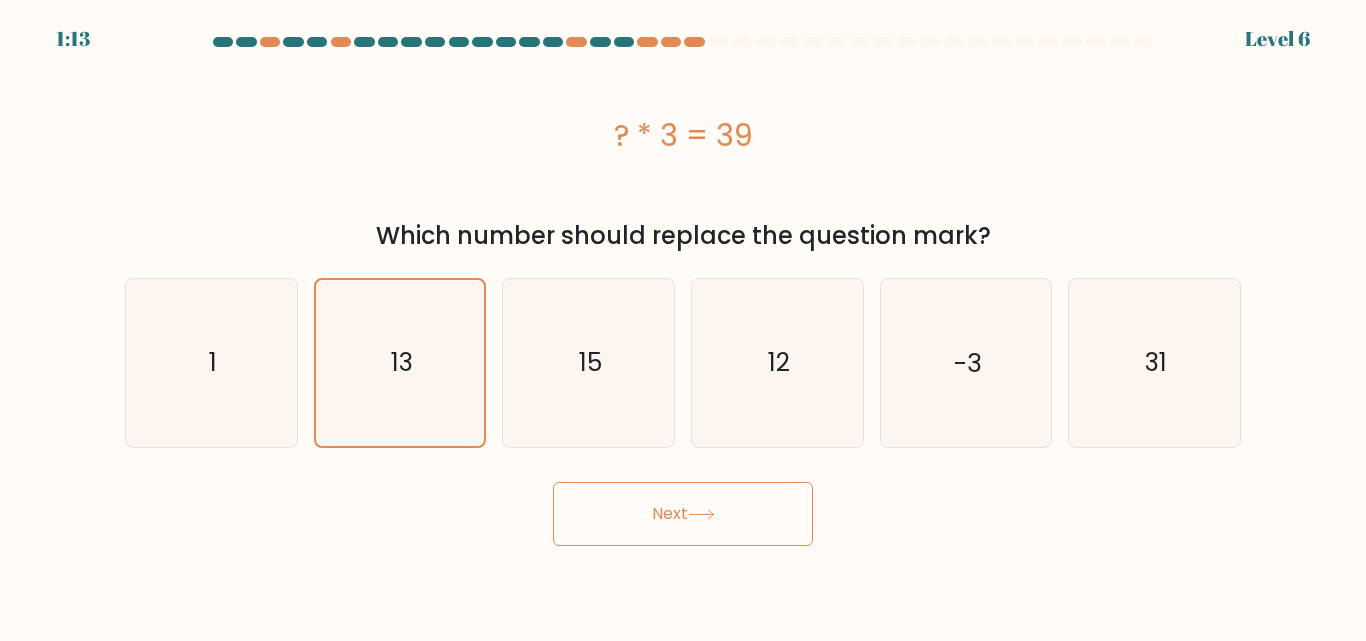 click on "Next" at bounding box center [683, 514] 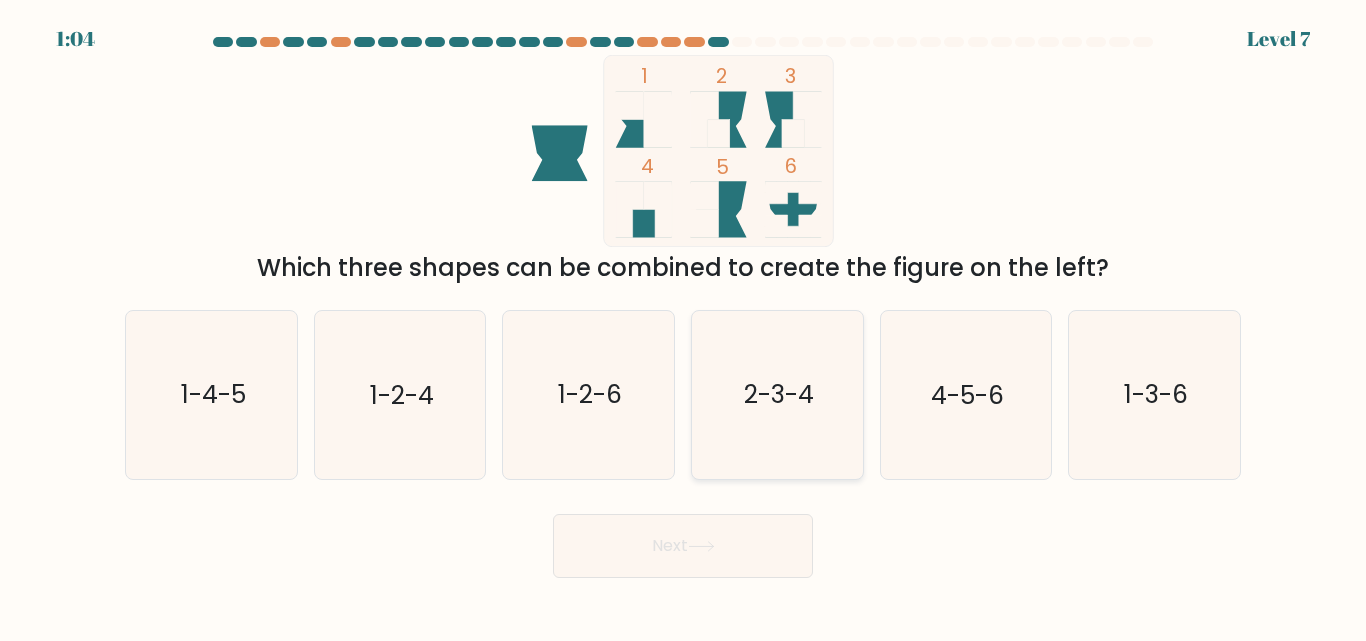 click on "2-3-4" 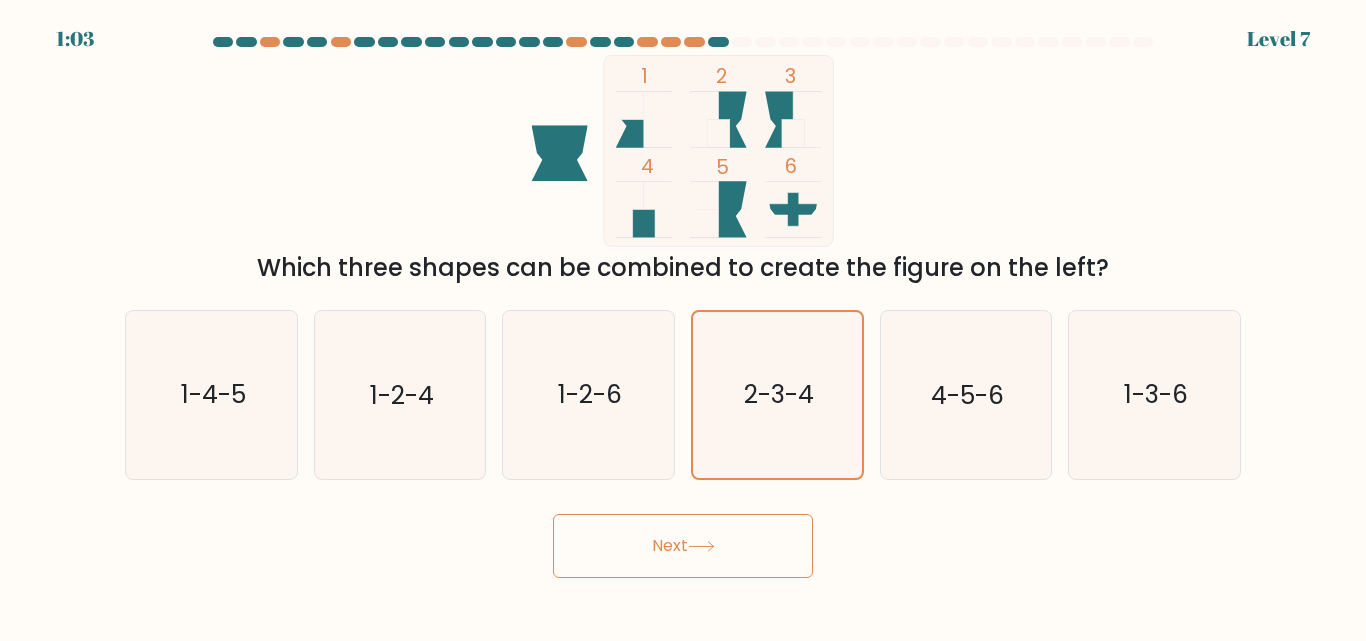 click on "Next" at bounding box center [683, 546] 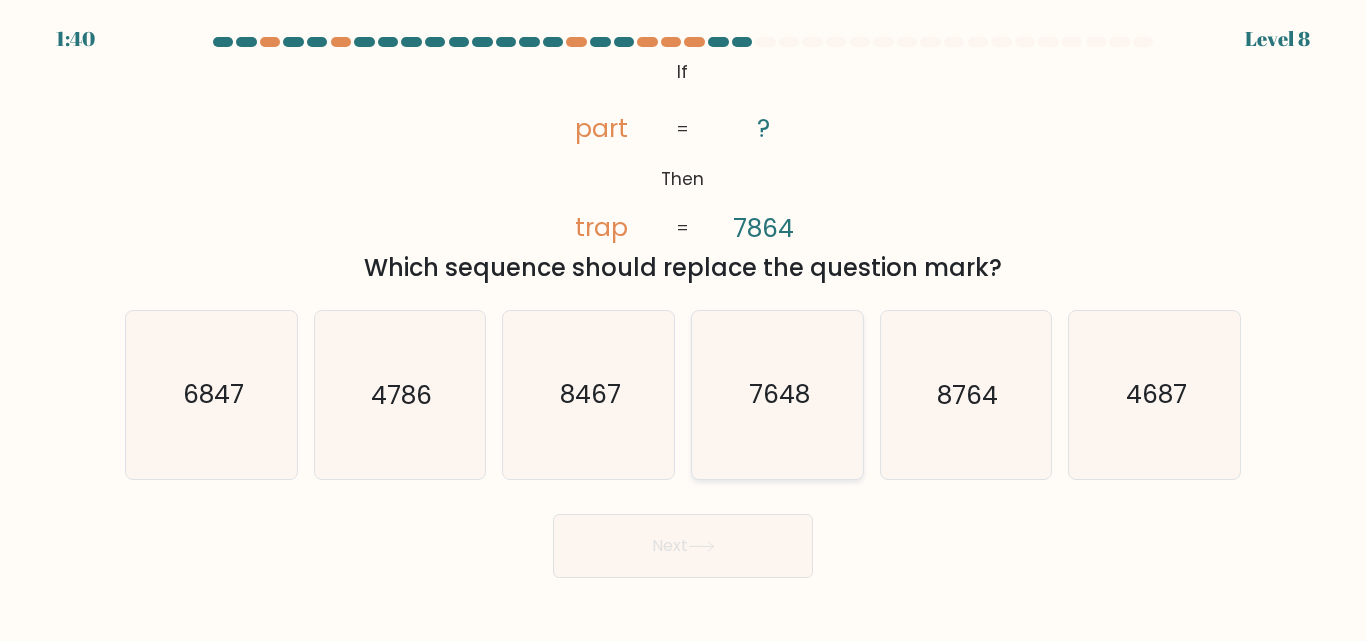 click on "7648" 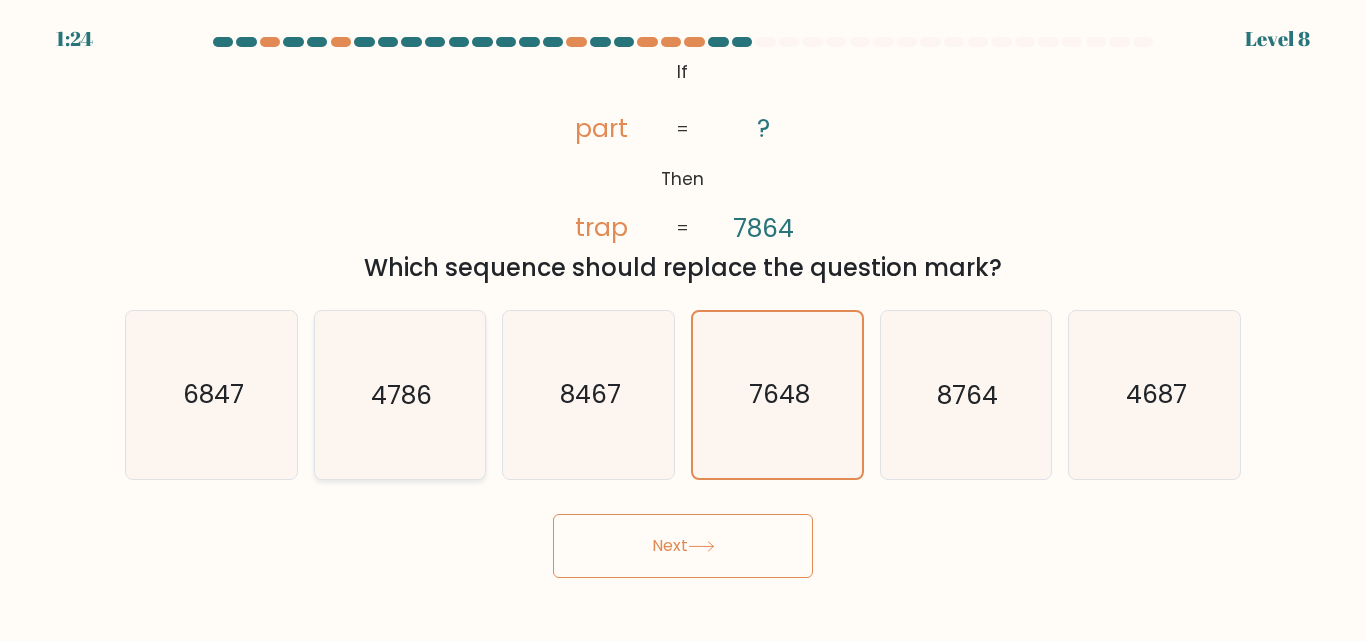 click on "4786" 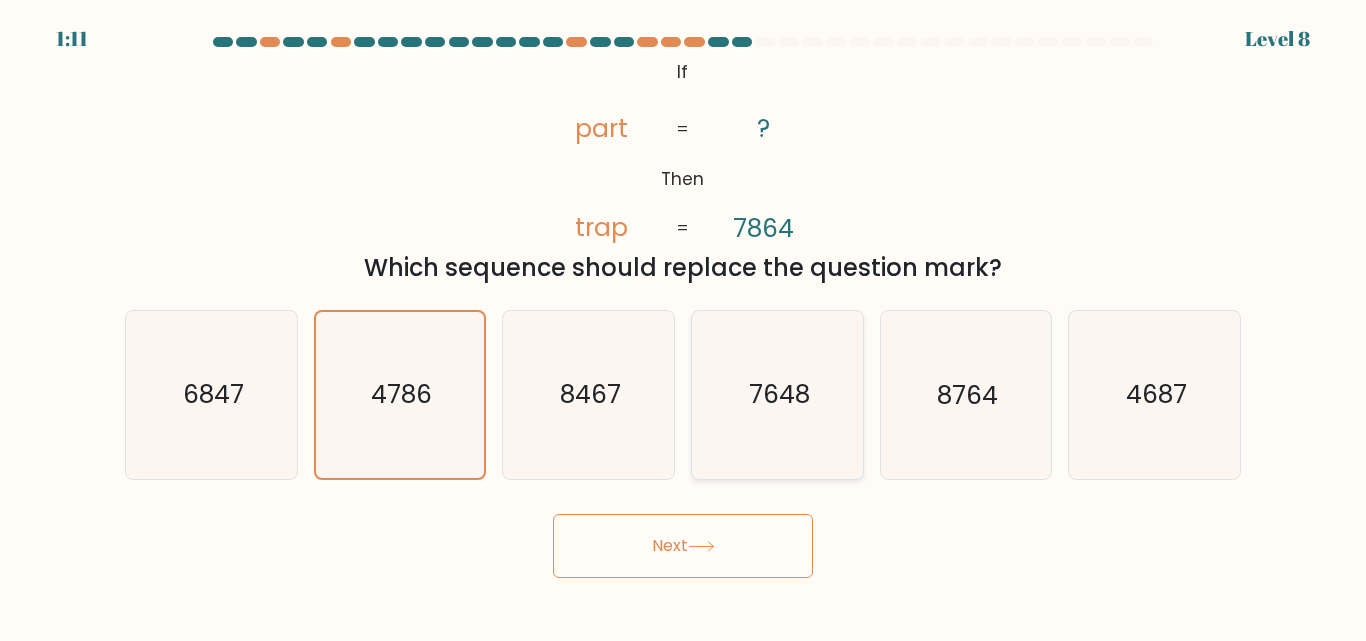 click on "7648" 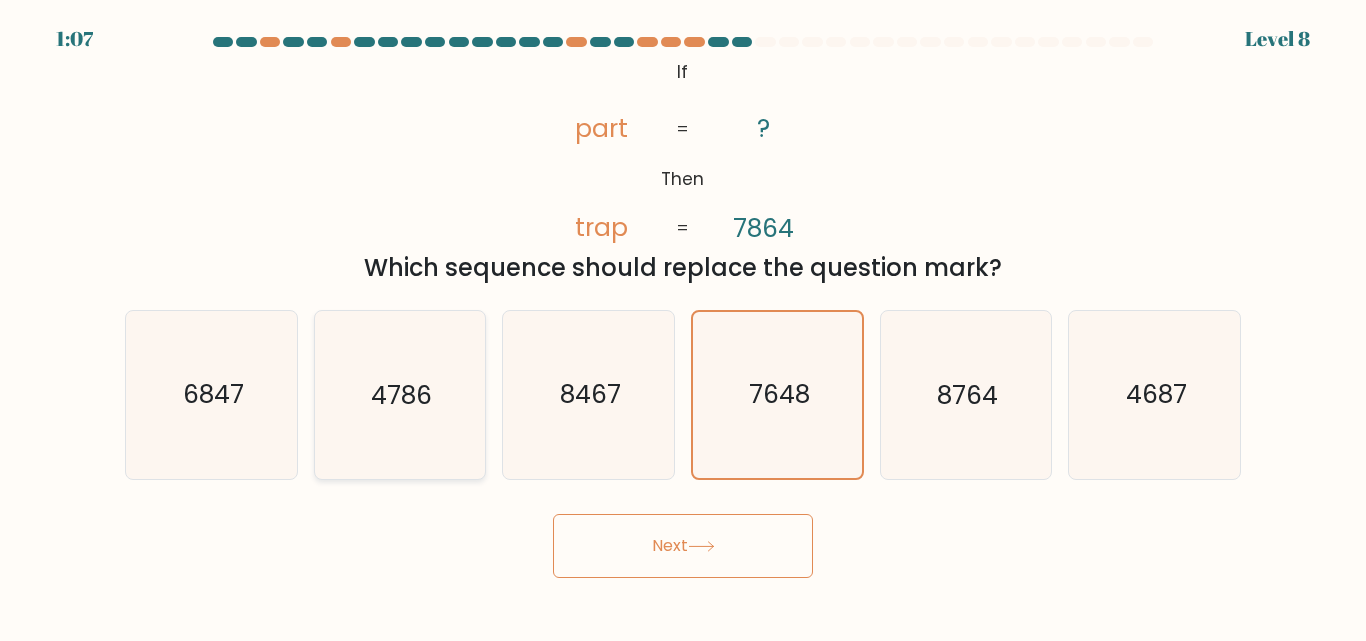 click on "4786" 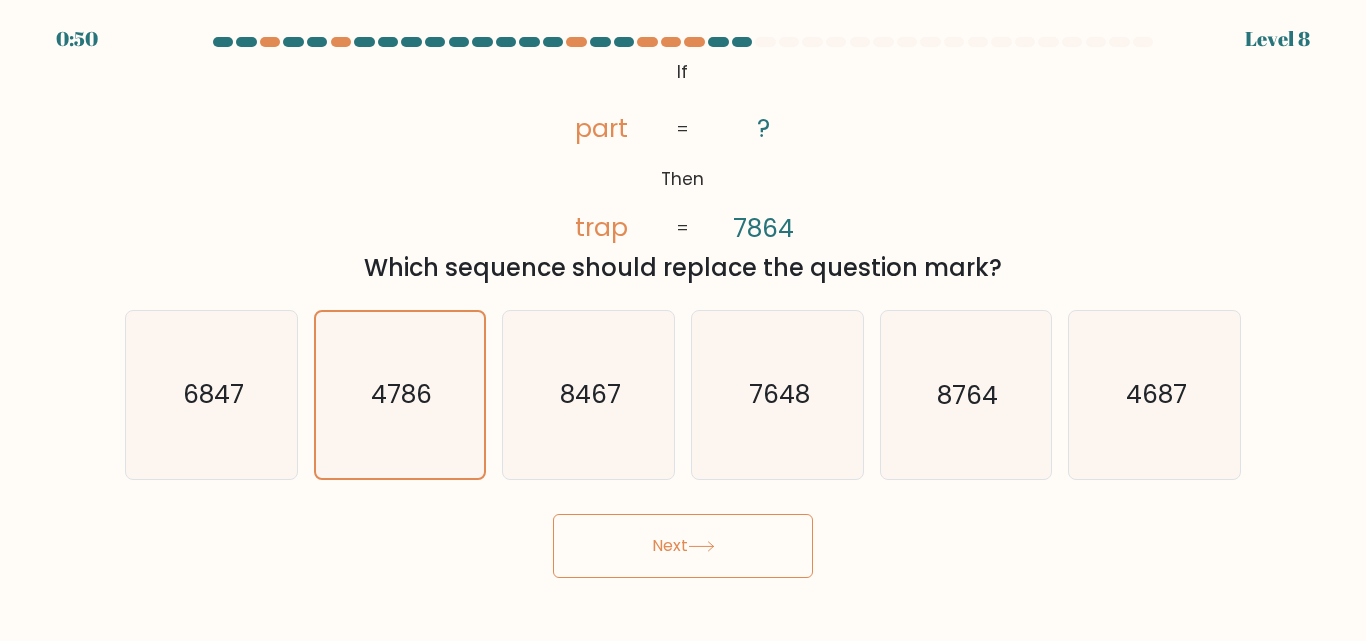 click on "Next" at bounding box center (683, 546) 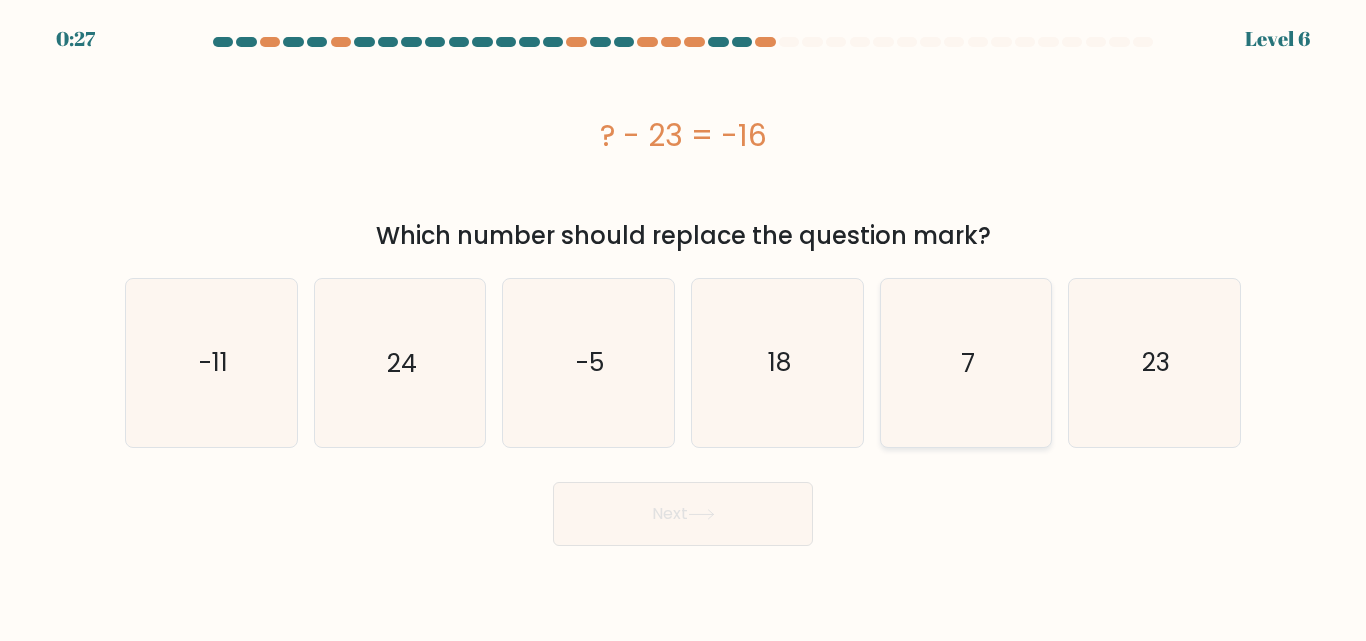 click on "7" 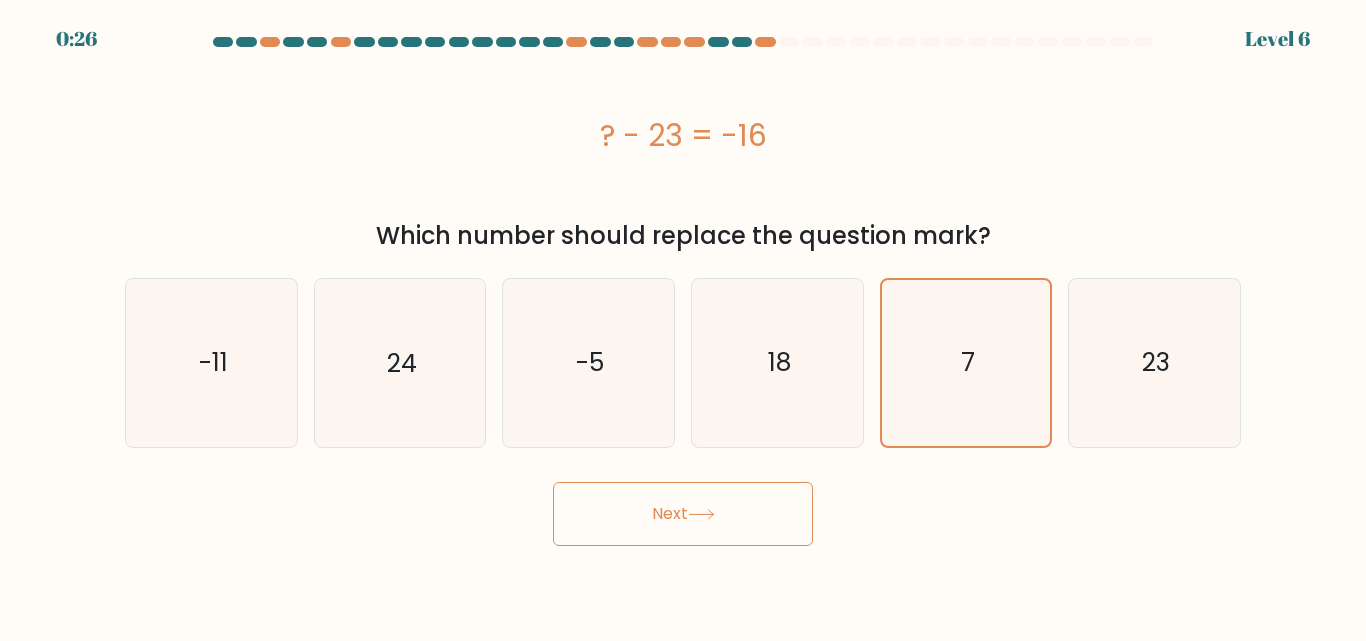 click 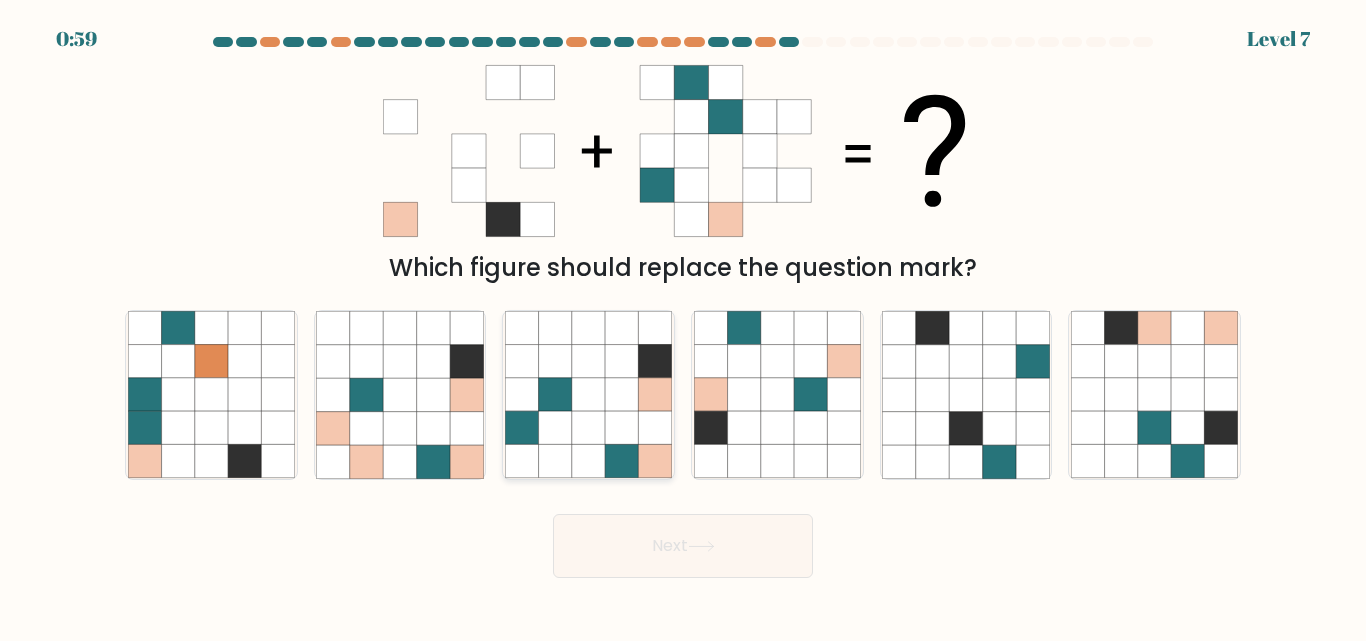 click 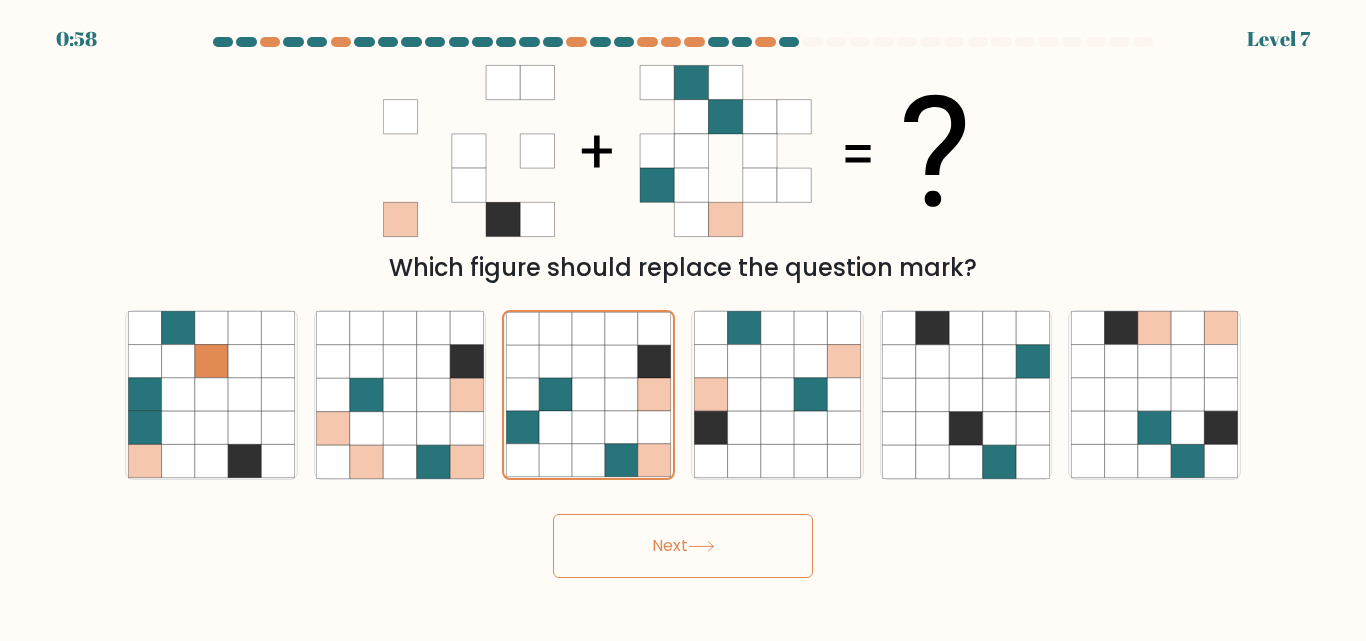 click on "Next" at bounding box center (683, 546) 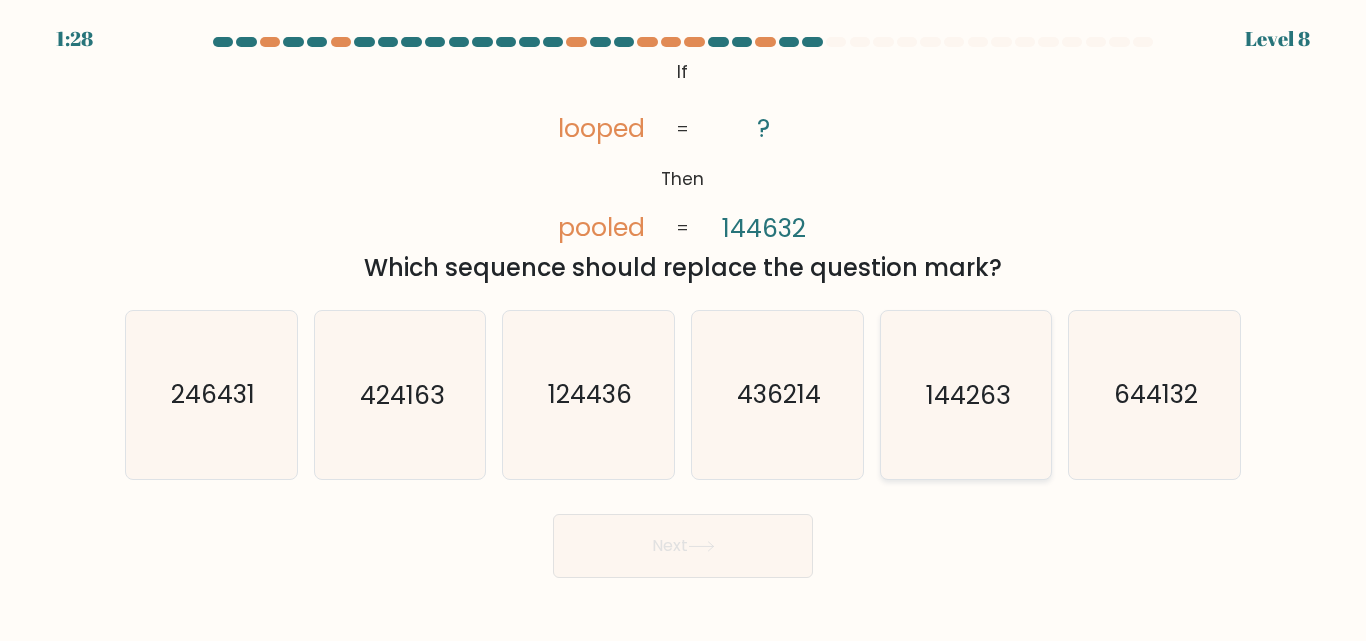 click on "144263" 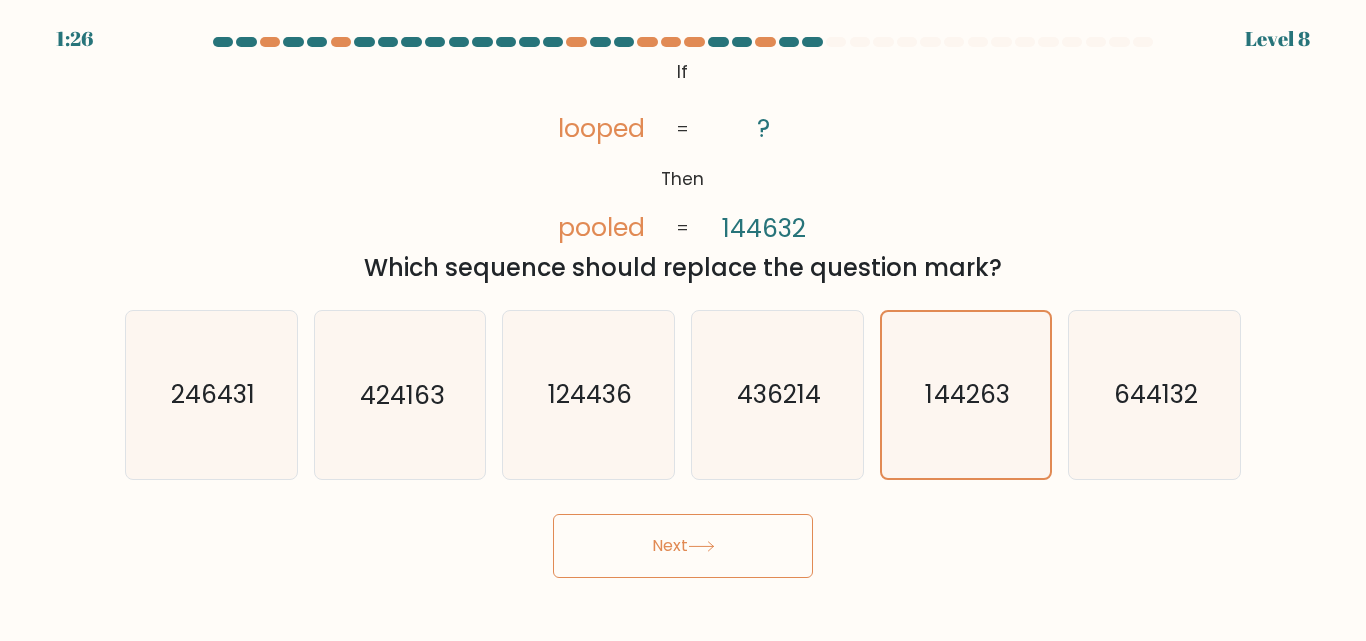 click on "Next" at bounding box center (683, 546) 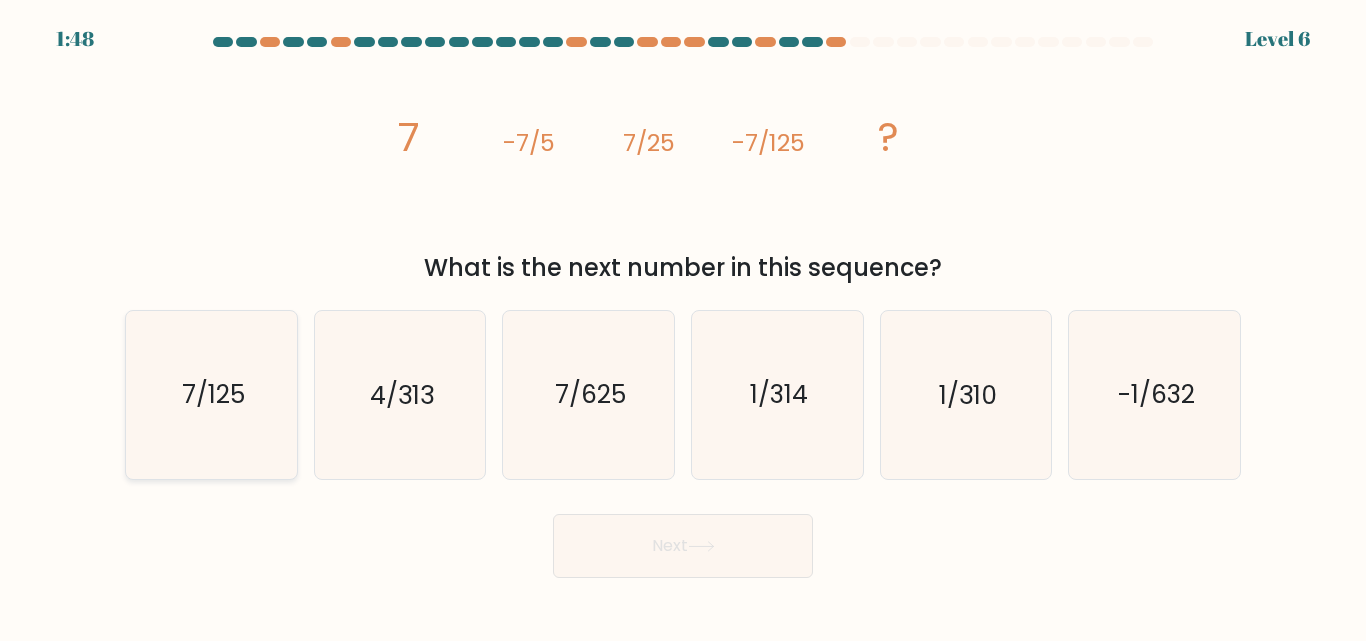click on "7/125" 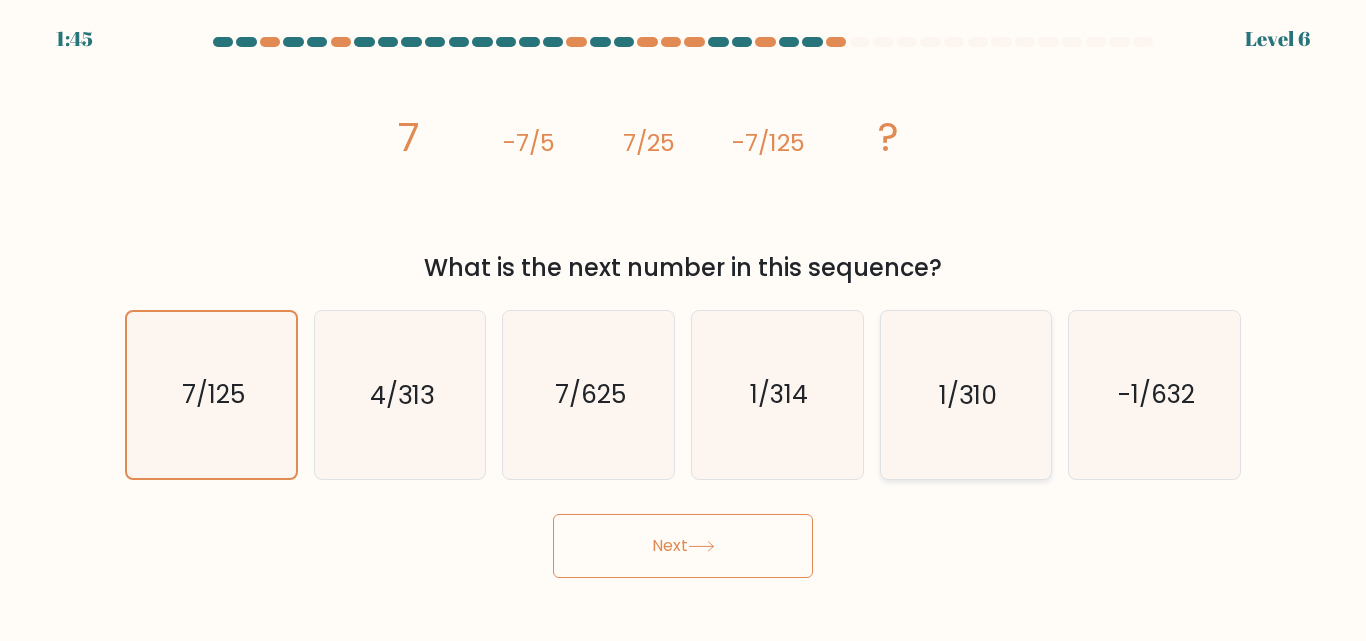 click on "1/310" 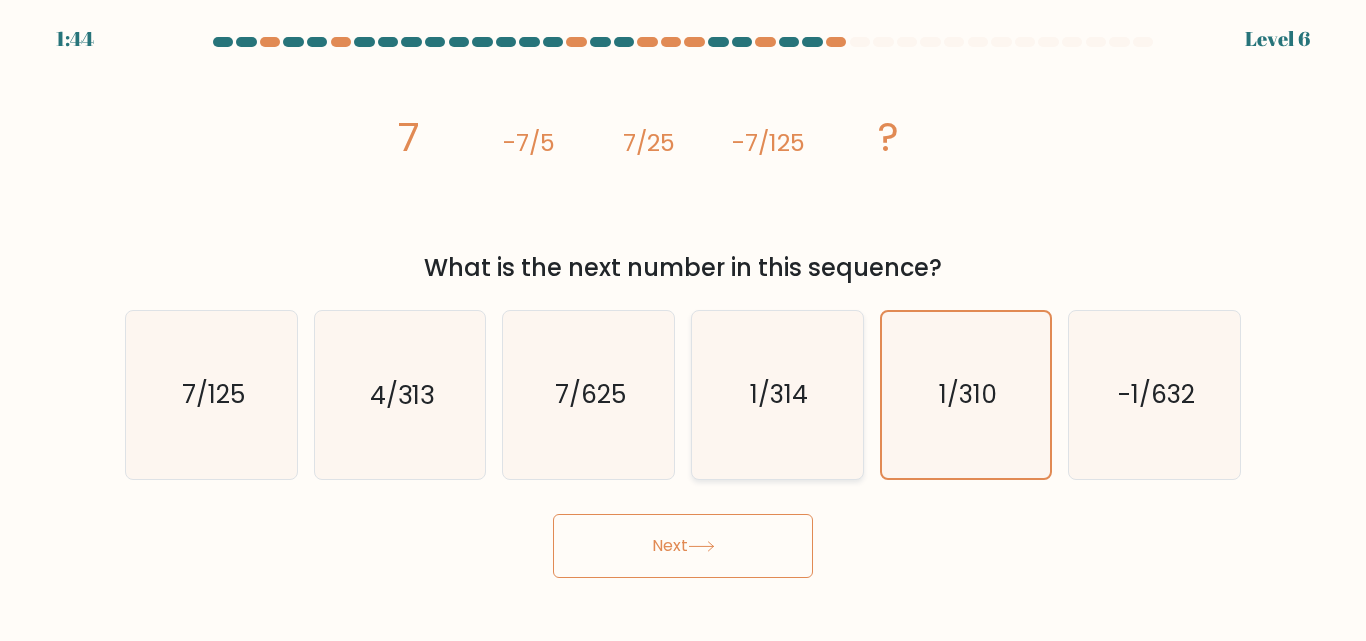 click on "1/314" 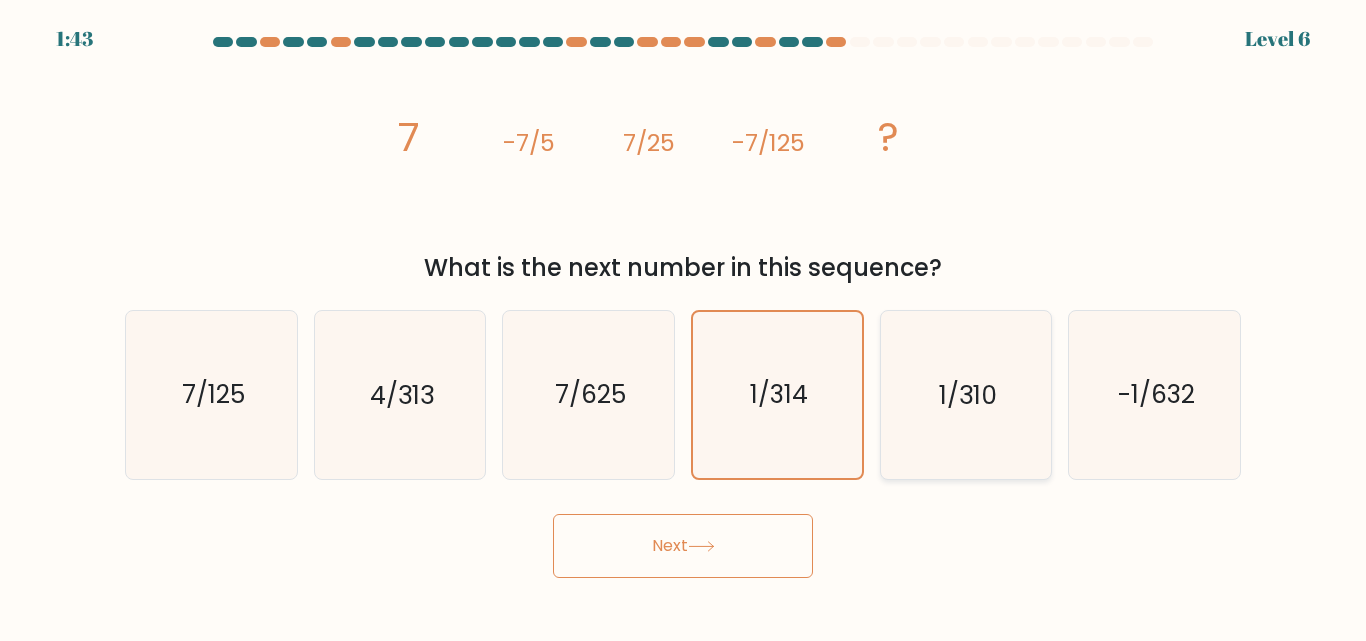 click on "1/310" 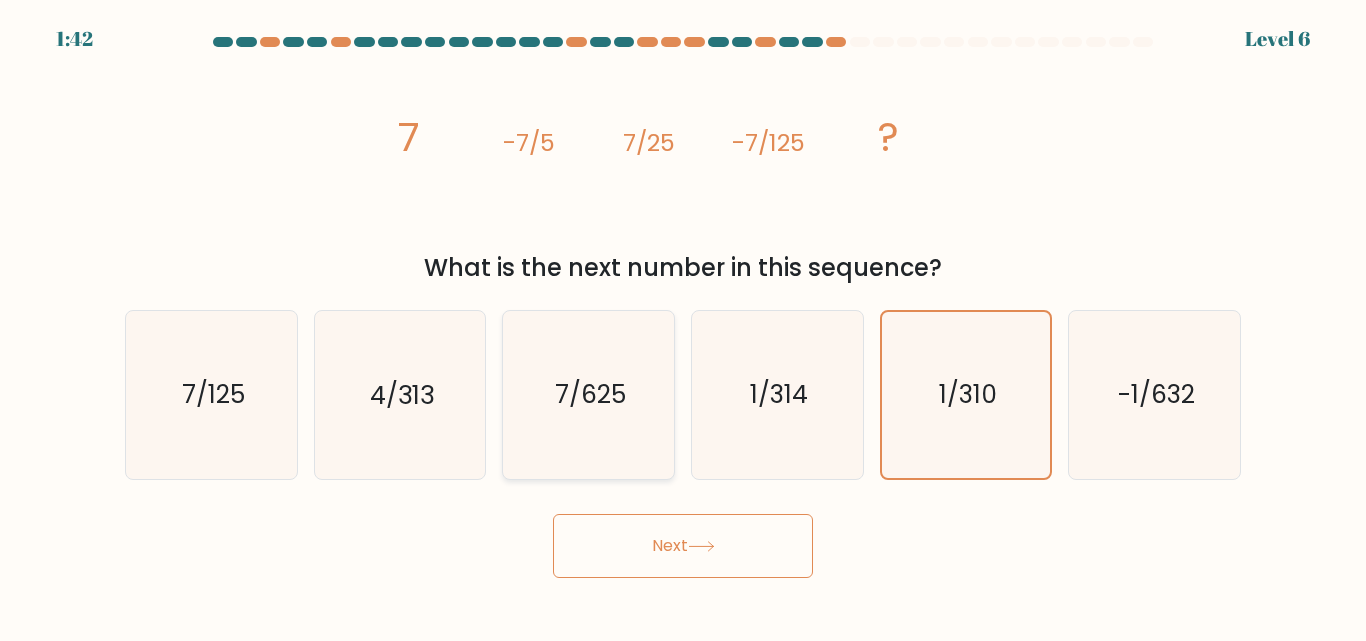 click on "7/625" at bounding box center [588, 394] 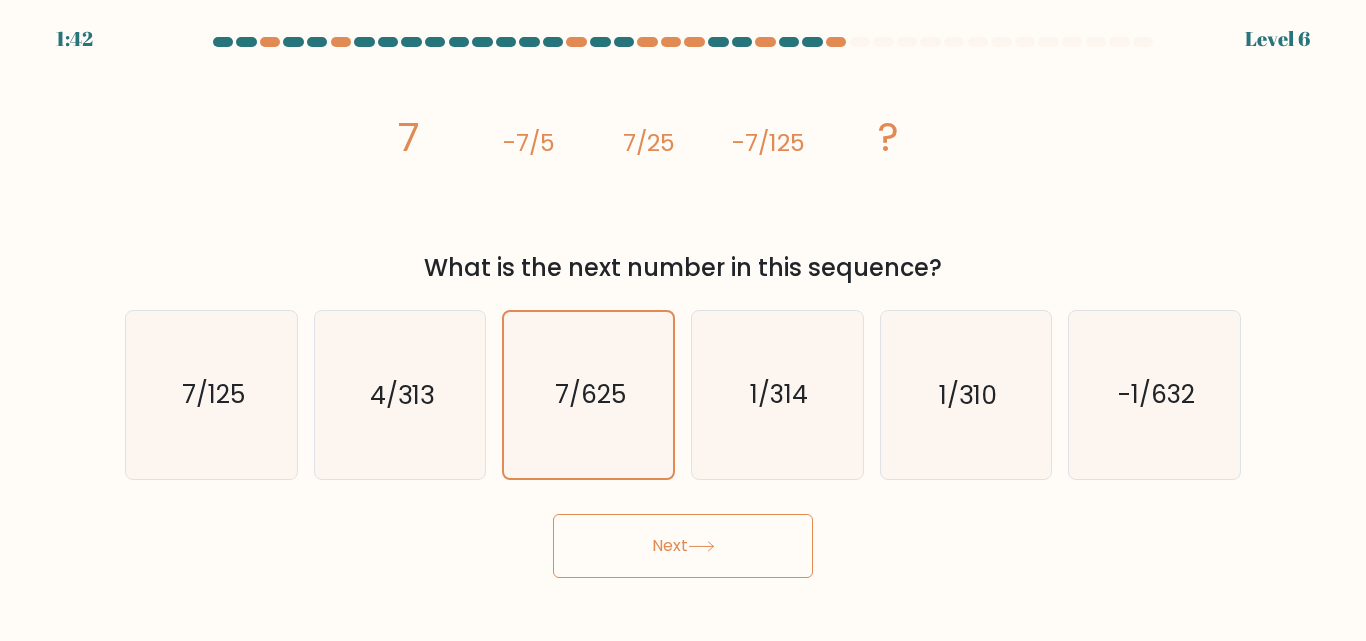 click on "a.
7/125
b.
4/313" at bounding box center [683, 386] 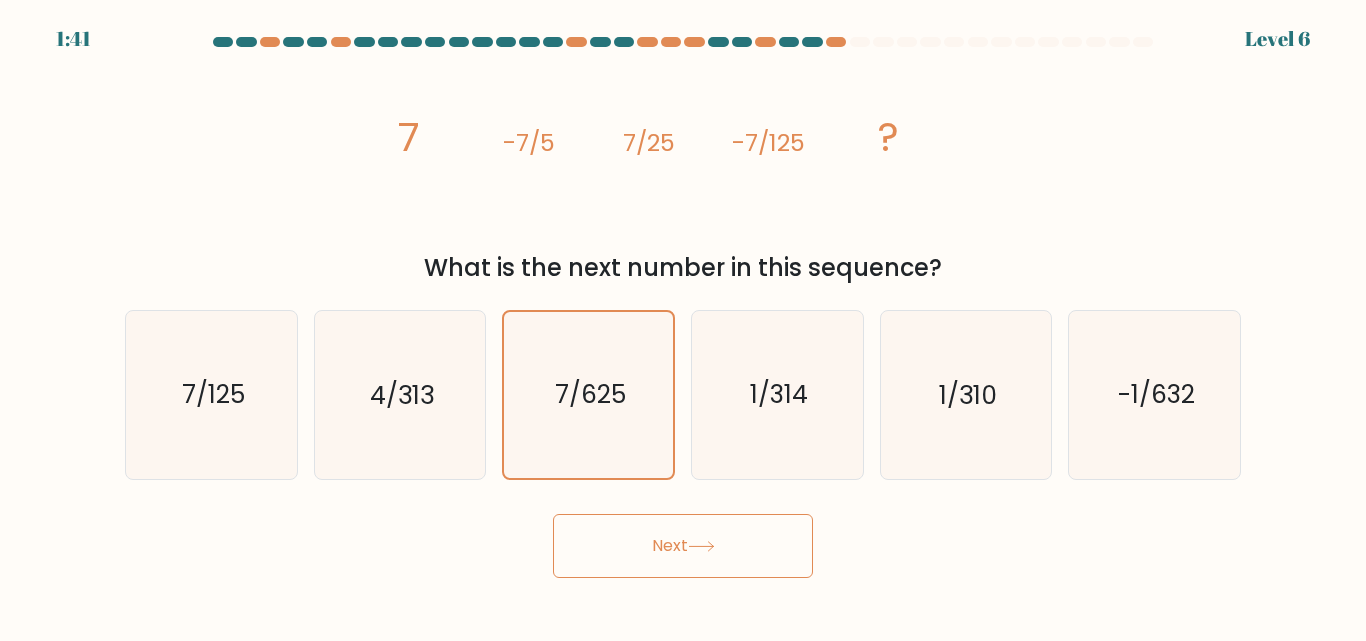 click on "a.
7/125
b.
4/313
c." at bounding box center (683, 386) 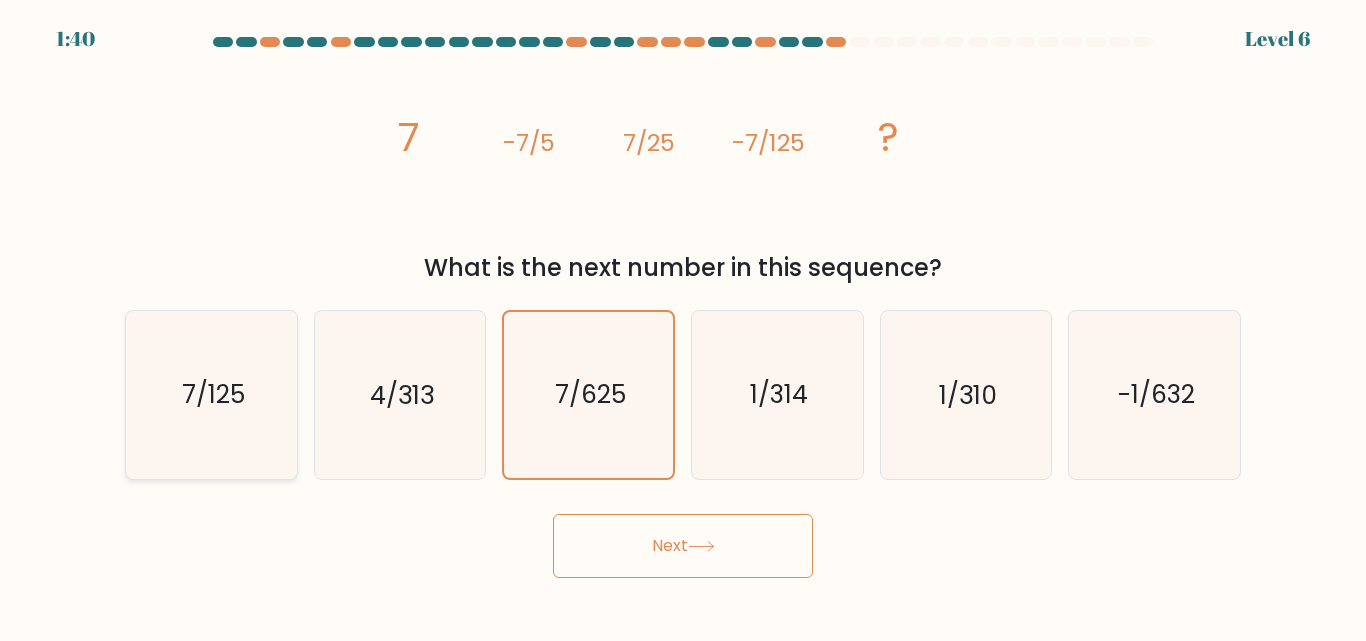 click on "7/125" 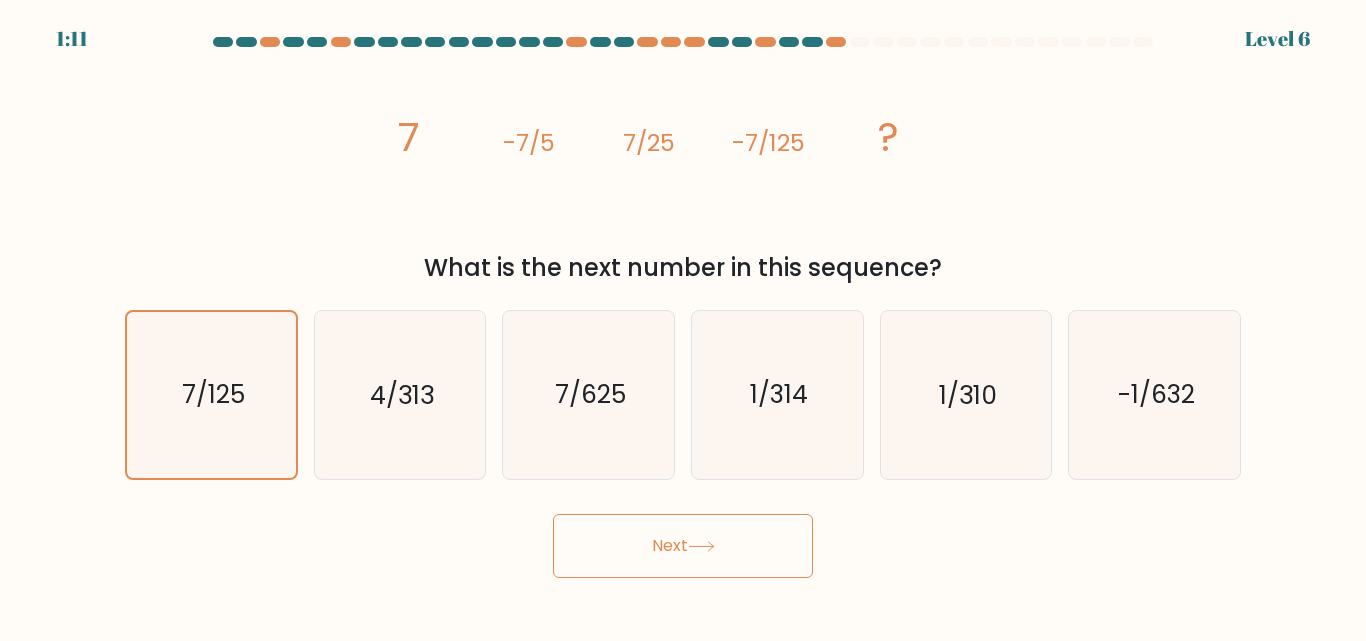 click on "Next" at bounding box center (683, 546) 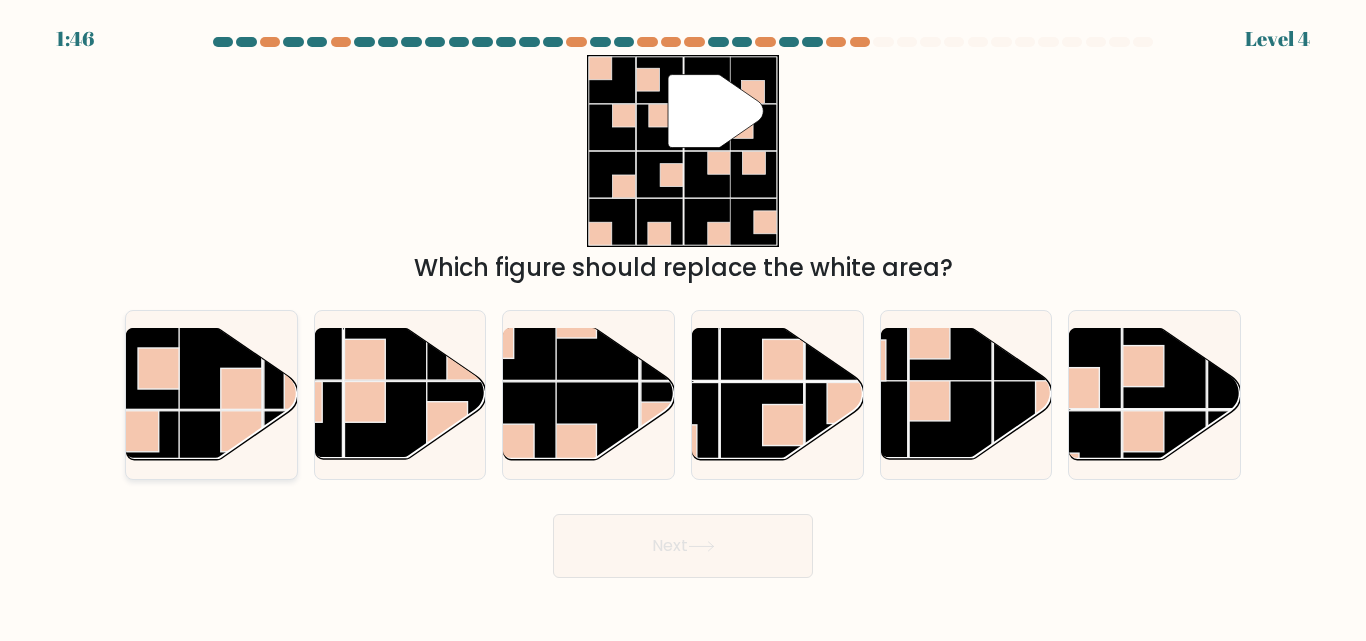 click 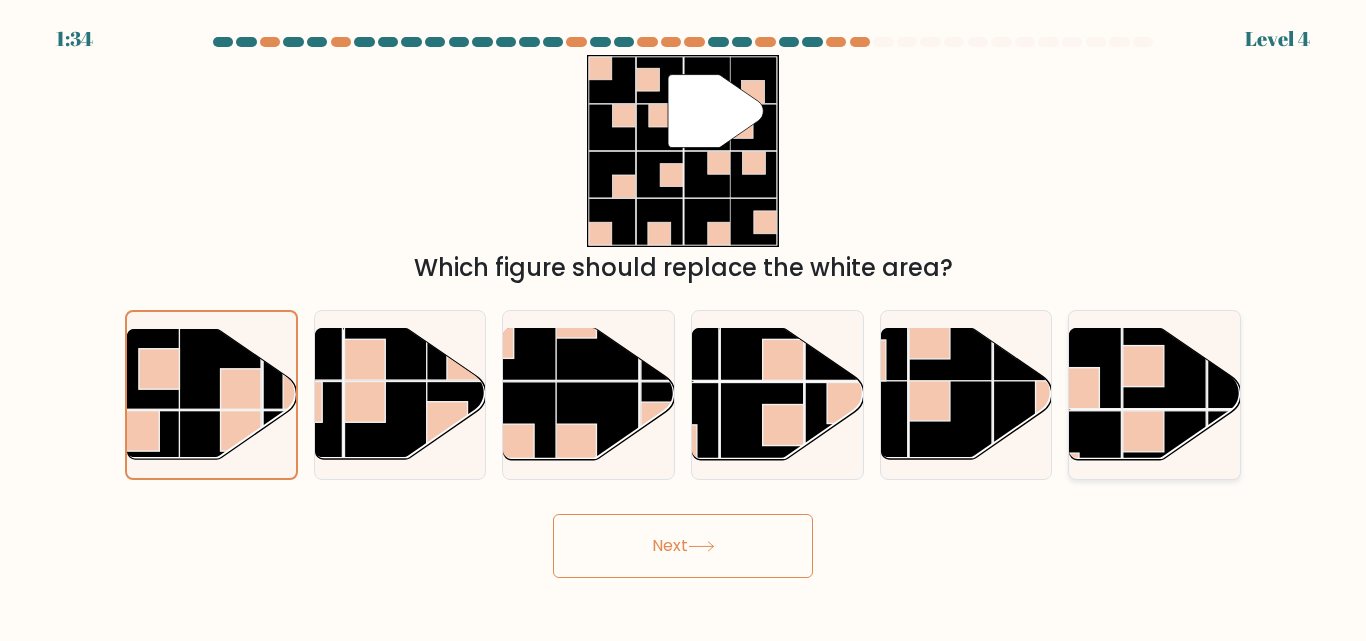 click 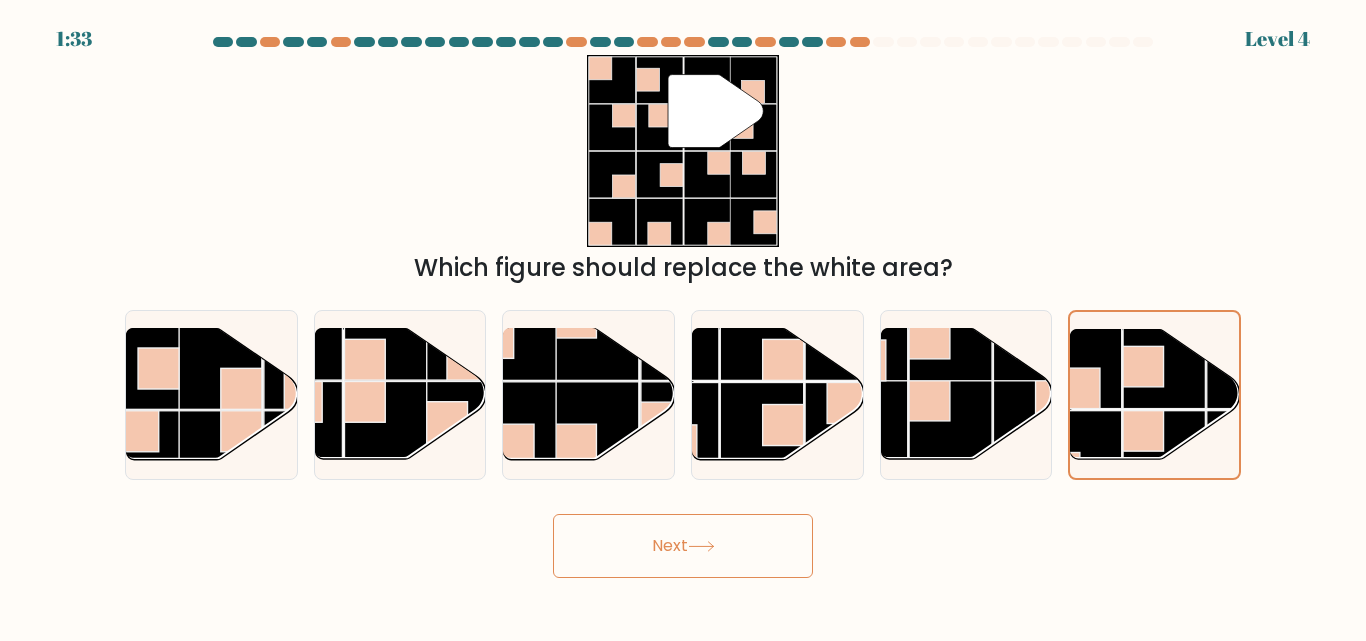 click on "Next" at bounding box center [683, 546] 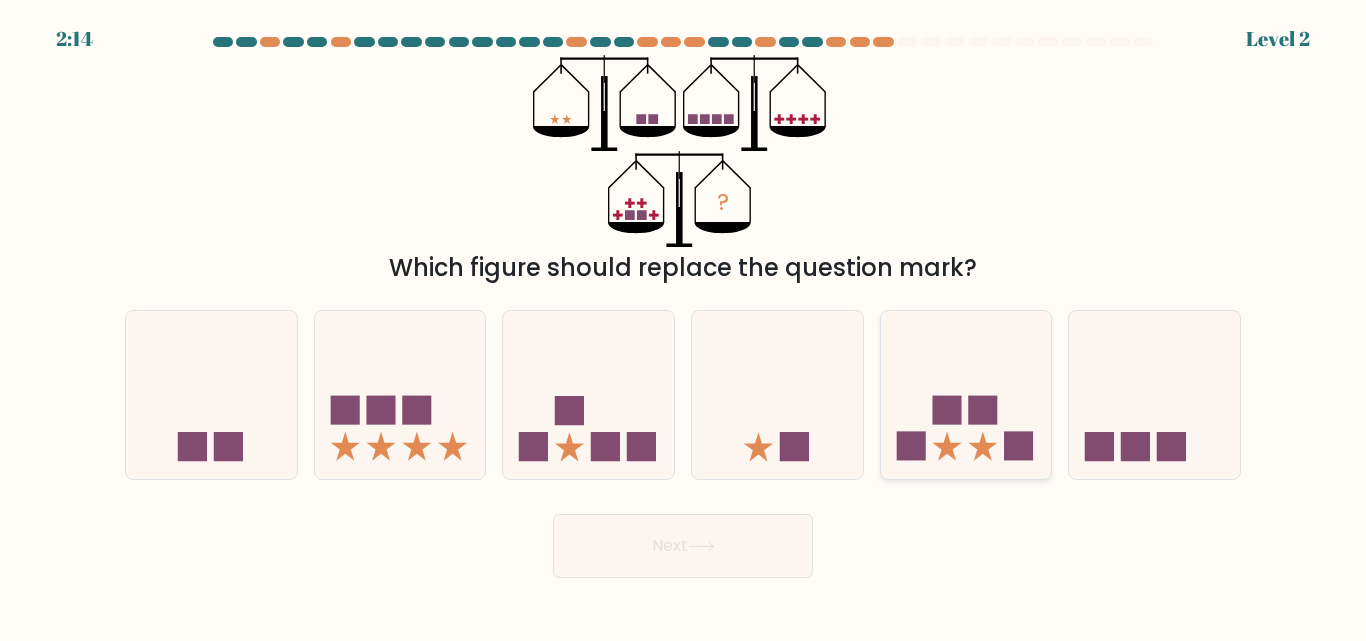 click 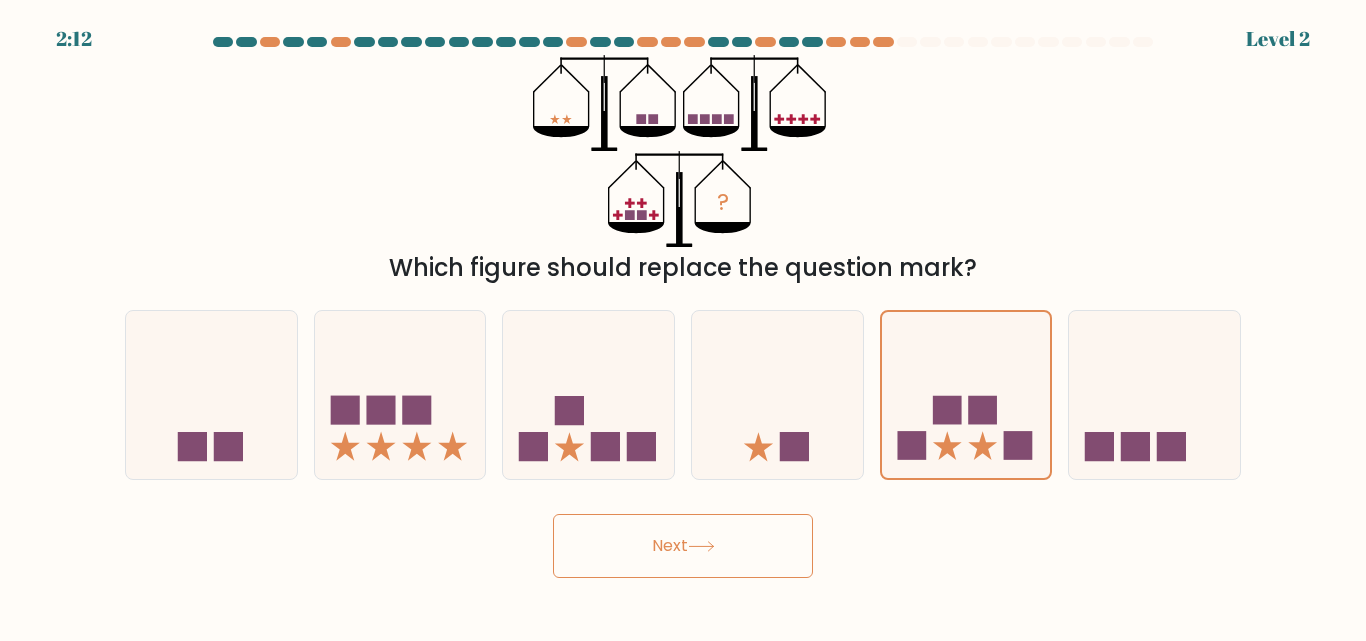 click on "Next" at bounding box center (683, 546) 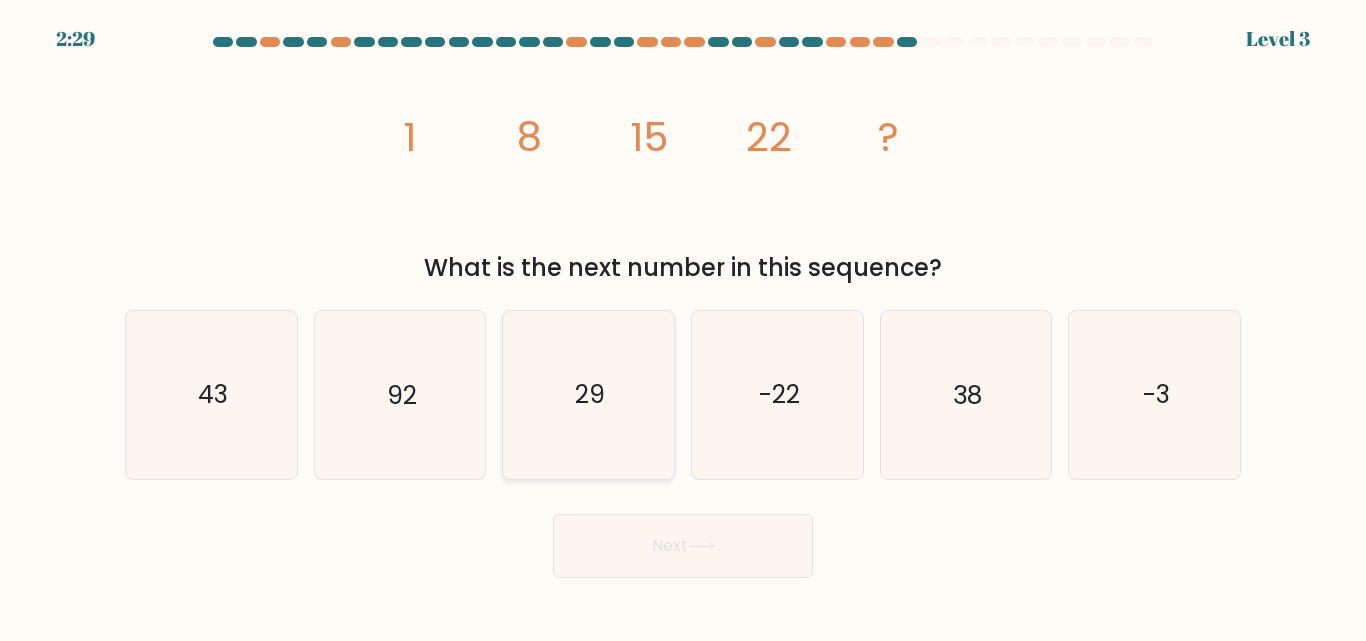 click on "29" 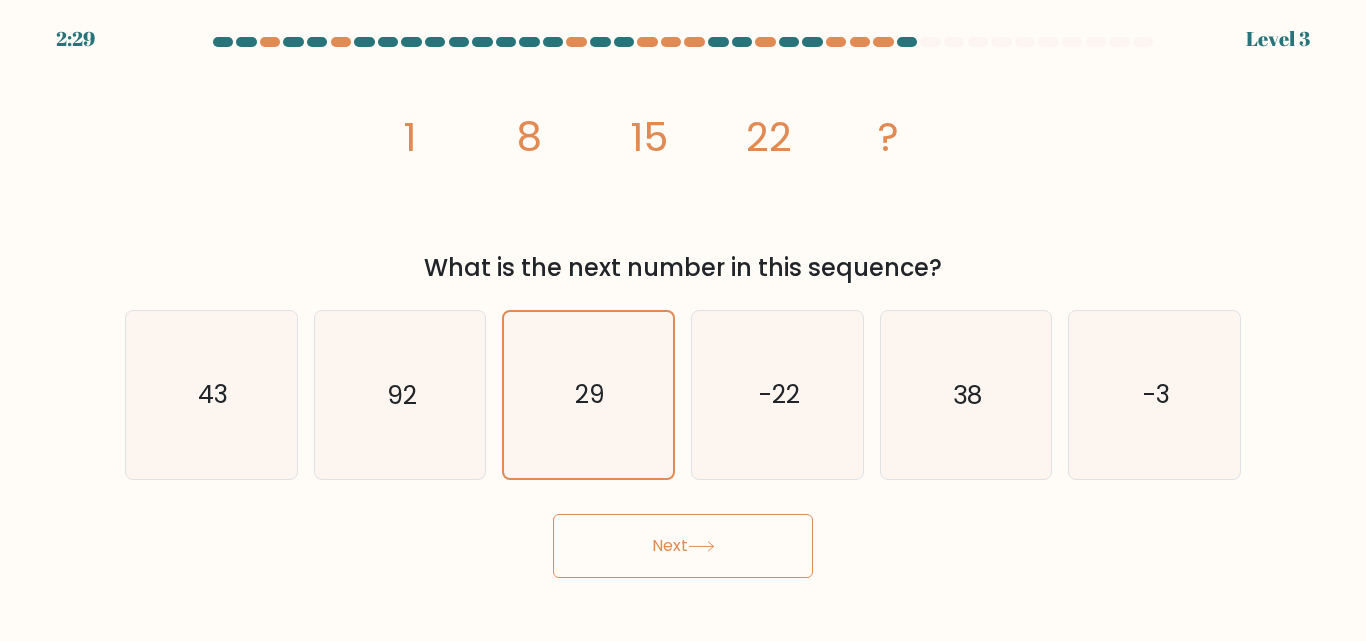 click on "Next" at bounding box center (683, 546) 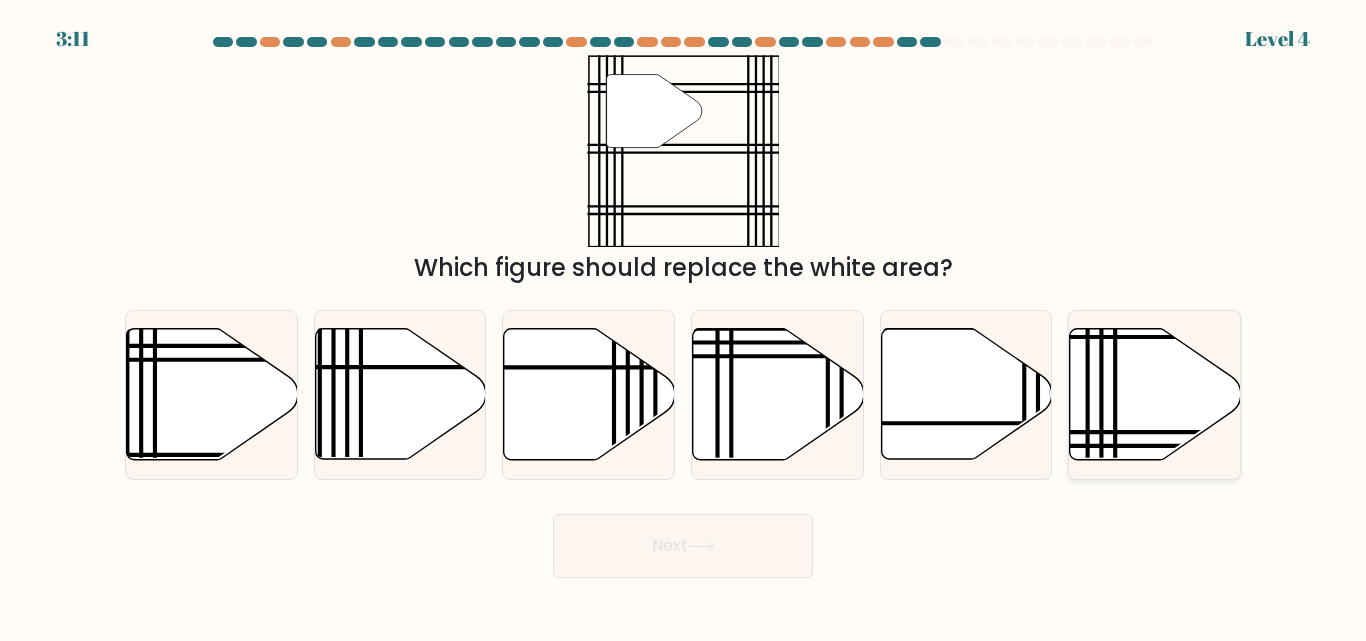 drag, startPoint x: 1189, startPoint y: 335, endPoint x: 1183, endPoint y: 347, distance: 13.416408 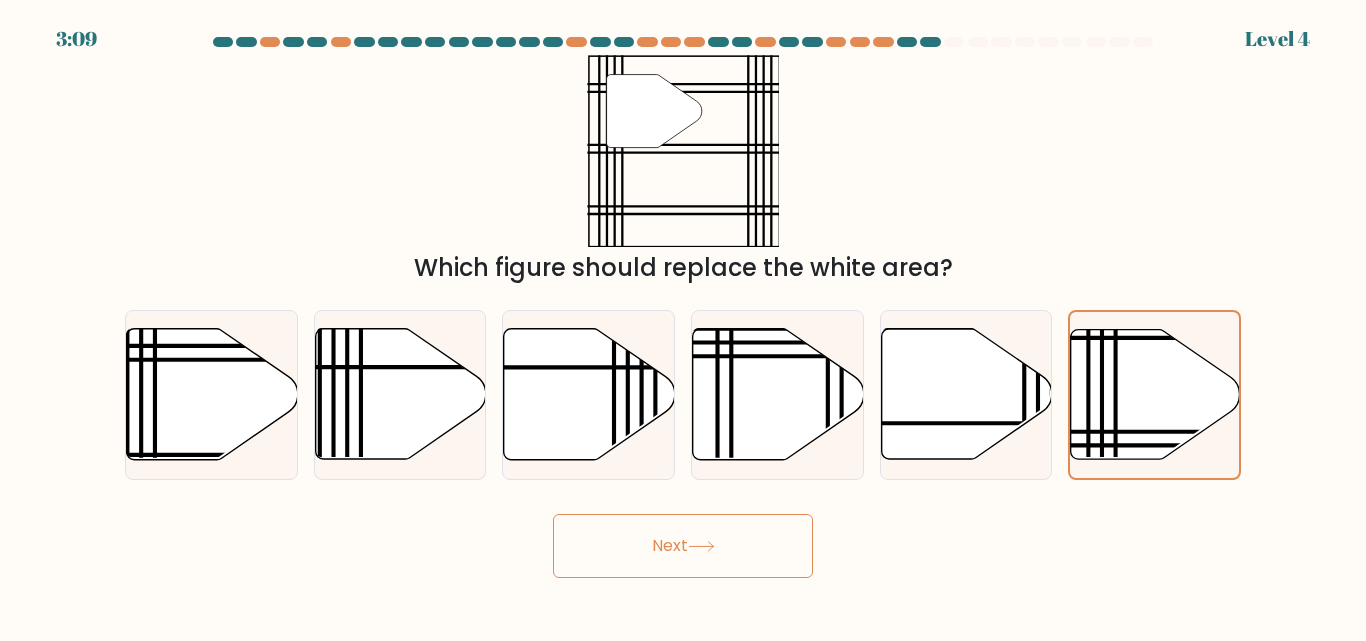 click on "Next" at bounding box center (683, 546) 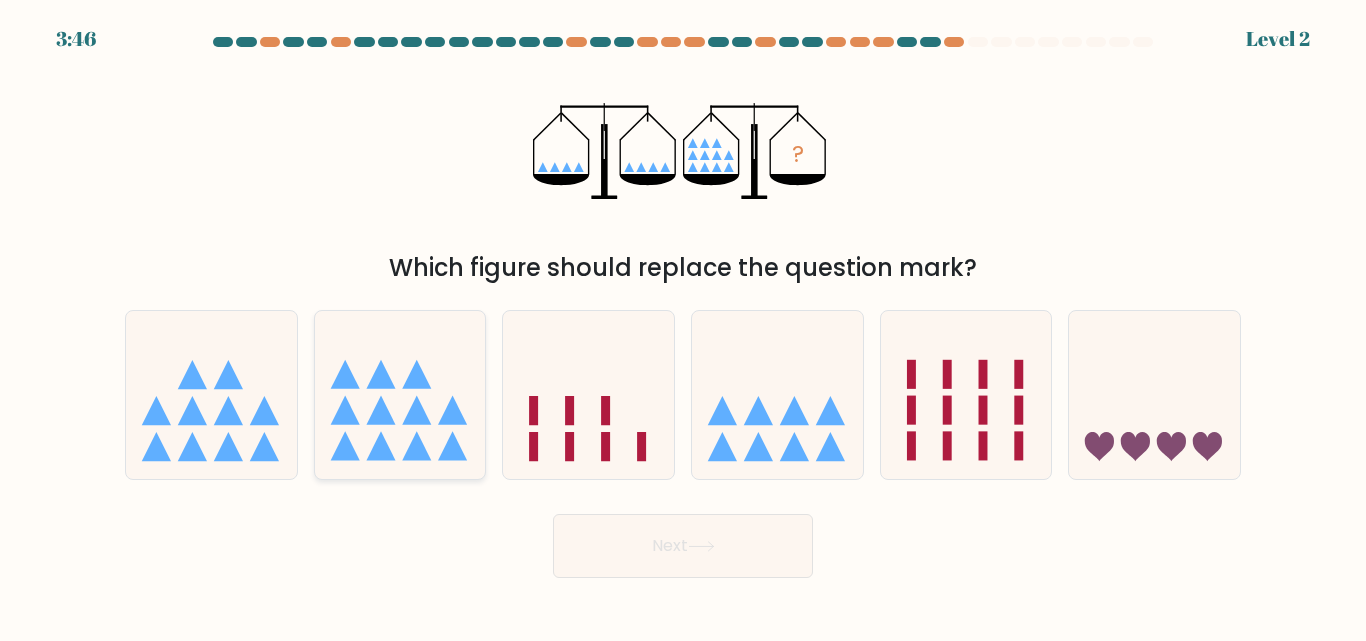 click 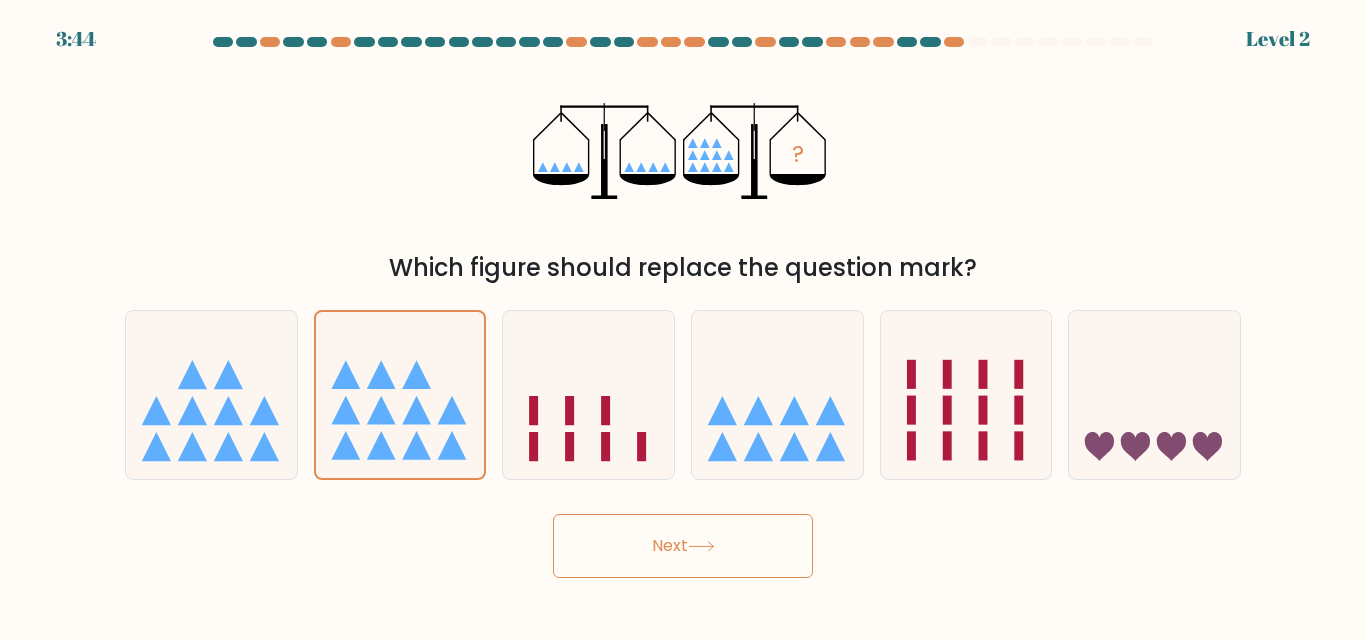 click on "Next" at bounding box center (683, 546) 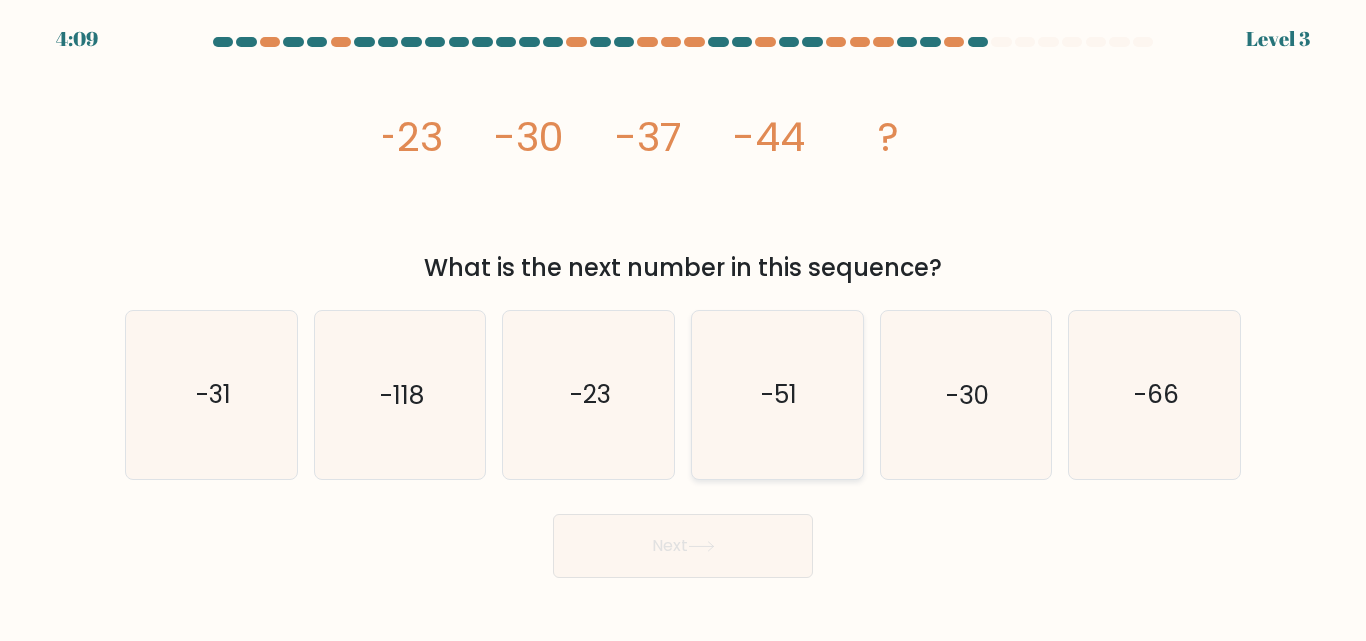 click on "-51" 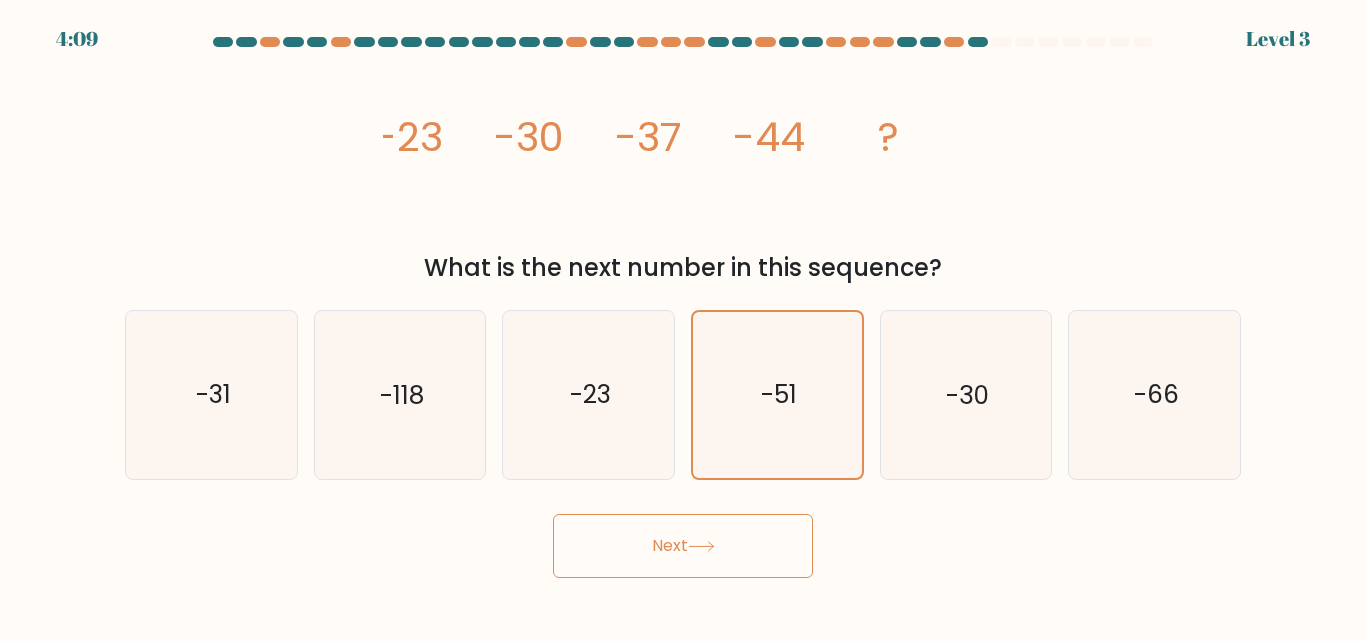 click on "Next" at bounding box center [683, 546] 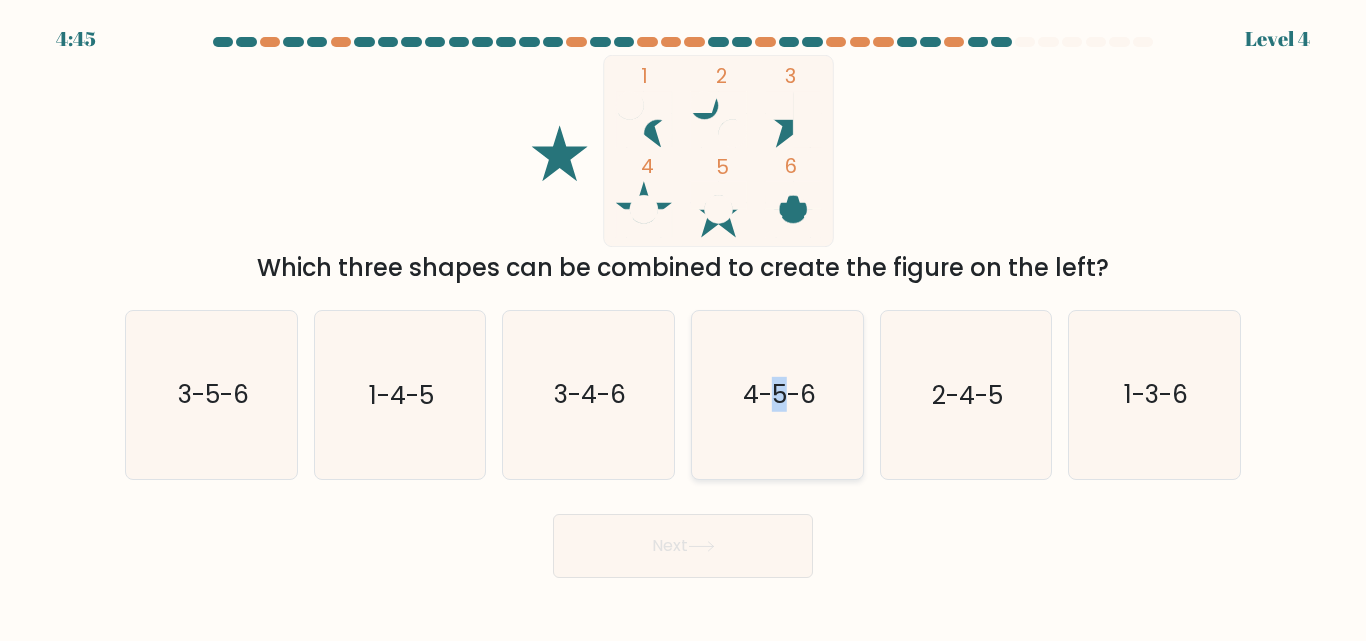 click on "4-5-6" 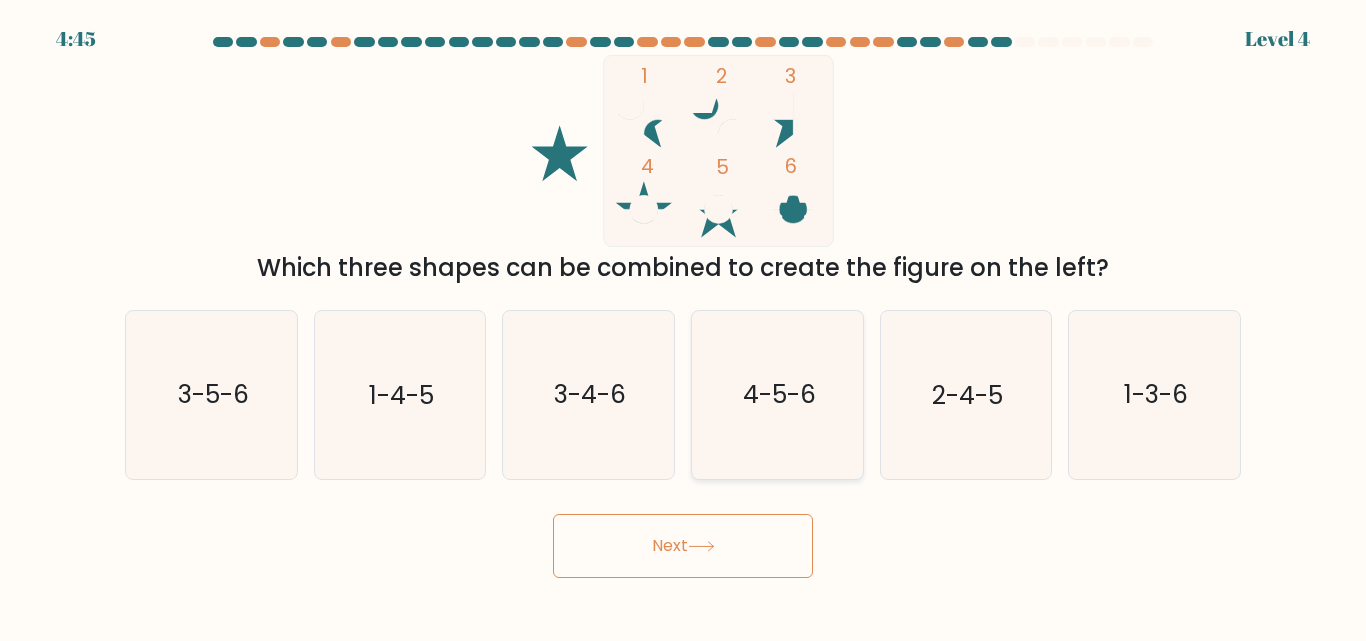 click on "4-5-6" 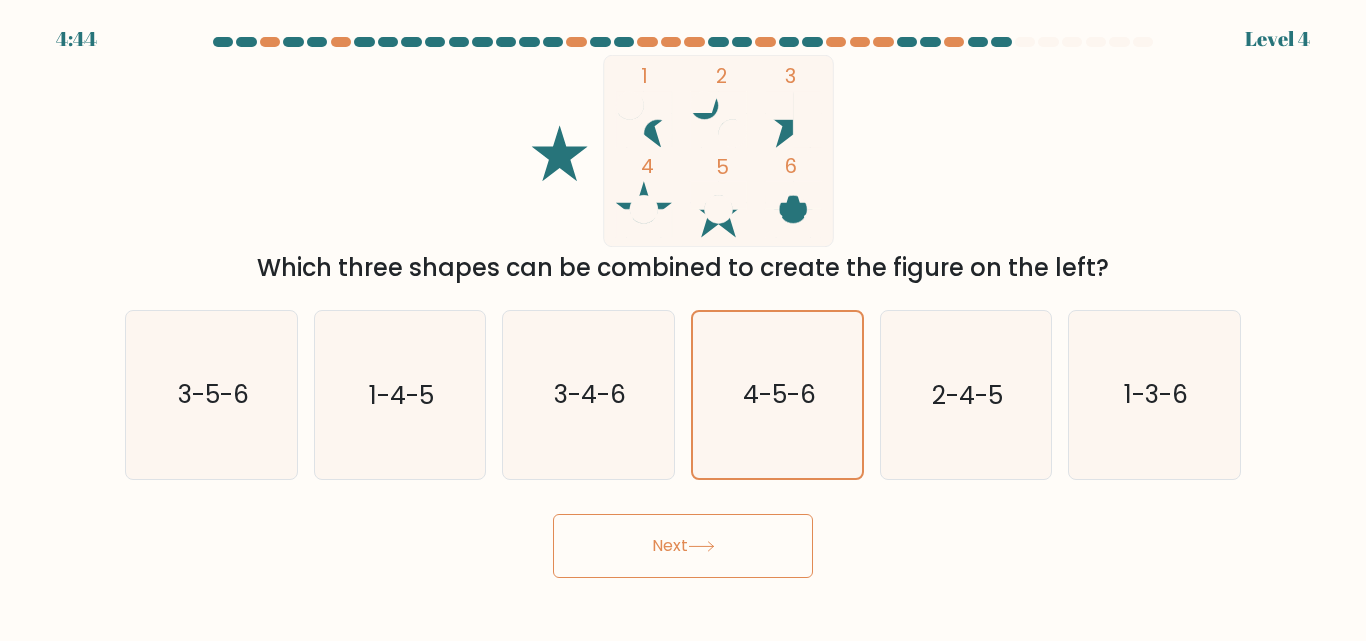 click on "Next" at bounding box center [683, 546] 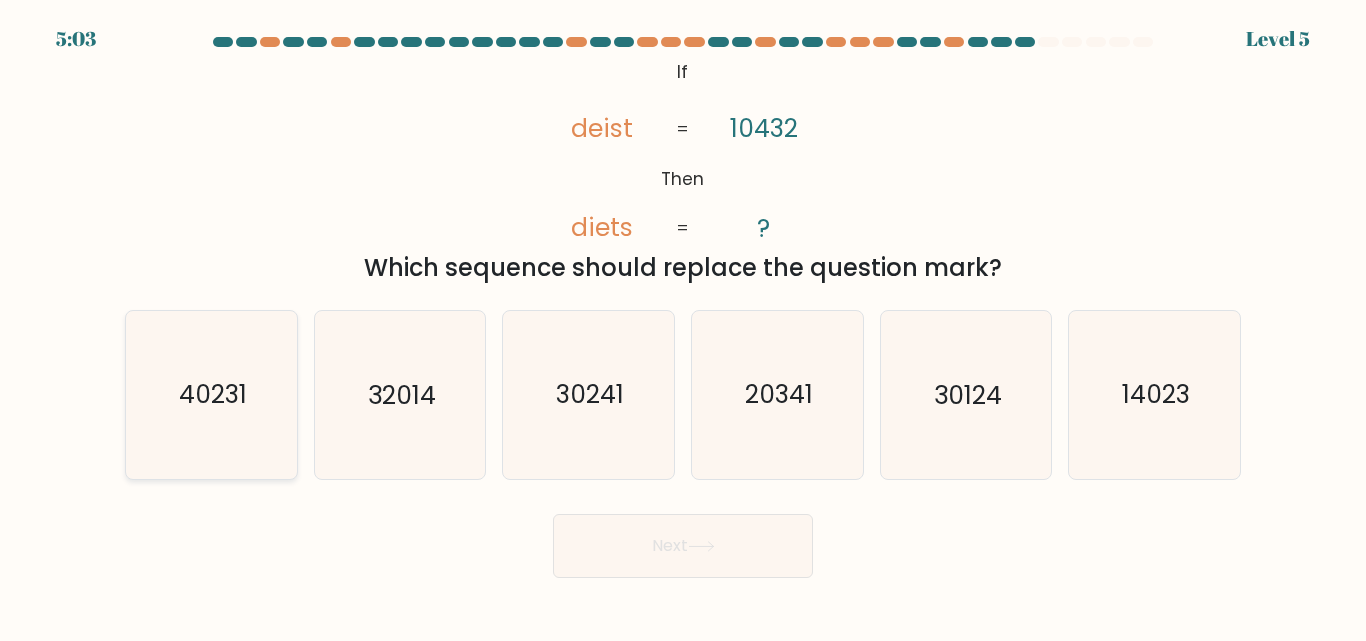 click on "40231" 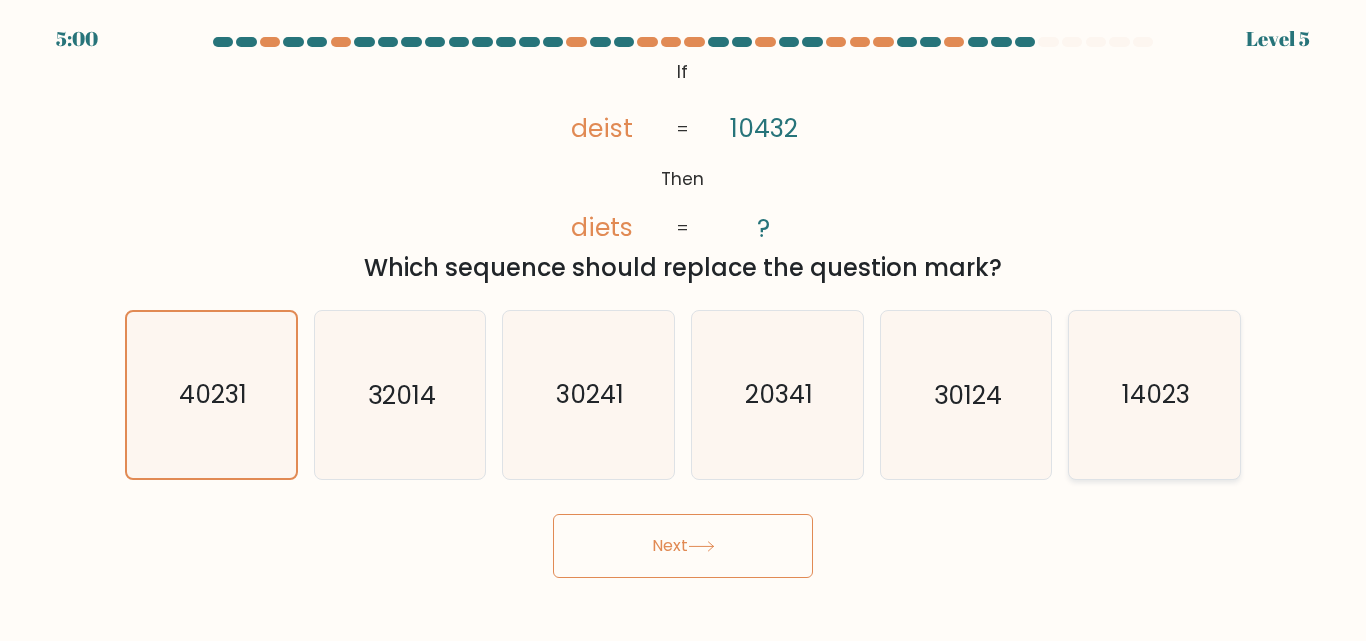click on "14023" 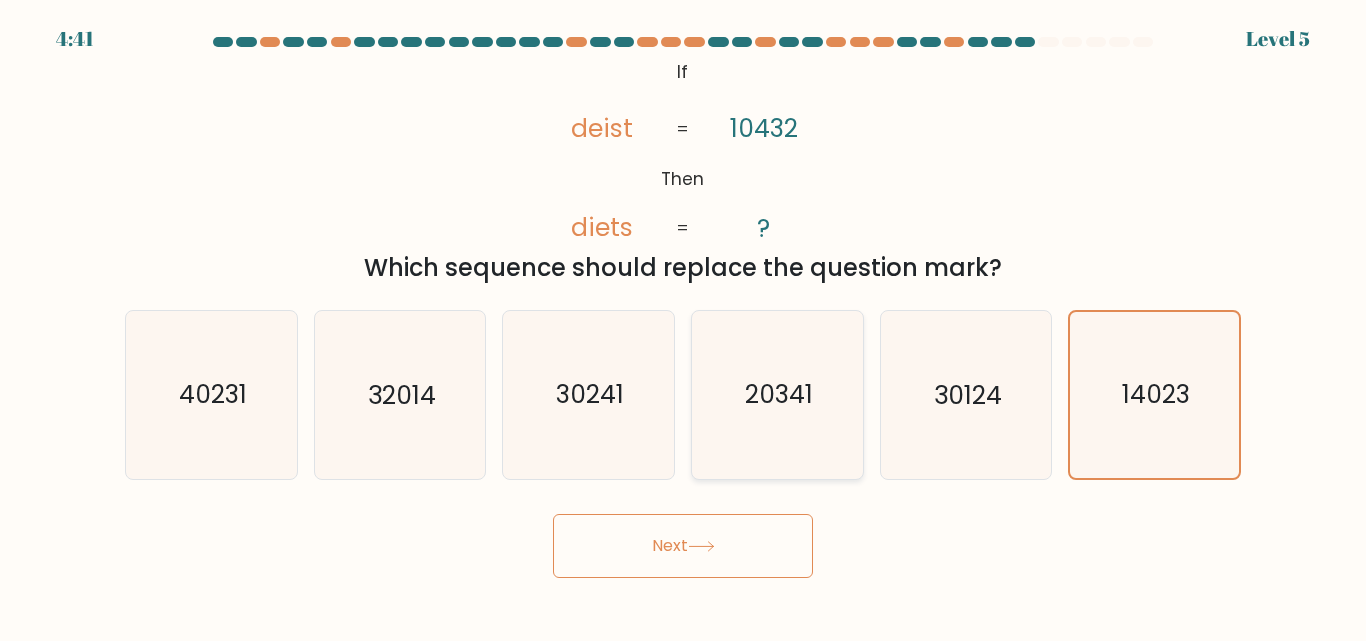 click on "20341" 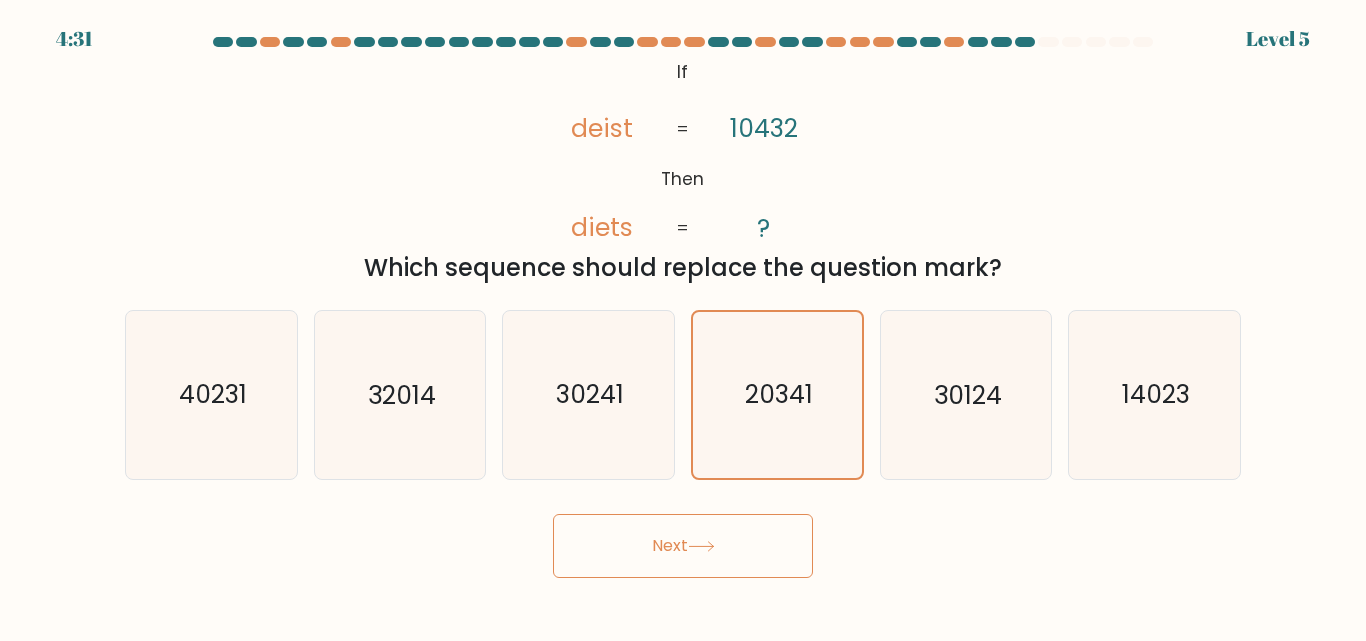 click on "Next" at bounding box center (683, 546) 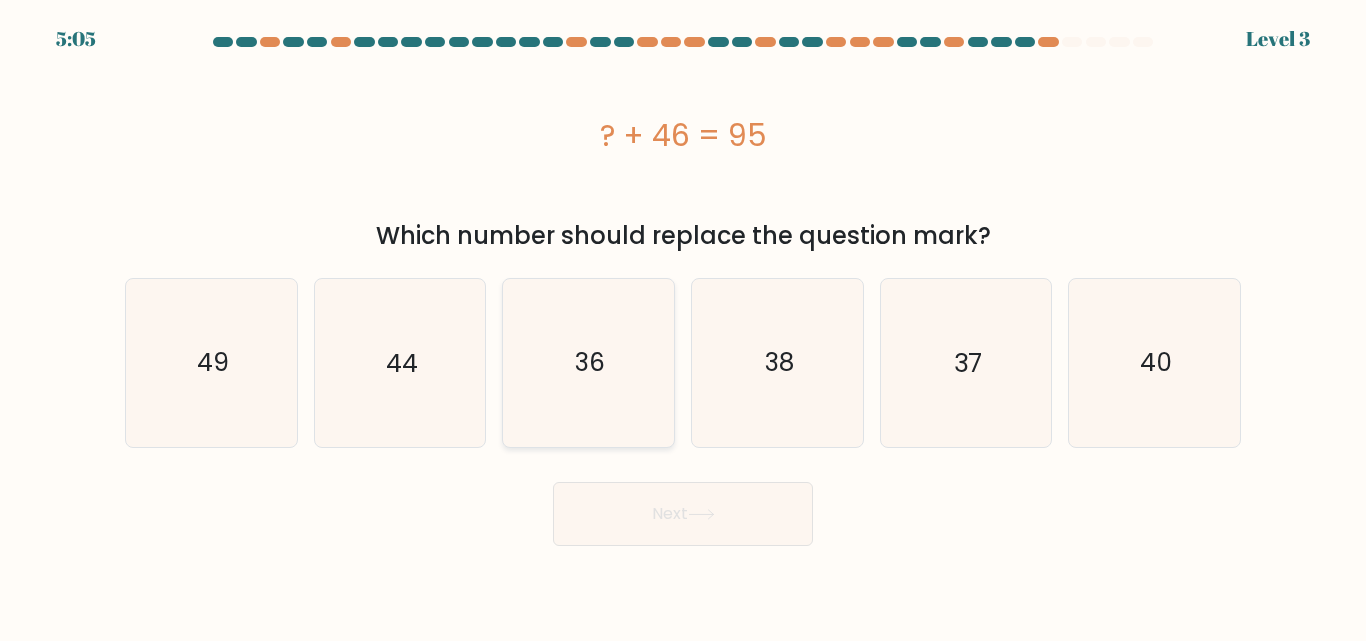 click on "36" 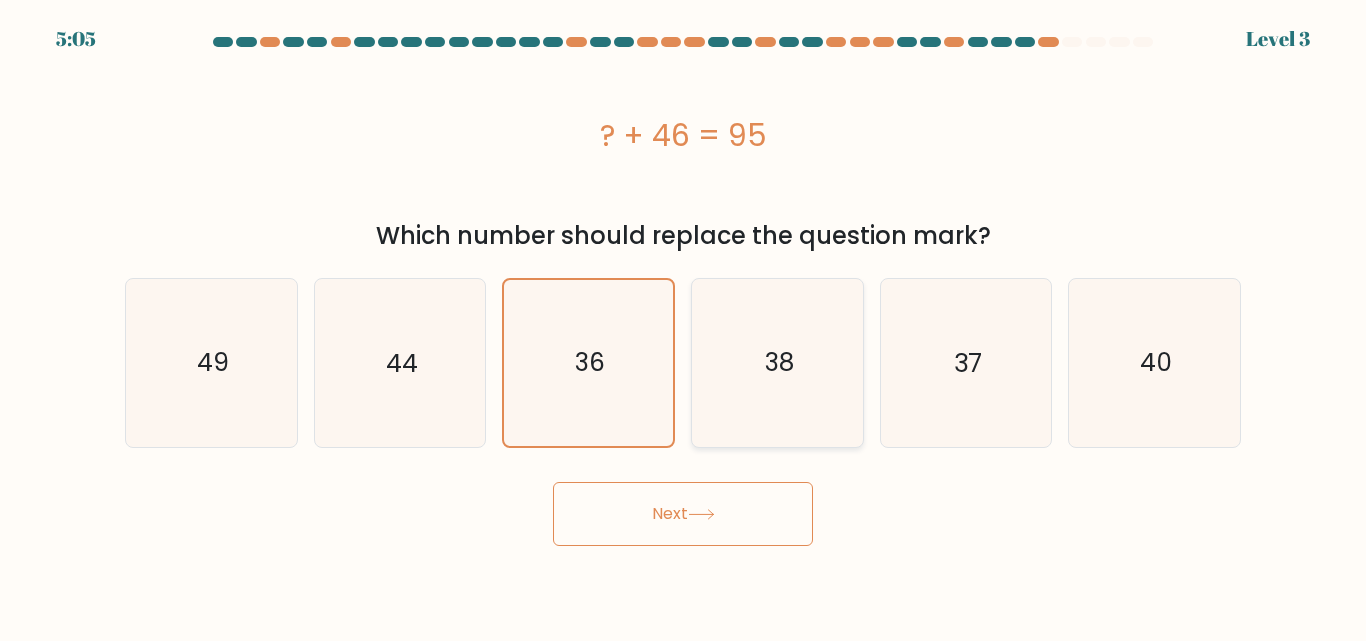 click on "38" 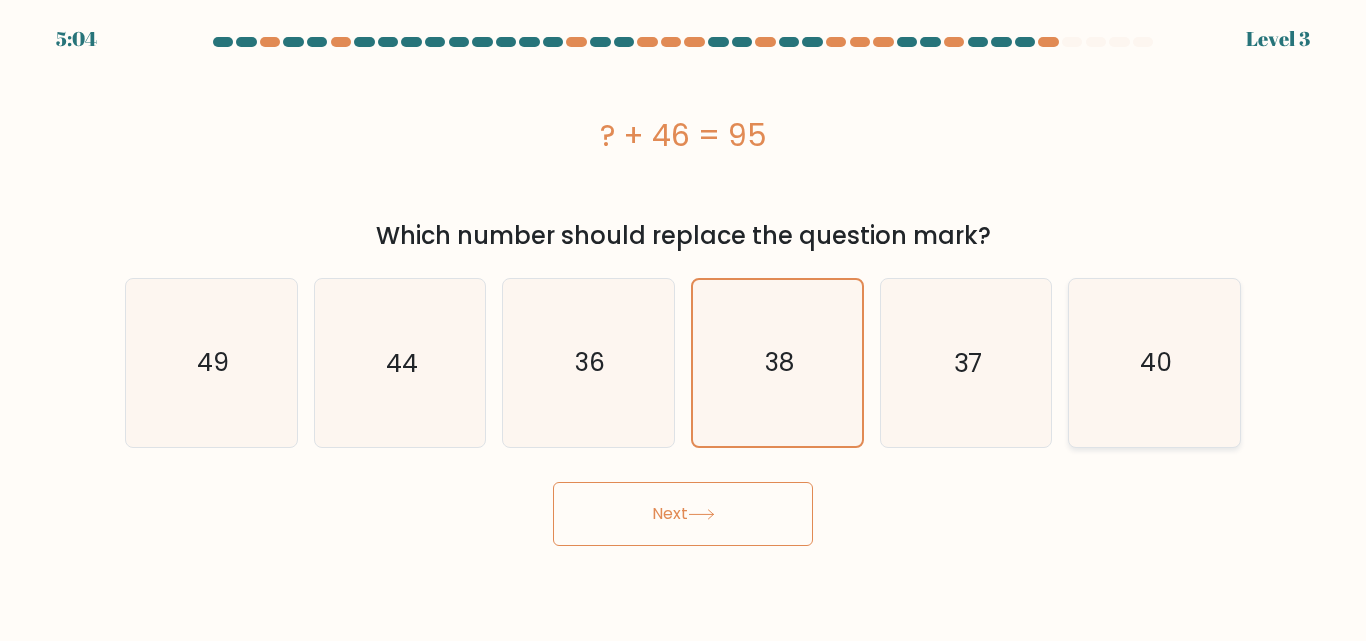 click on "40" 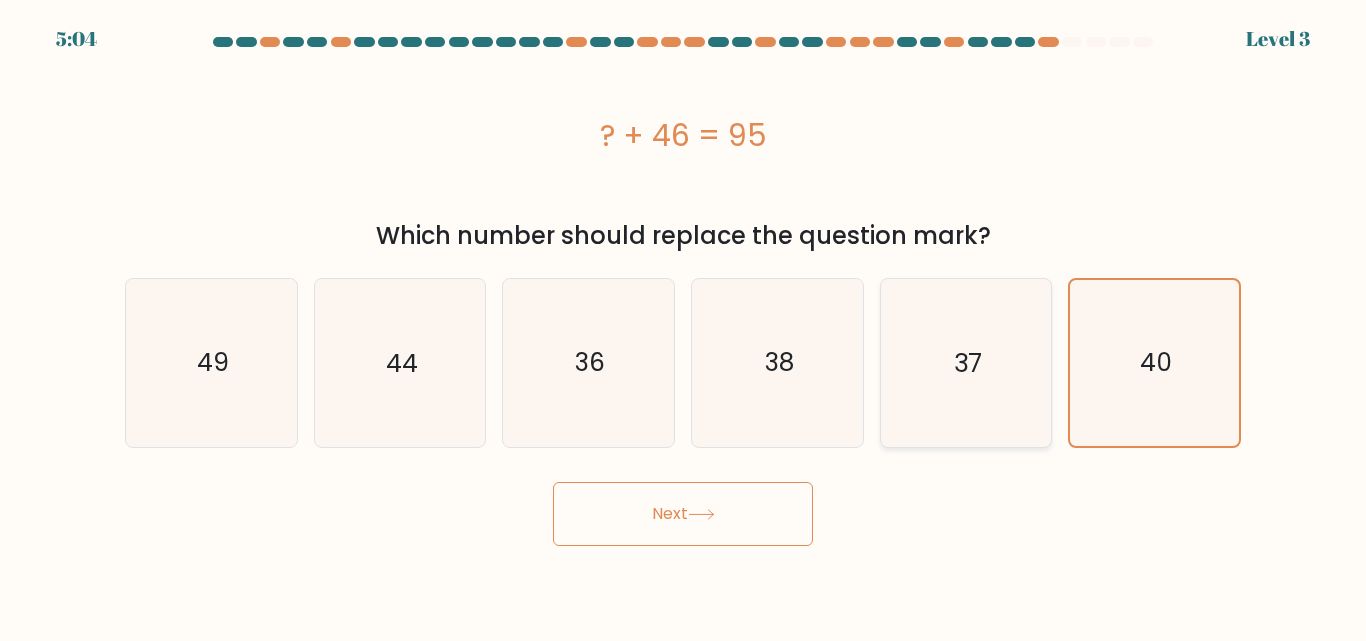 click on "37" 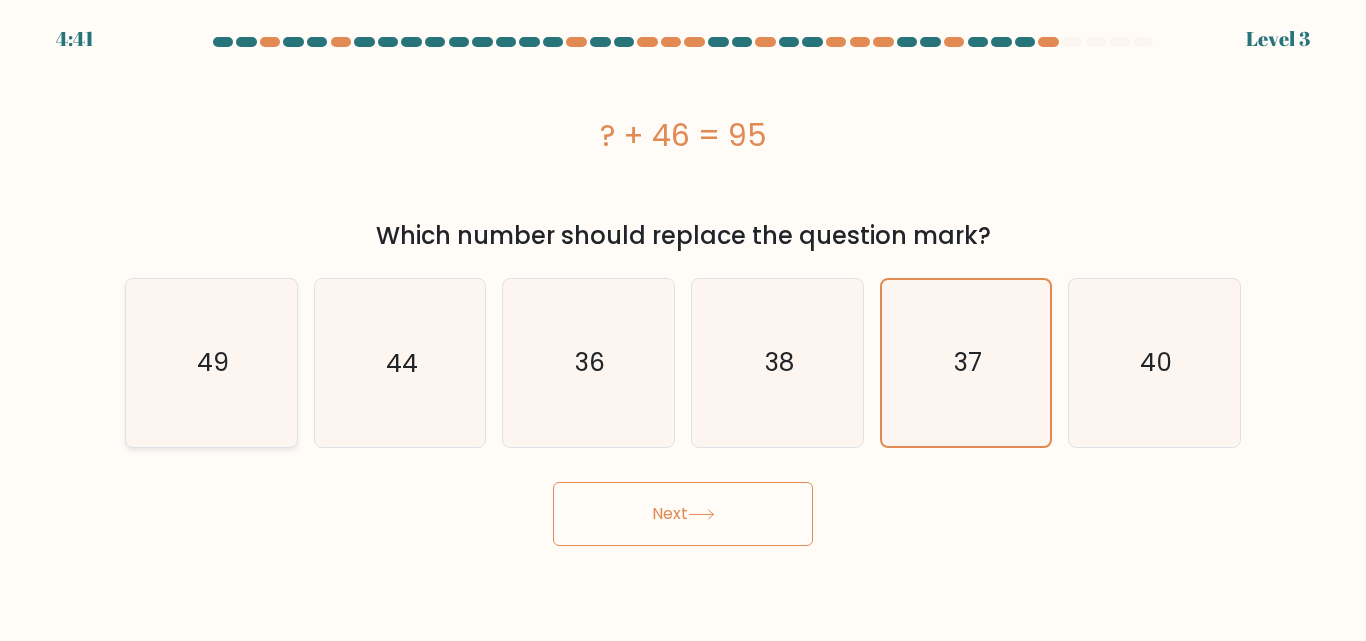 click on "49" 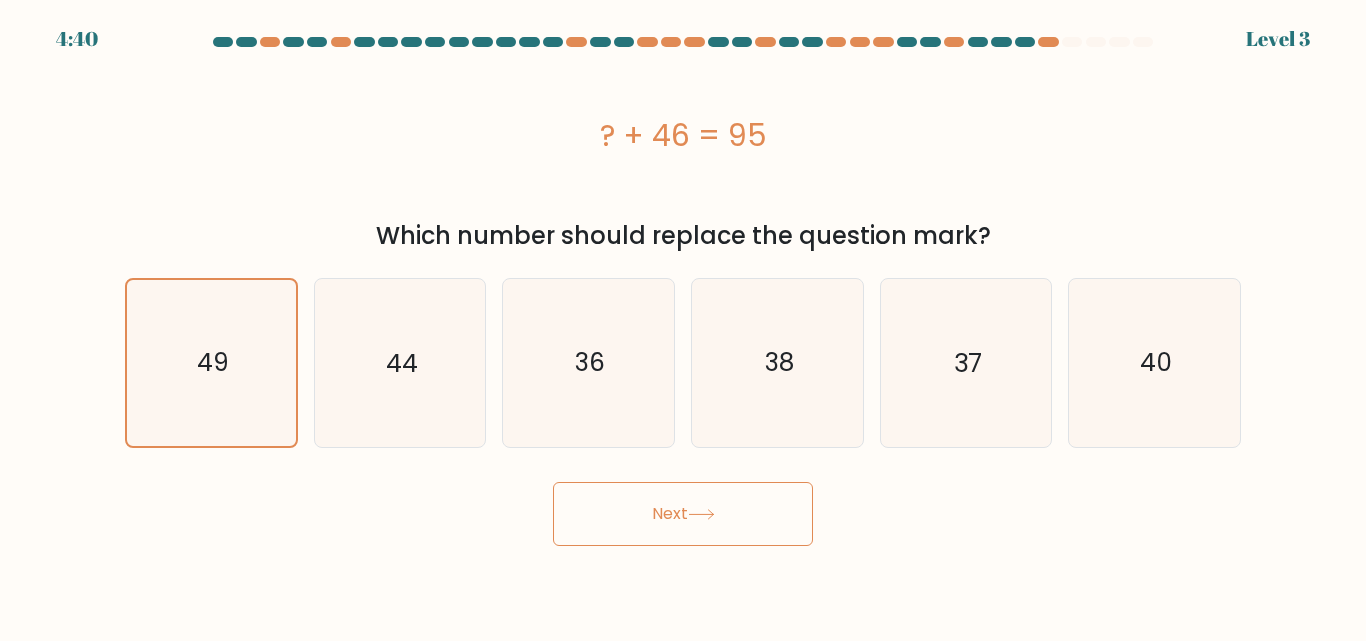 click on "Next" at bounding box center [683, 514] 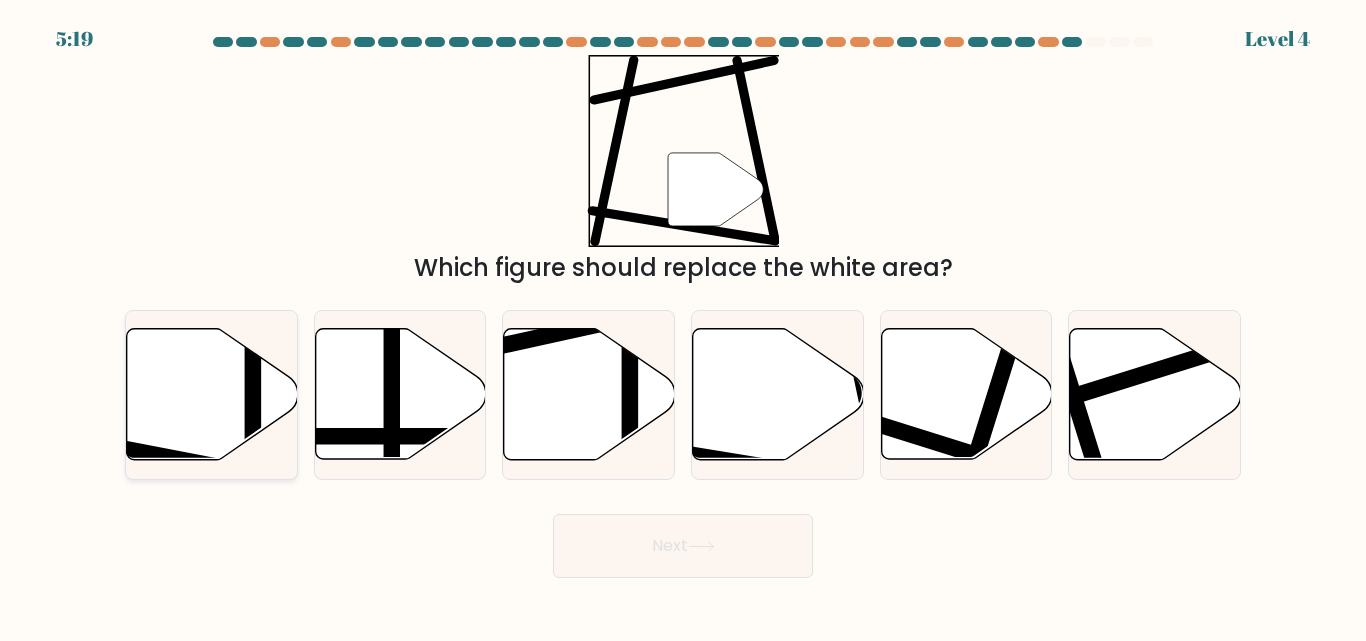click 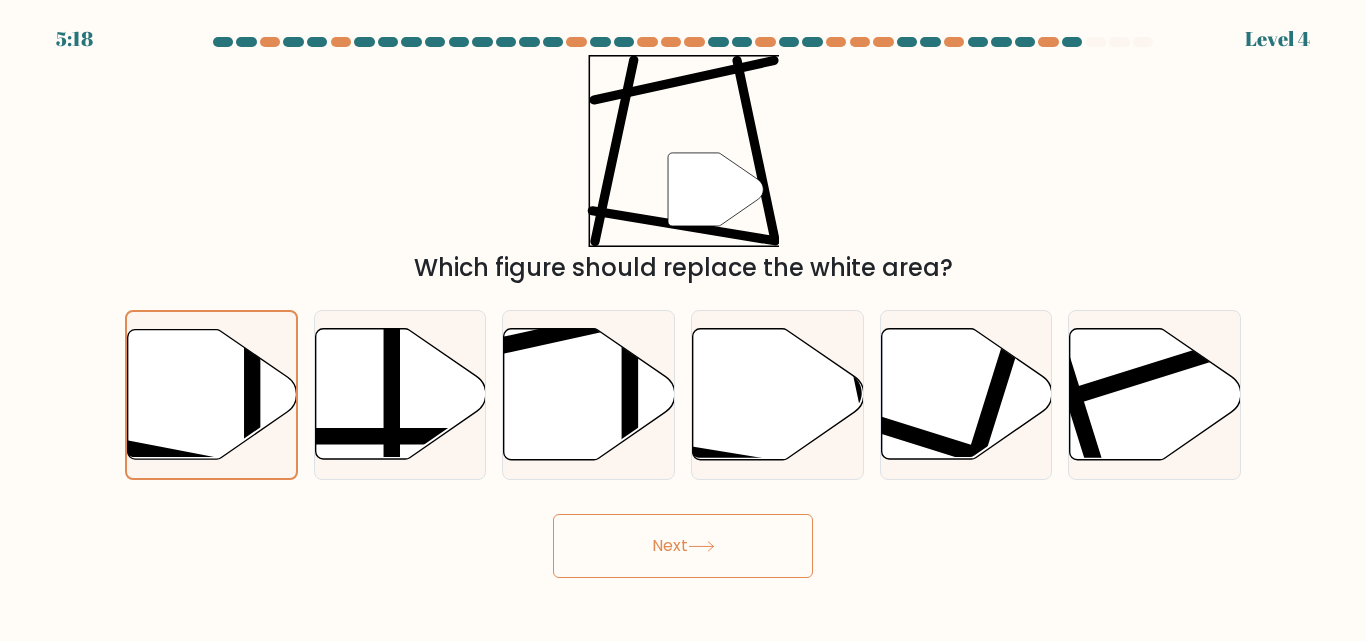 click 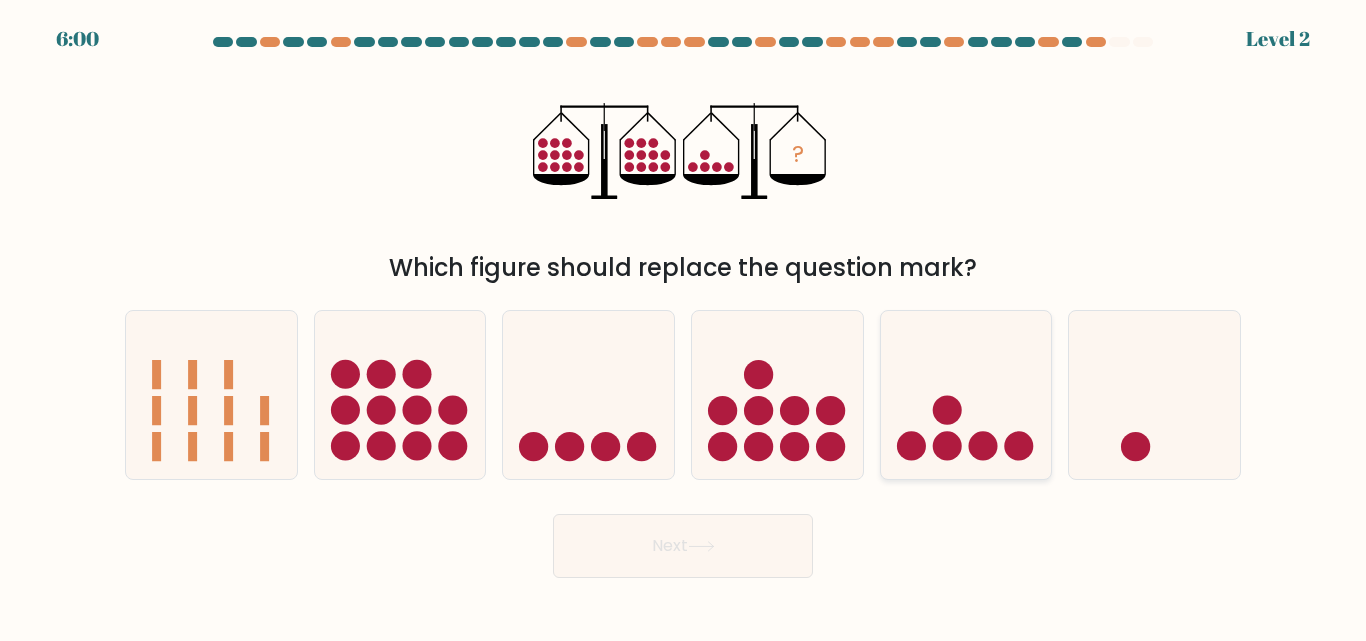 click 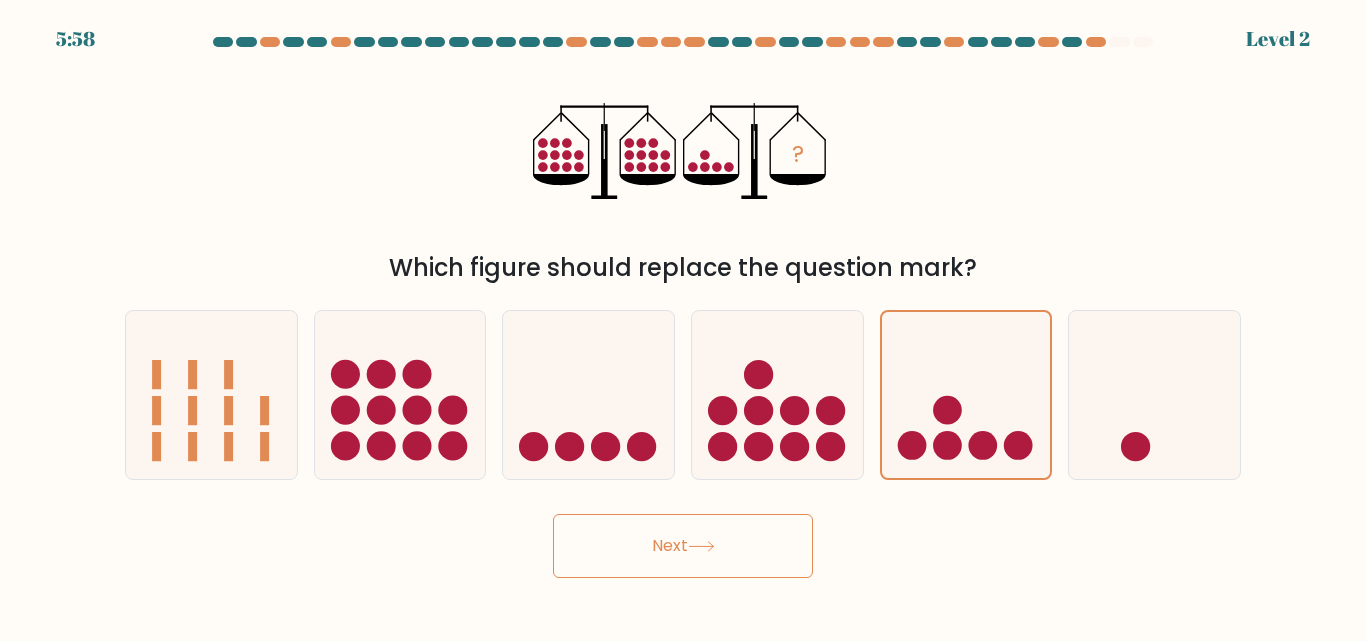 click 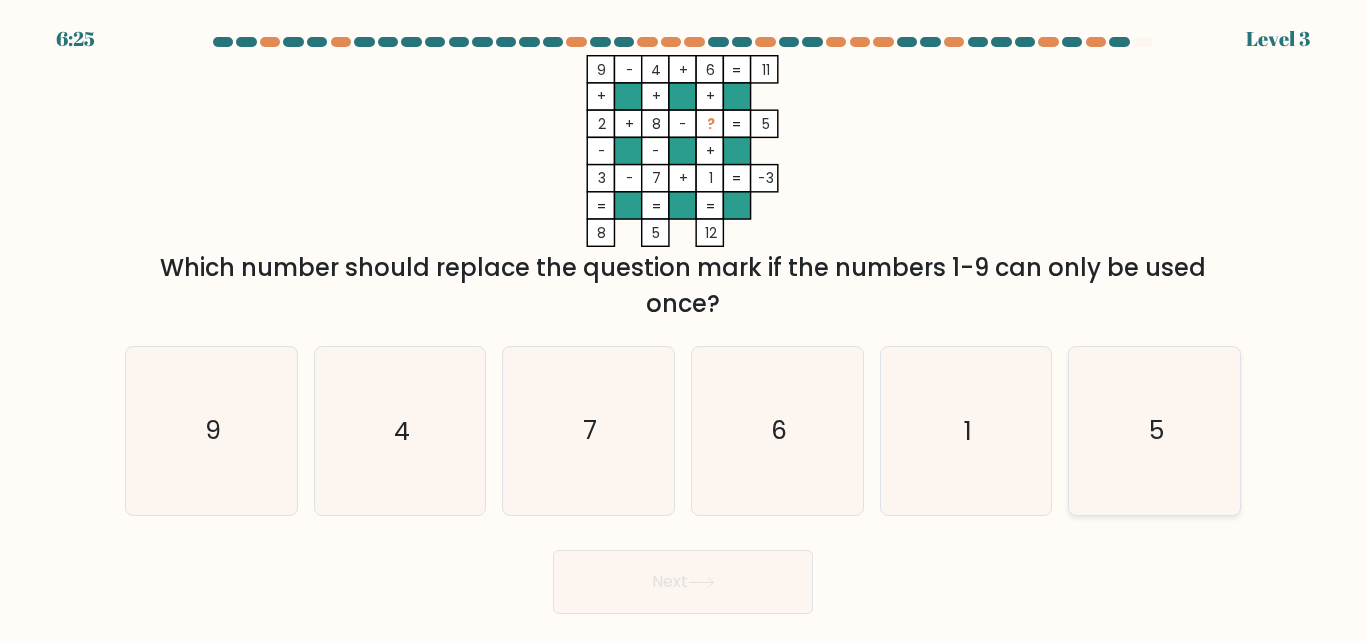 click on "5" 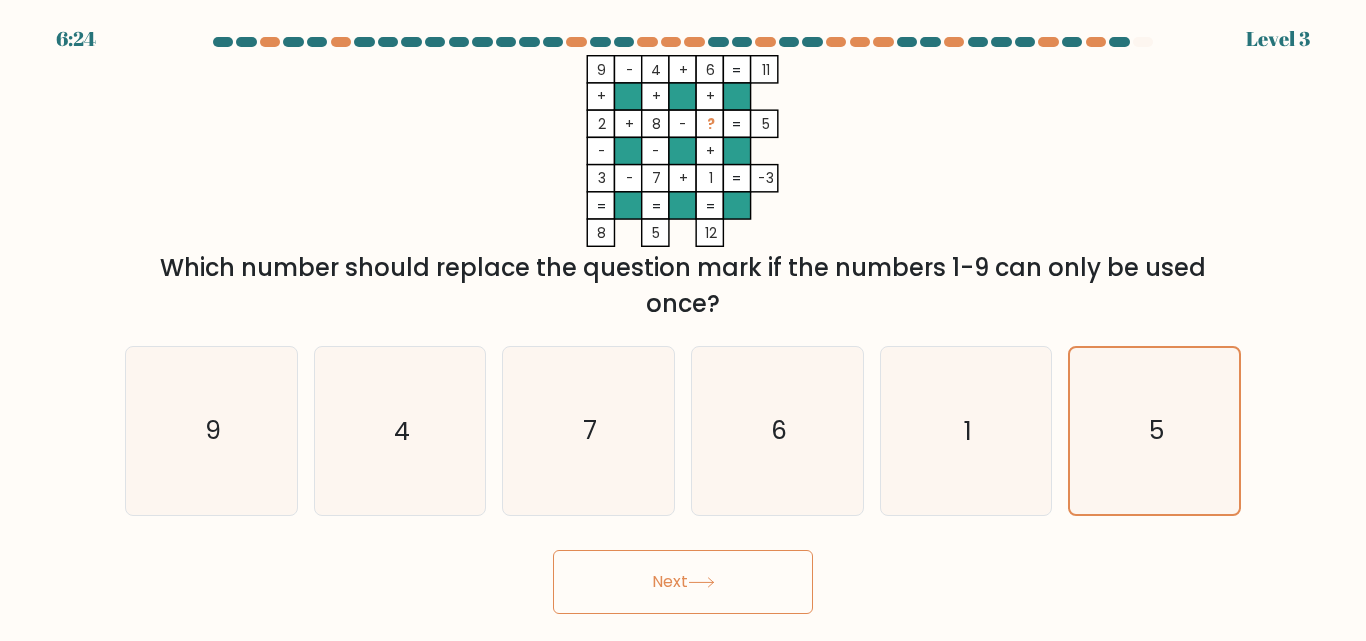click on "Next" at bounding box center (683, 582) 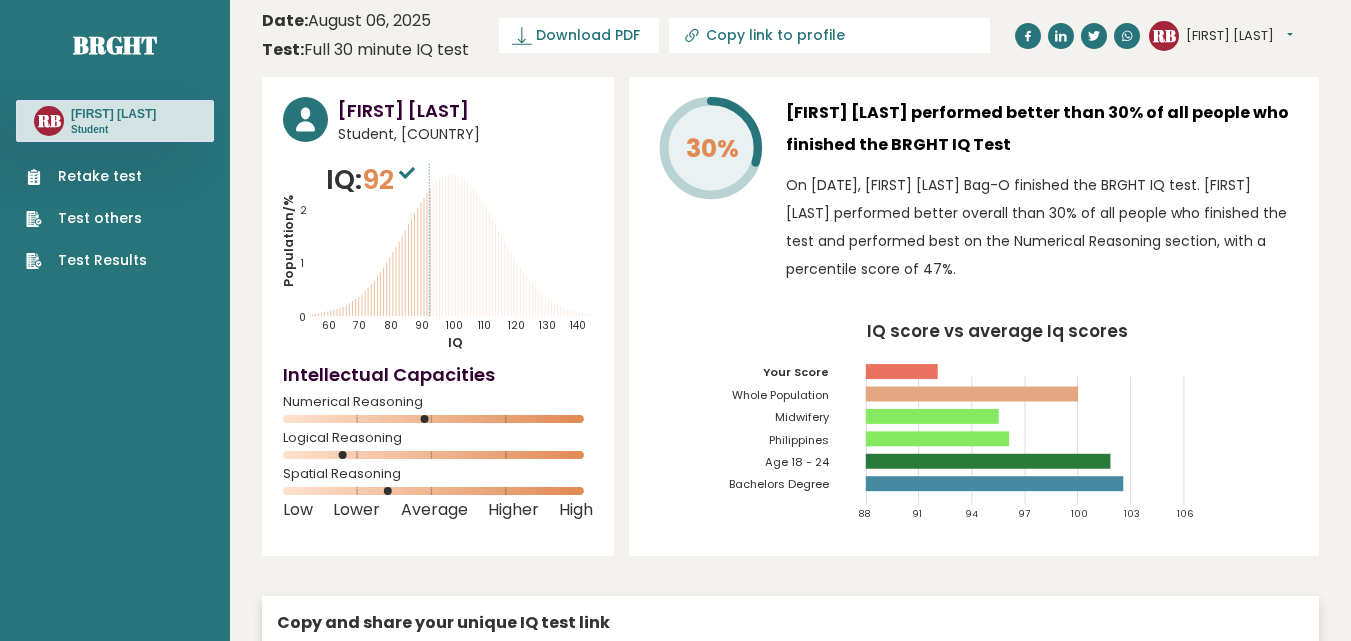 scroll, scrollTop: 0, scrollLeft: 0, axis: both 